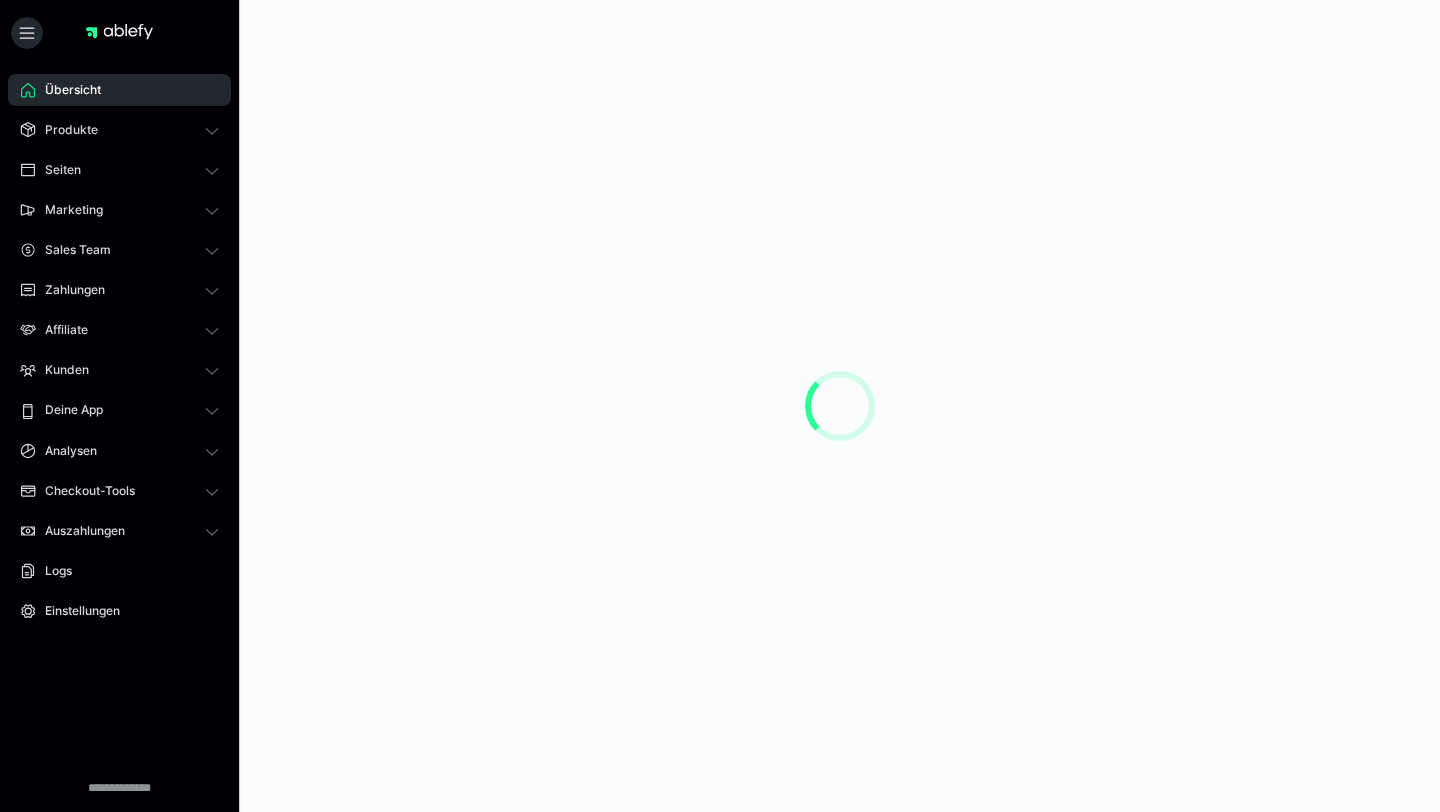 scroll, scrollTop: 0, scrollLeft: 0, axis: both 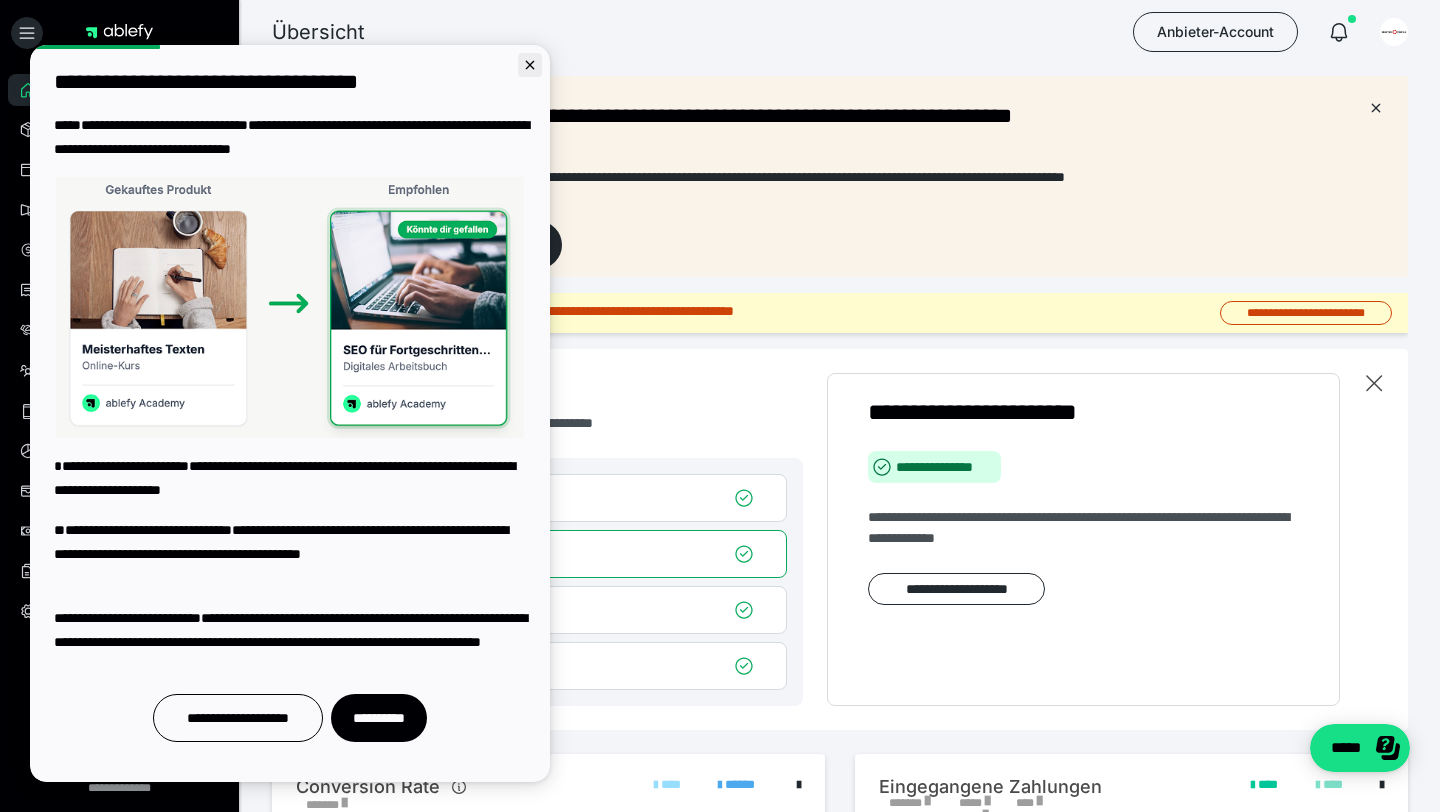 click 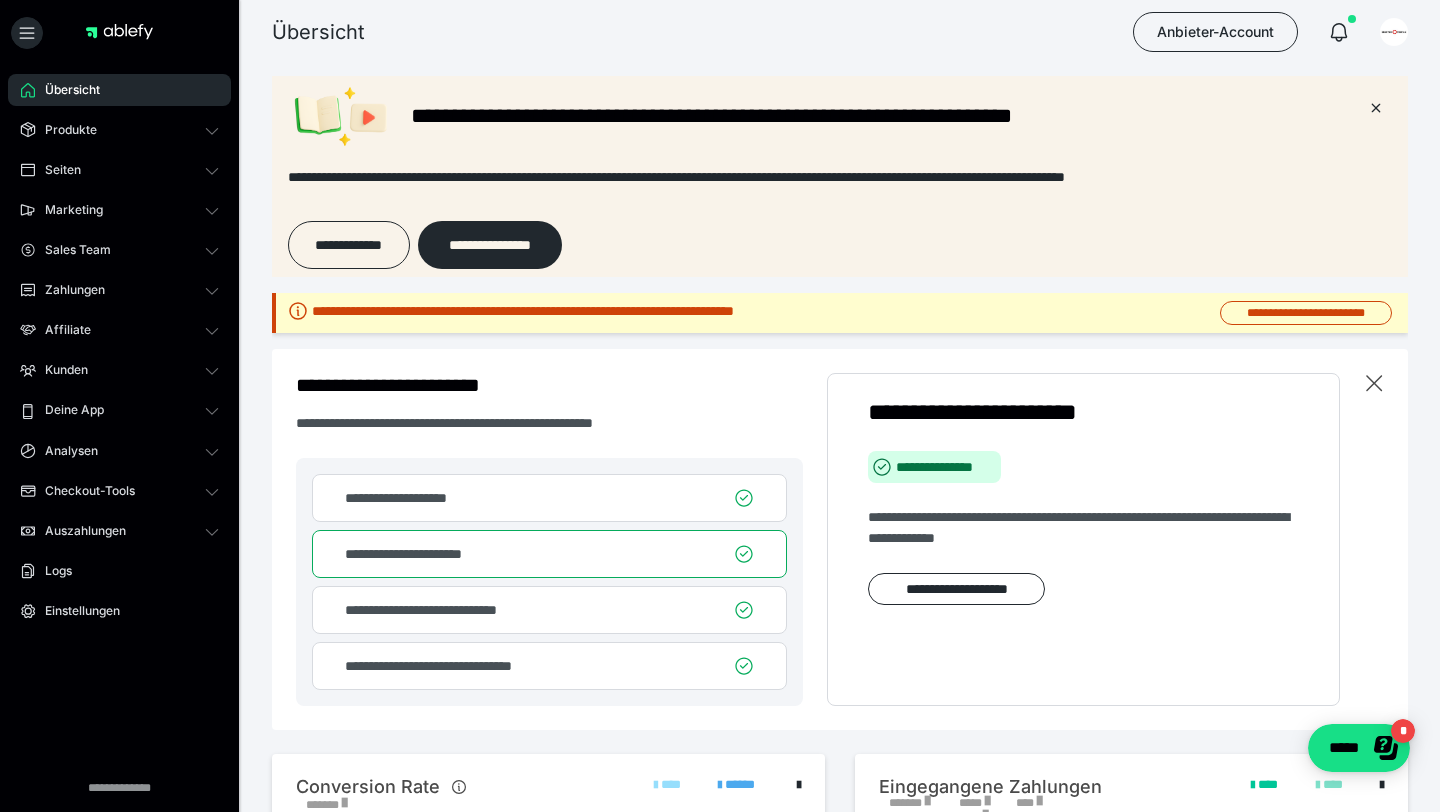 scroll, scrollTop: 0, scrollLeft: 0, axis: both 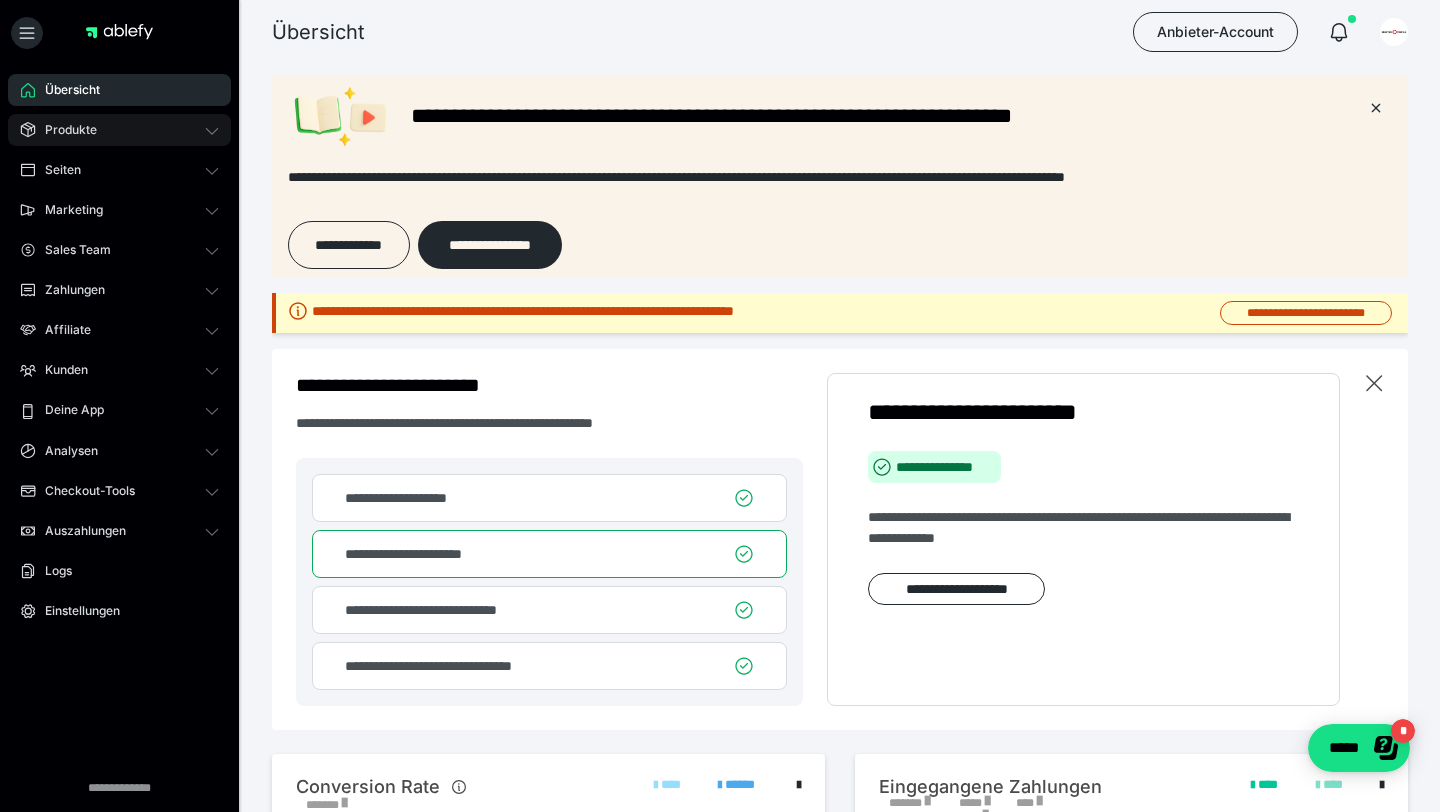 click on "Produkte" at bounding box center (119, 130) 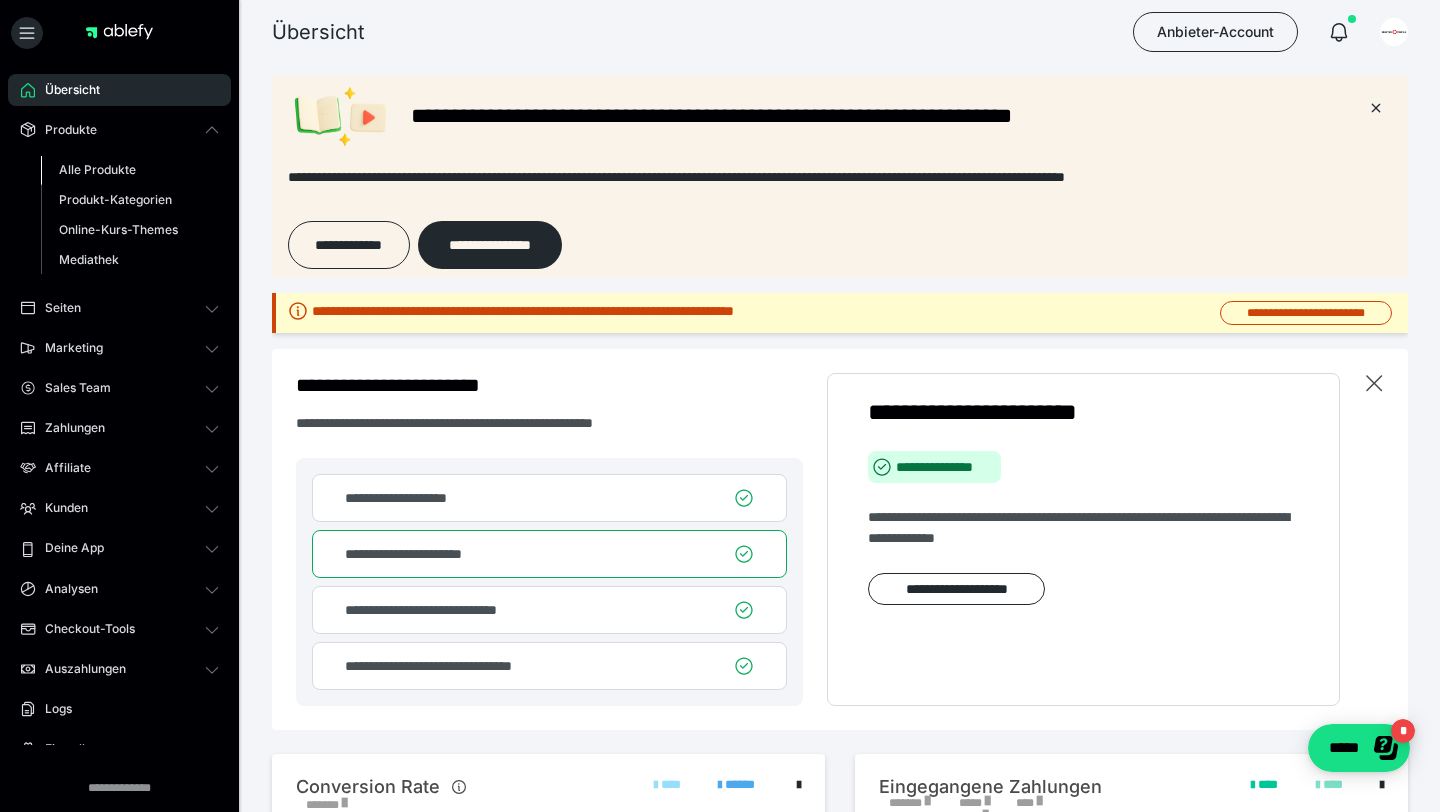 click on "Alle Produkte" at bounding box center (97, 169) 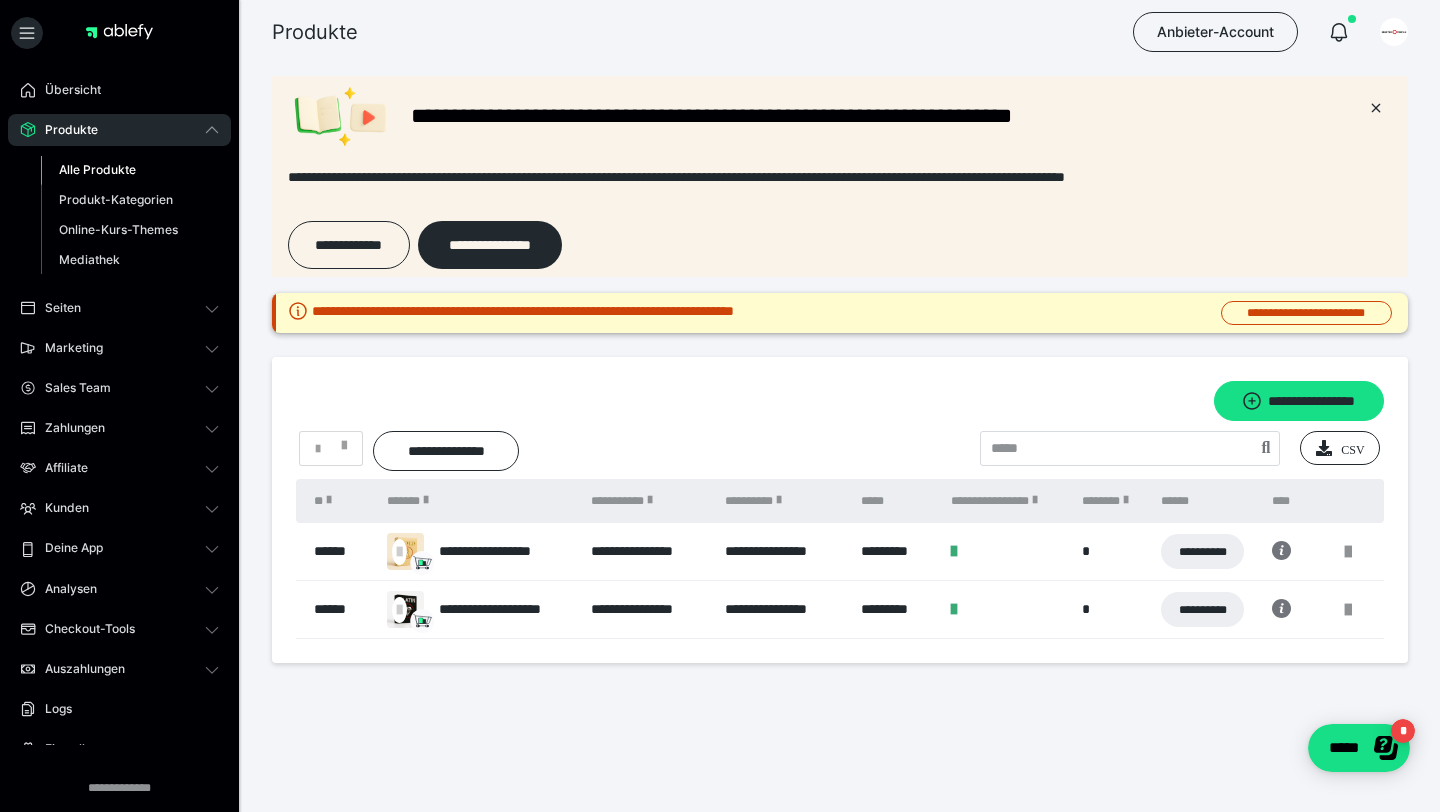scroll, scrollTop: 0, scrollLeft: 0, axis: both 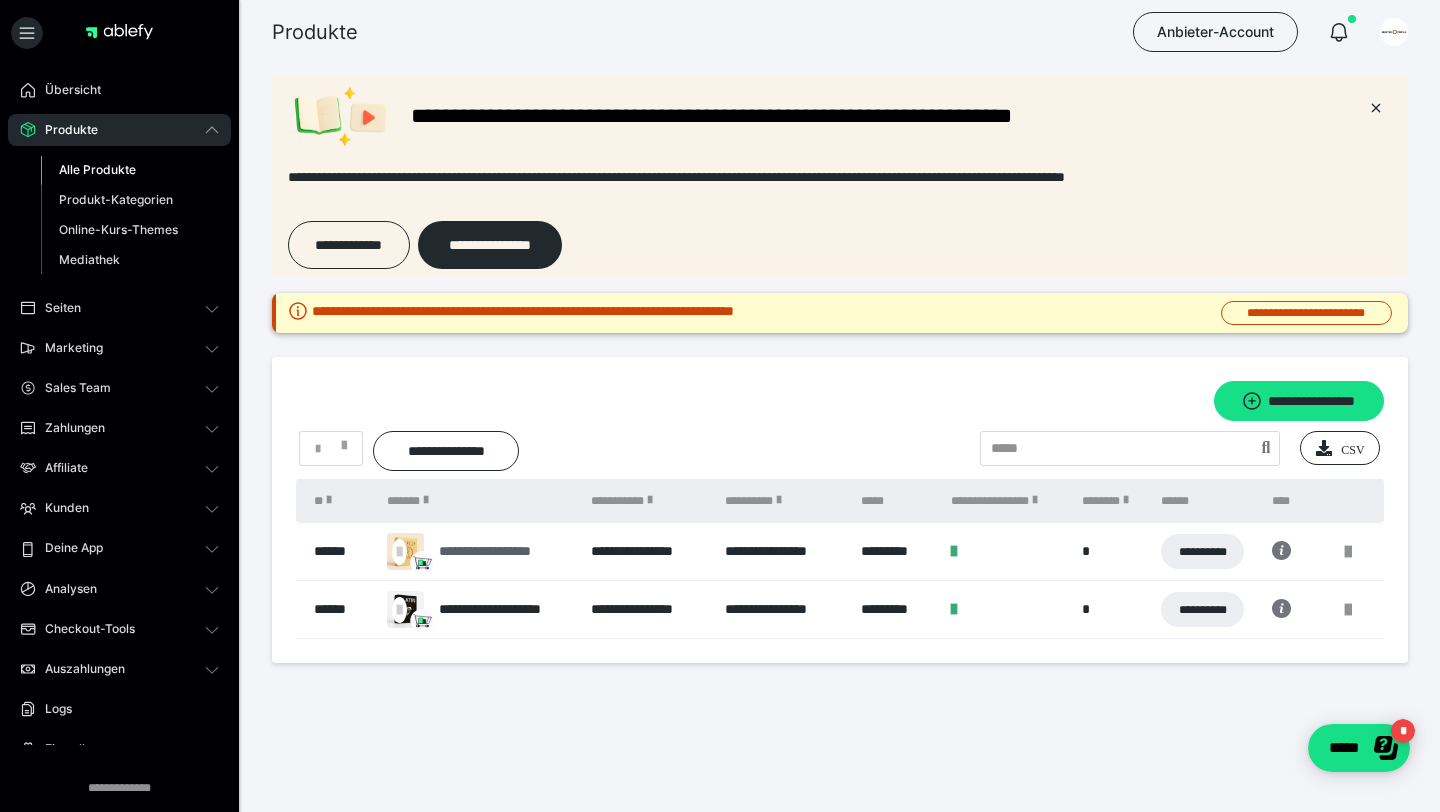 click on "**********" at bounding box center (502, 551) 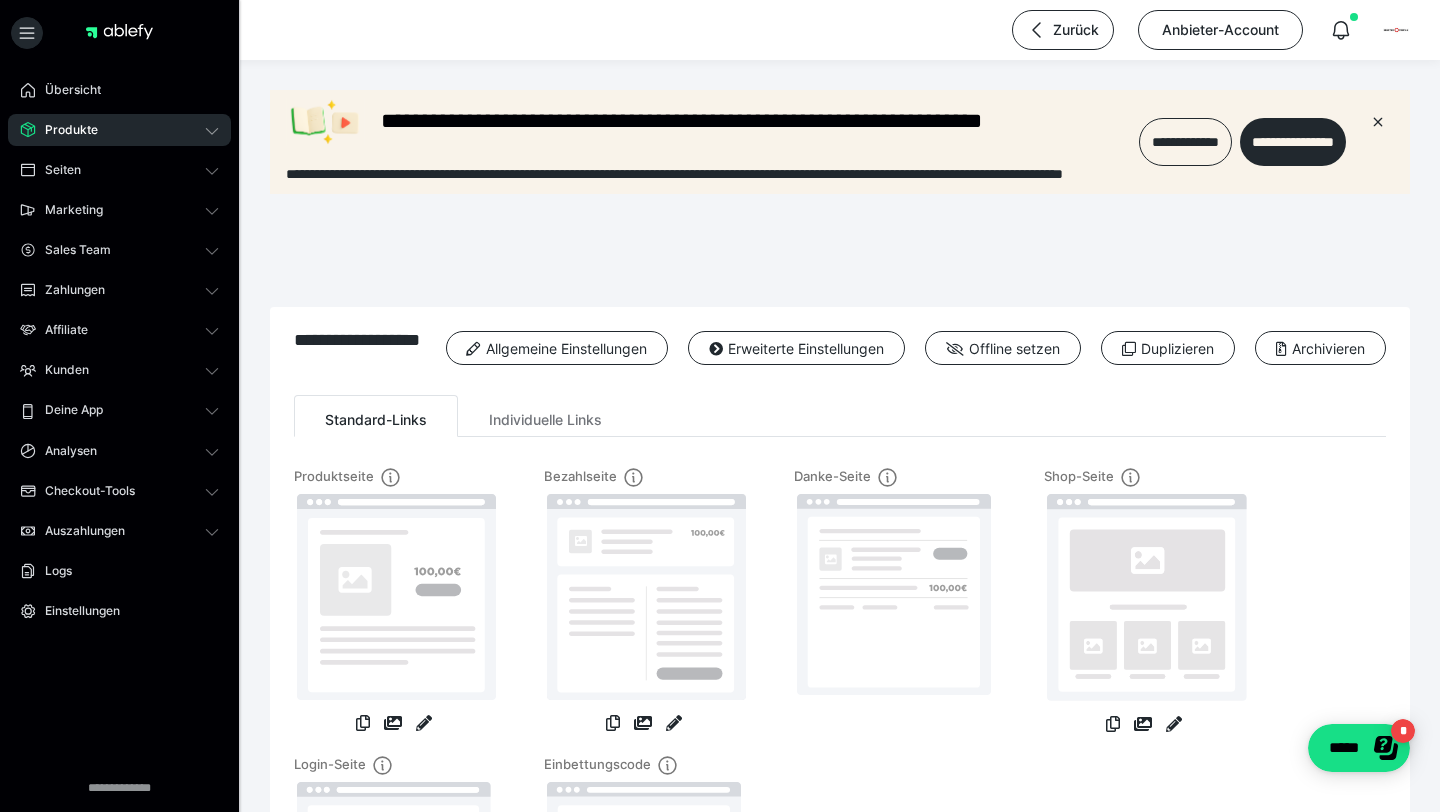 scroll, scrollTop: 0, scrollLeft: 0, axis: both 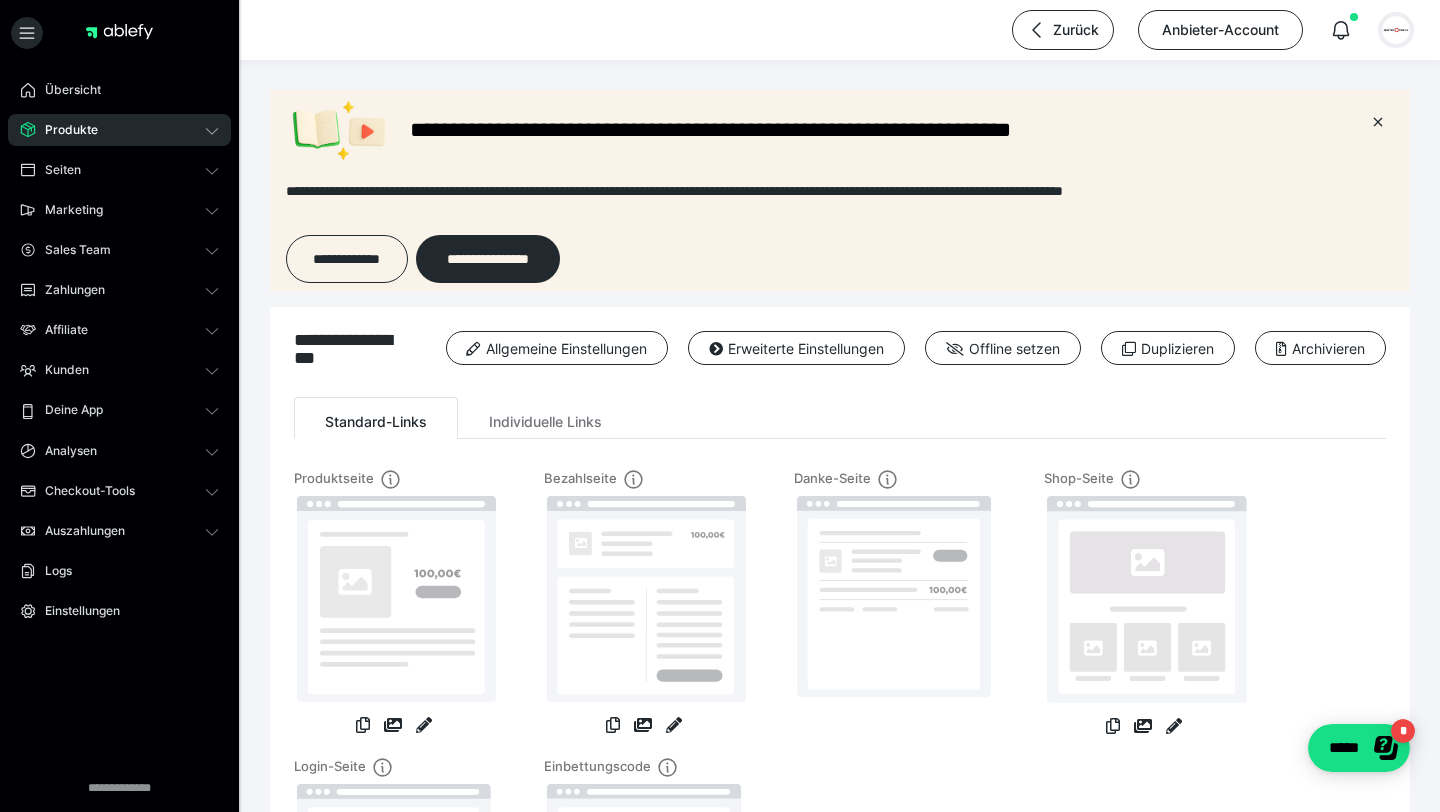 click at bounding box center [1396, 30] 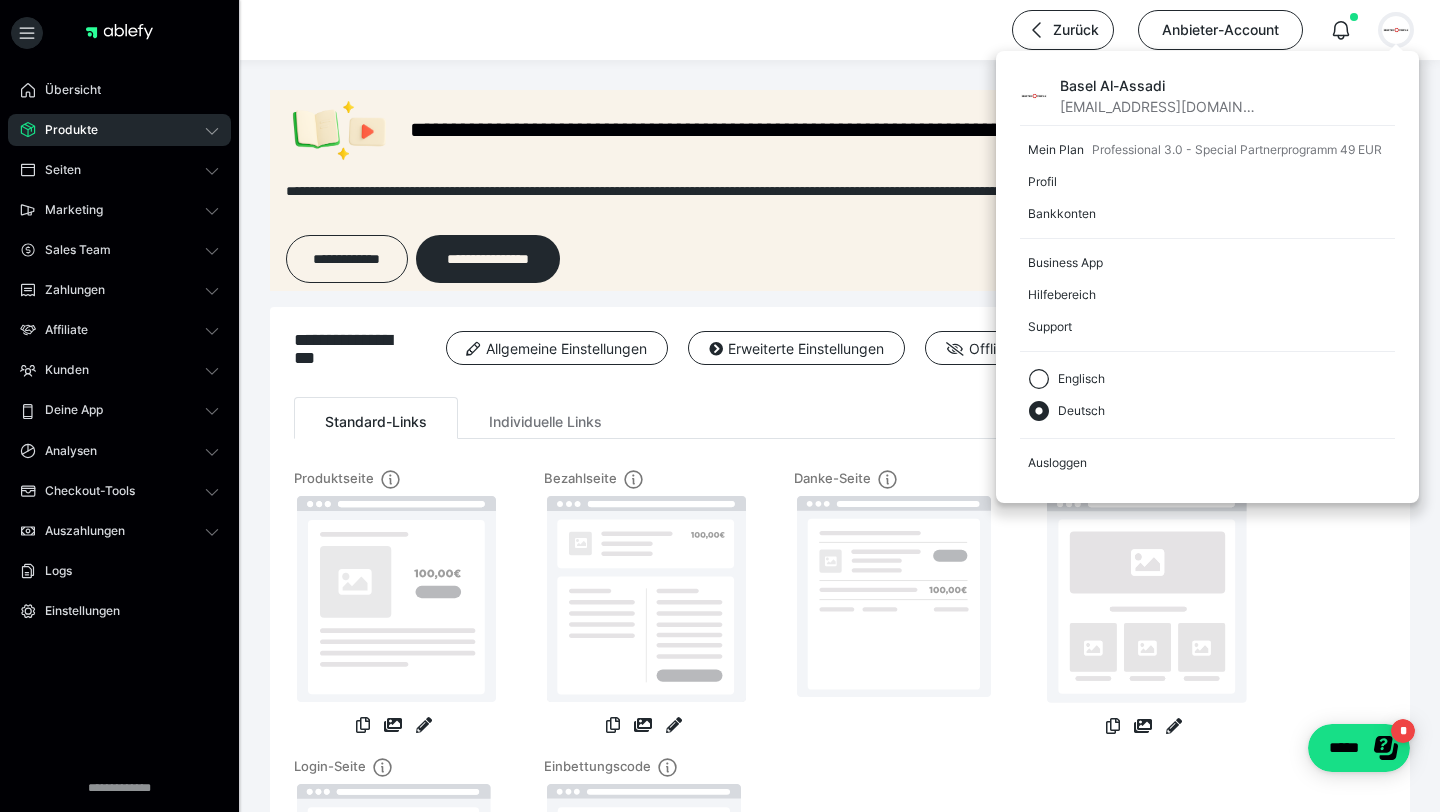 click on "Produktseite  Bezahlseite Danke-Seite Shop-Seite Login-Seite Einbettungscode" at bounding box center (840, 744) 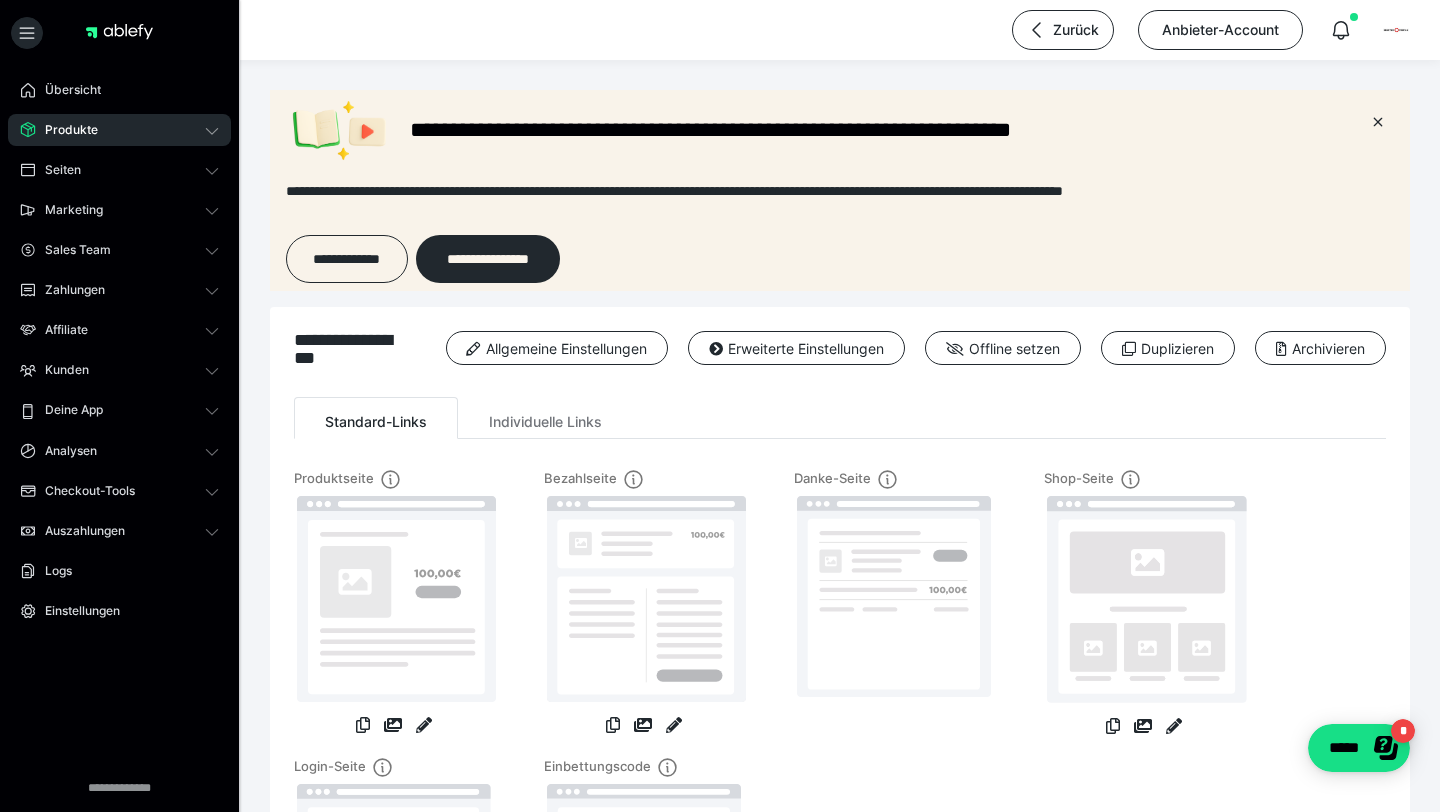 click at bounding box center (613, 727) 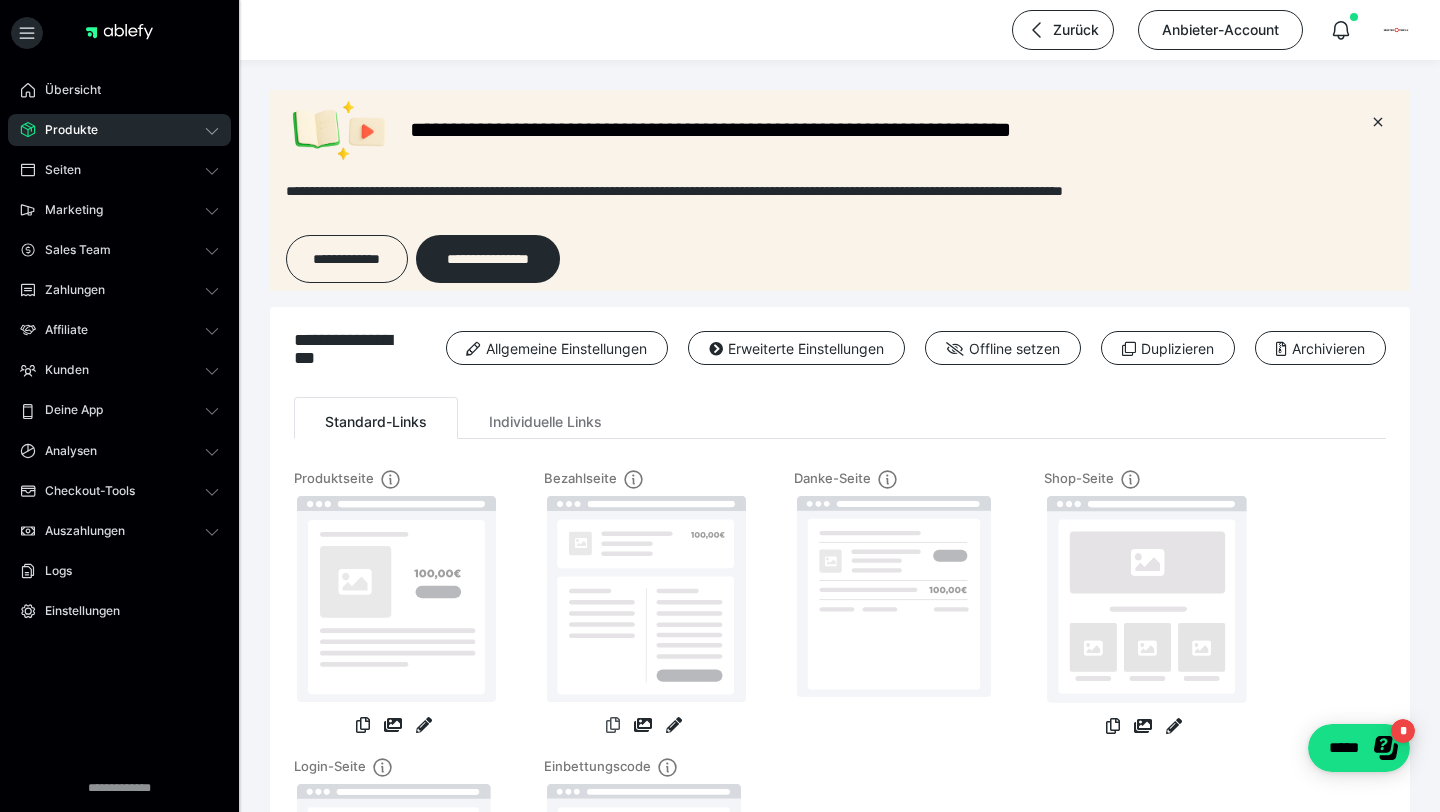 click at bounding box center [613, 725] 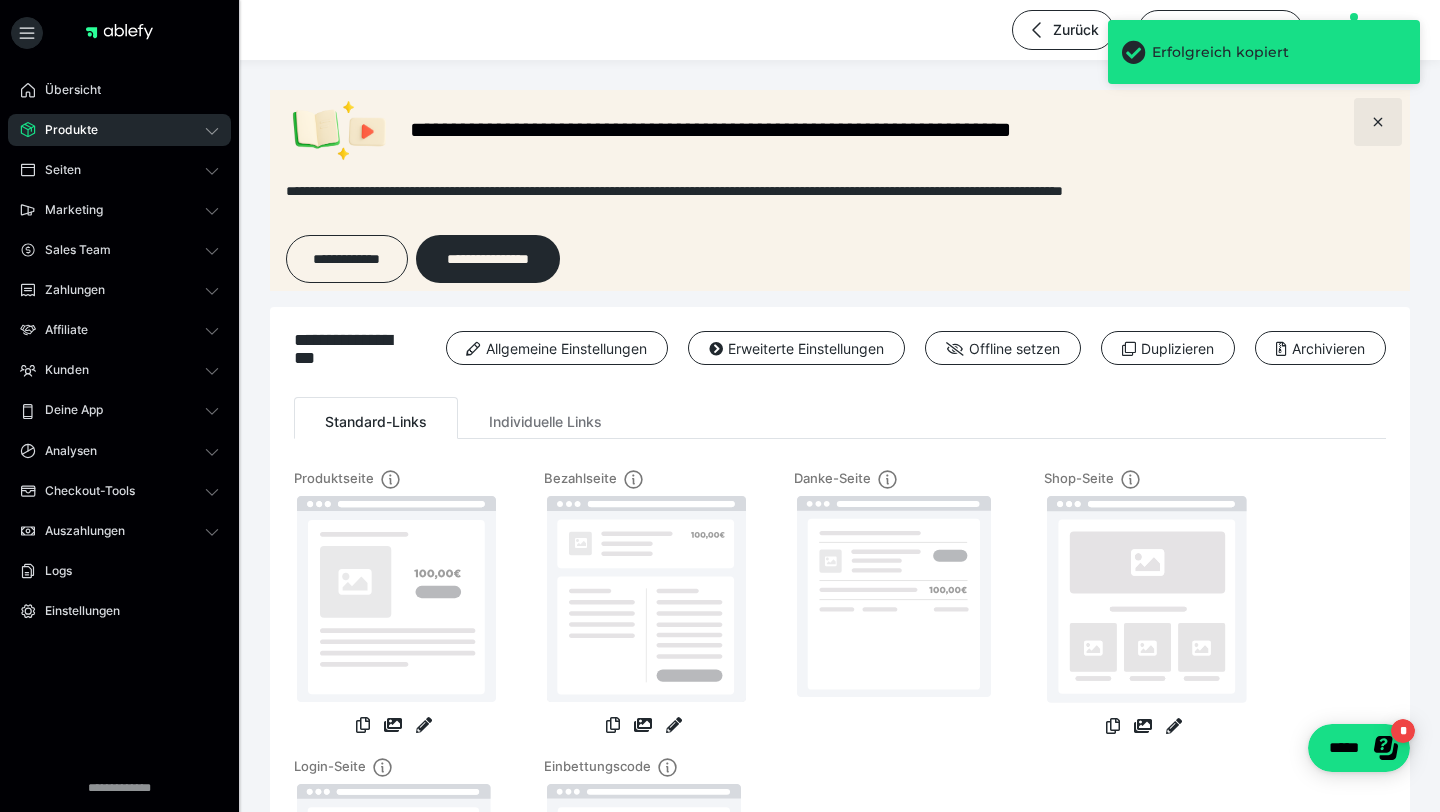 click 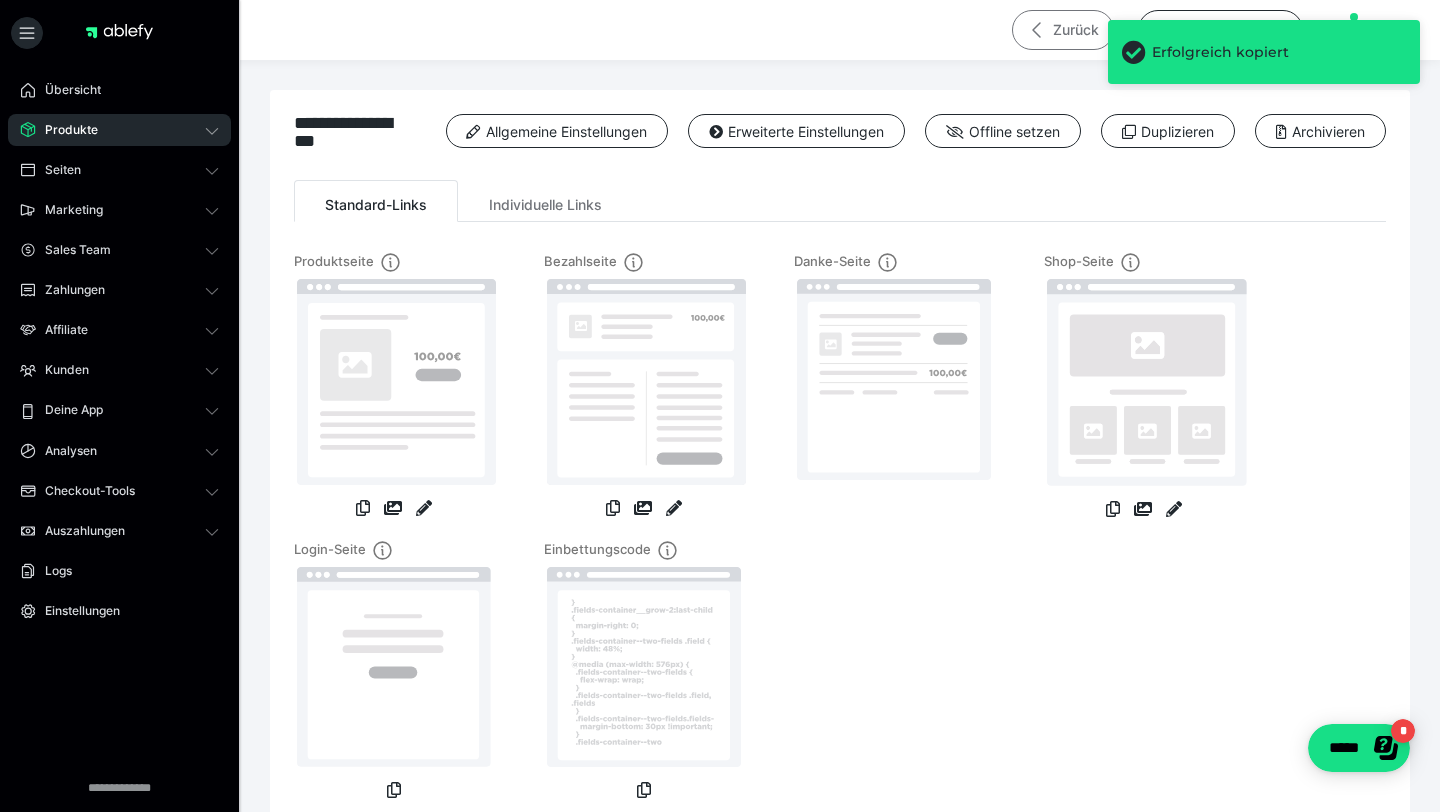 click 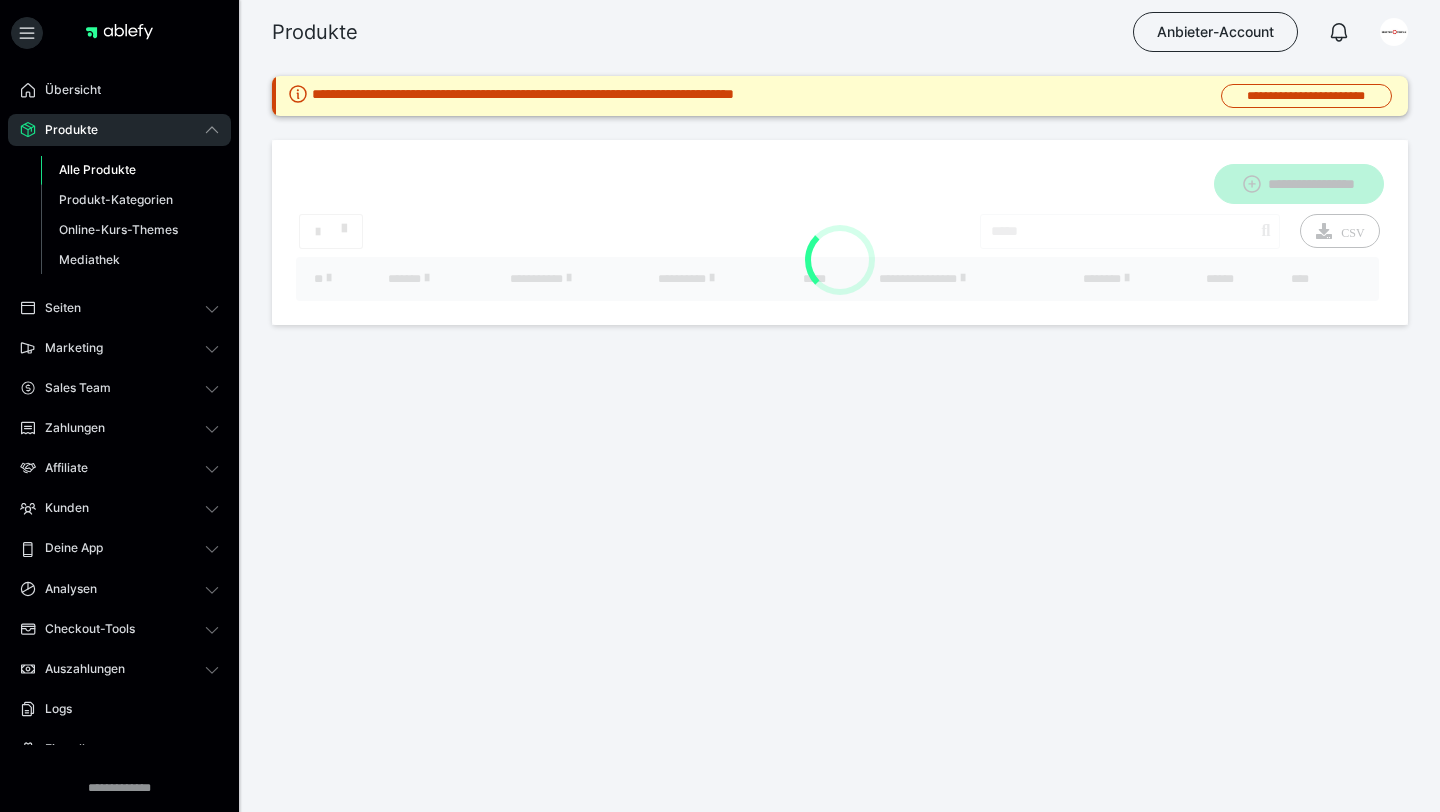 scroll, scrollTop: 0, scrollLeft: 0, axis: both 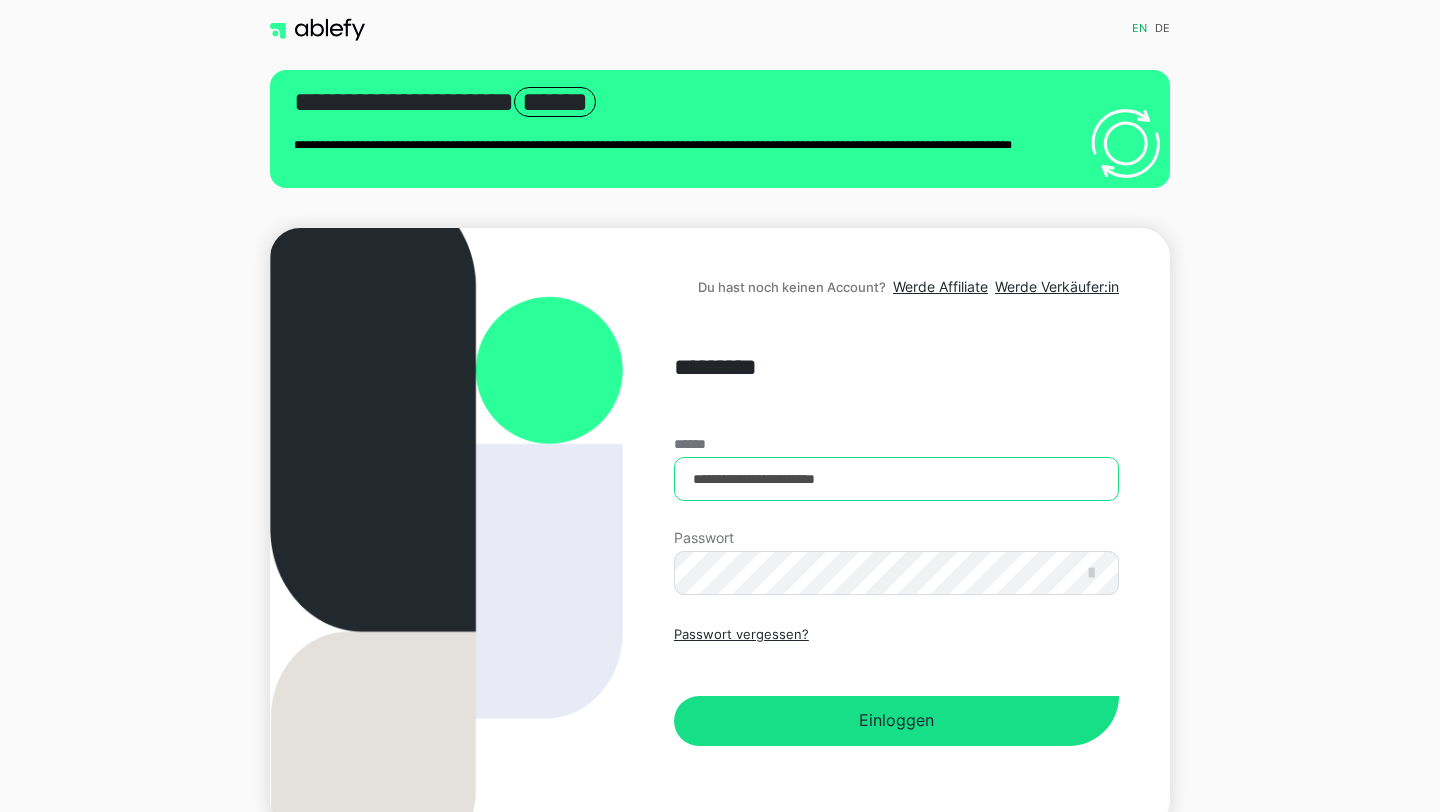 click on "**********" at bounding box center (896, 479) 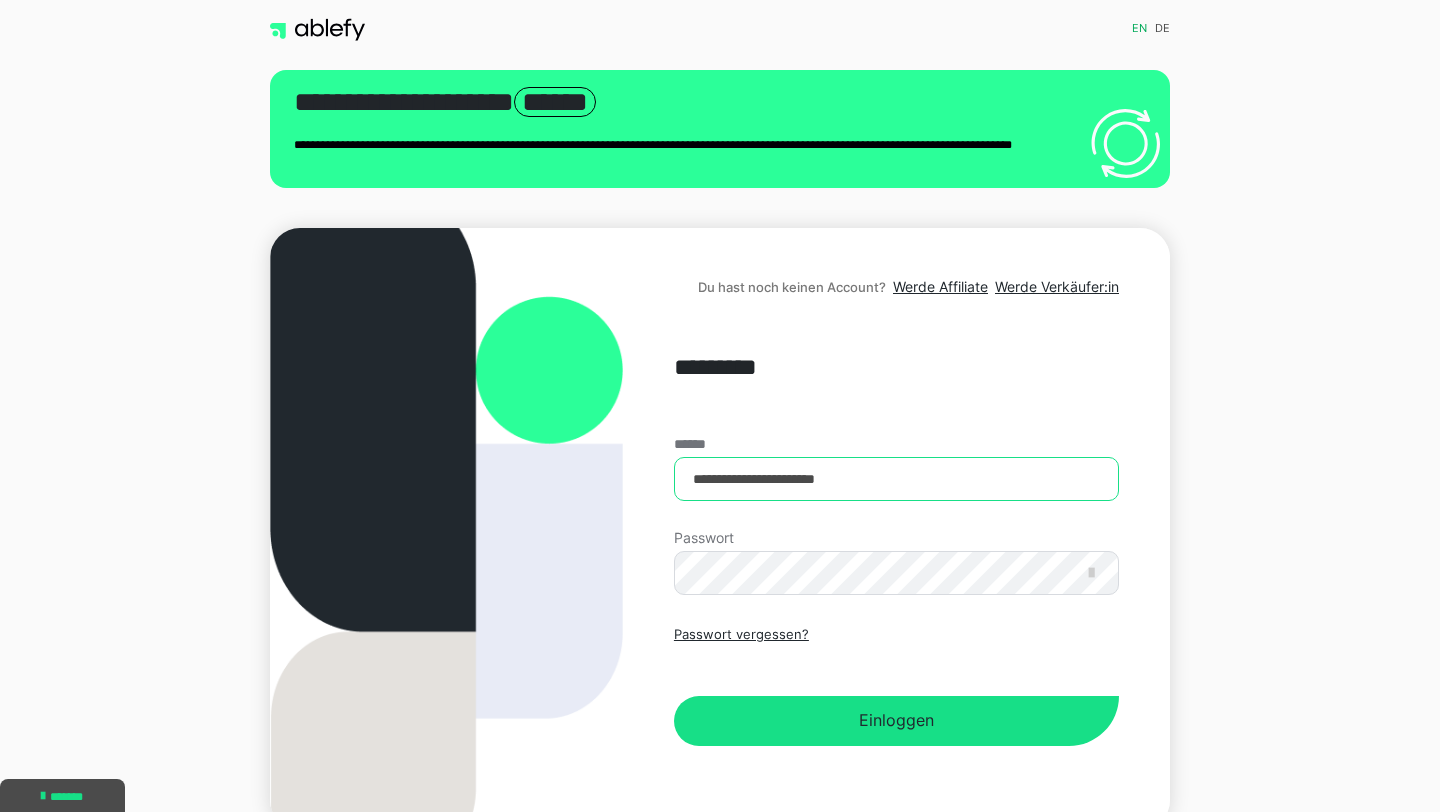 type on "**********" 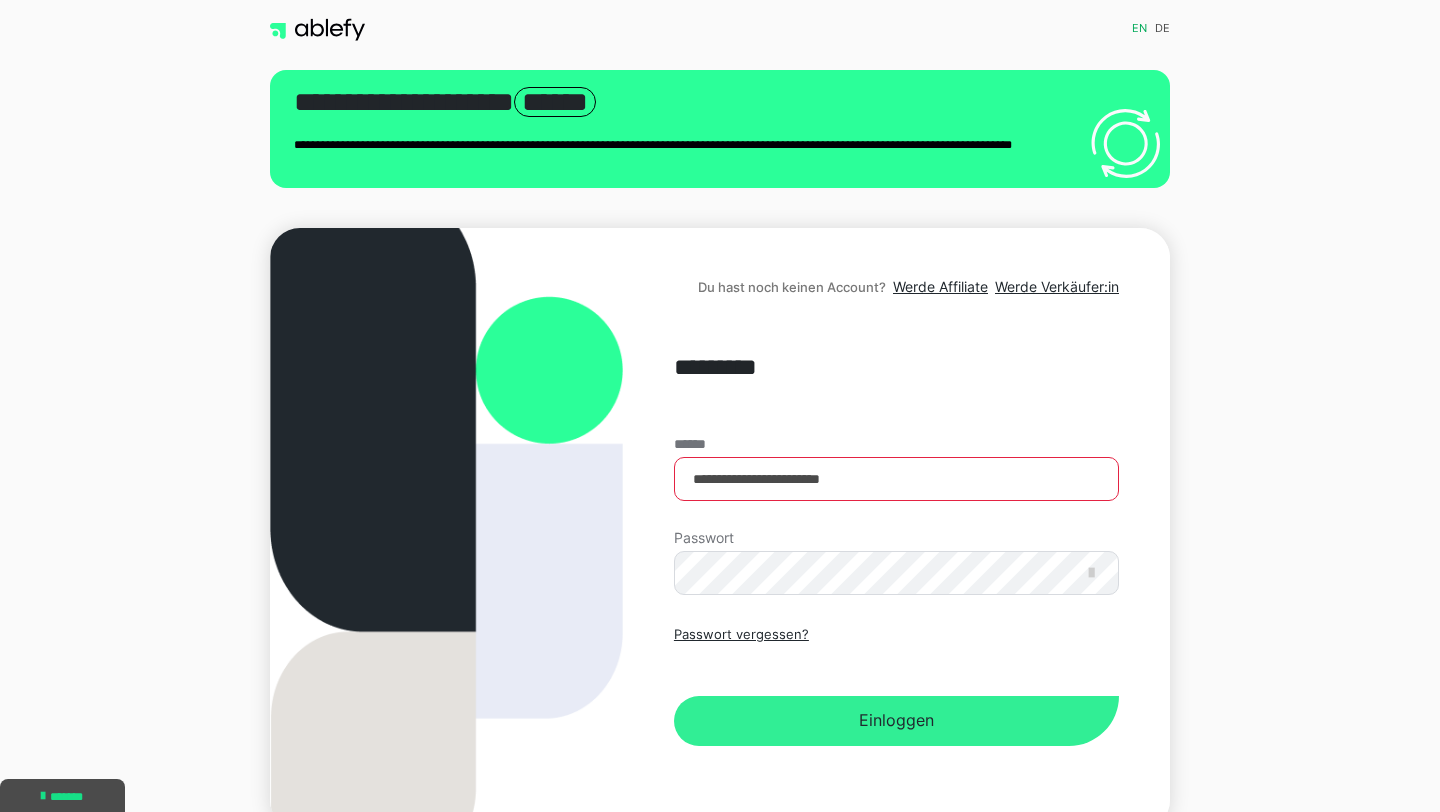 click on "Einloggen" at bounding box center [896, 721] 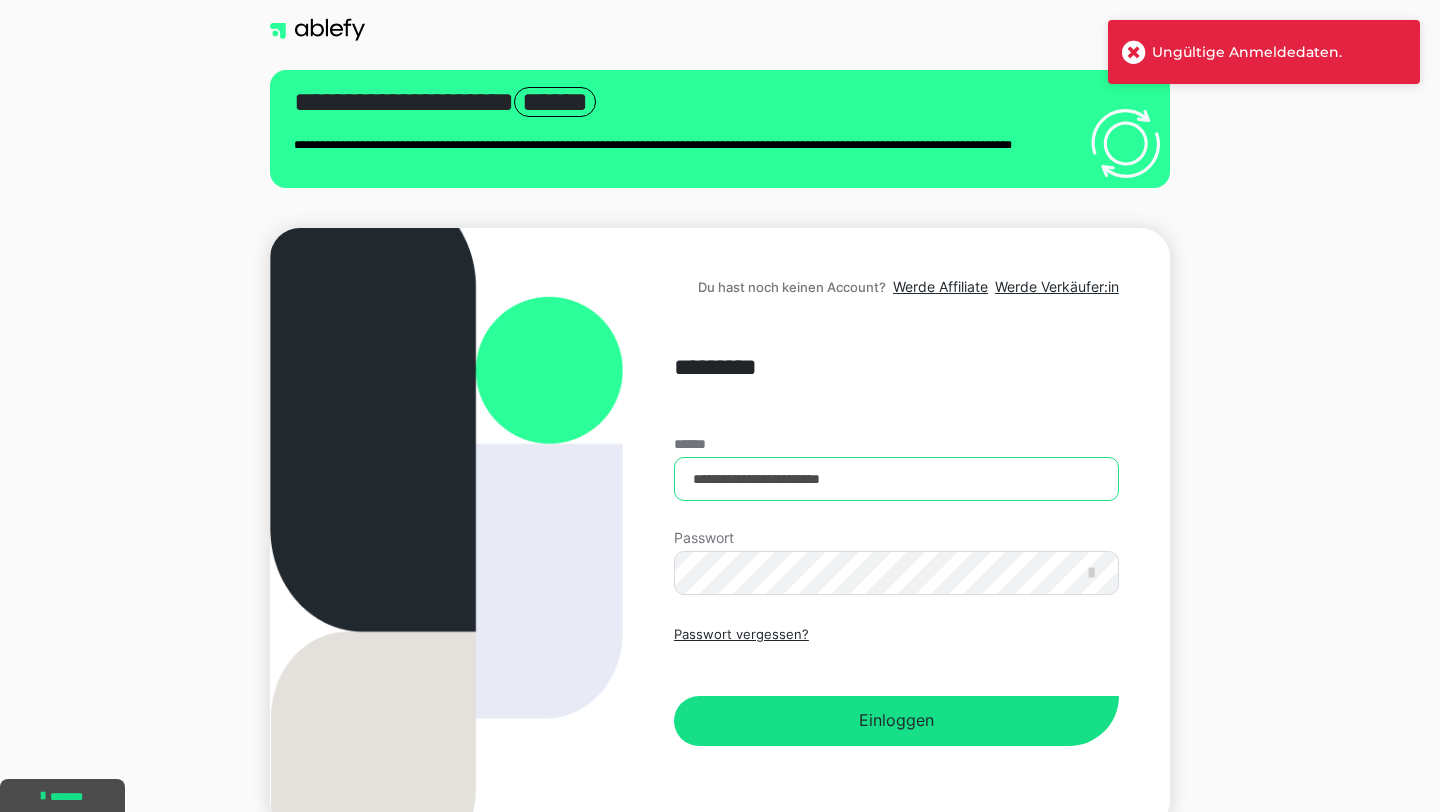 click on "**********" at bounding box center (896, 479) 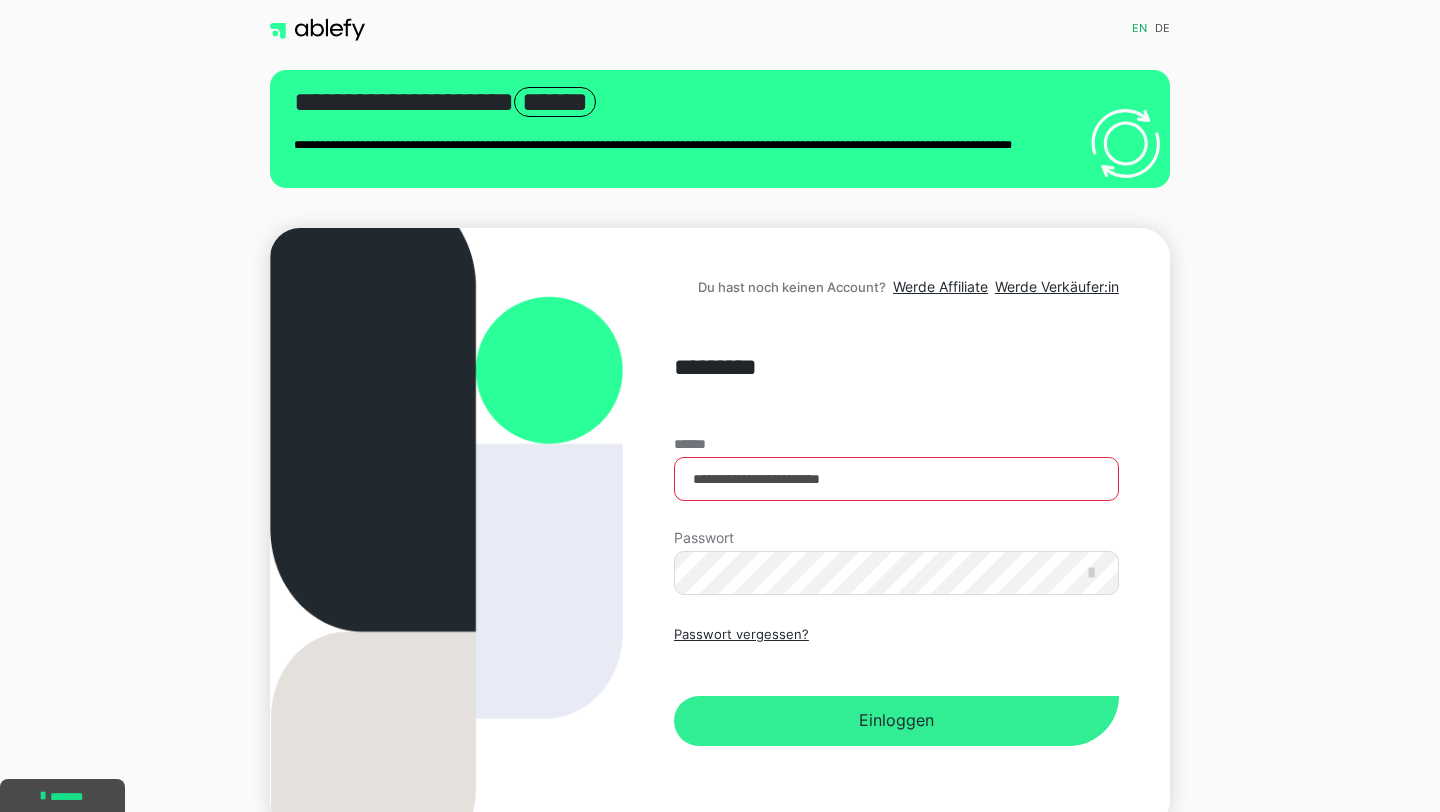click on "Einloggen" at bounding box center [896, 721] 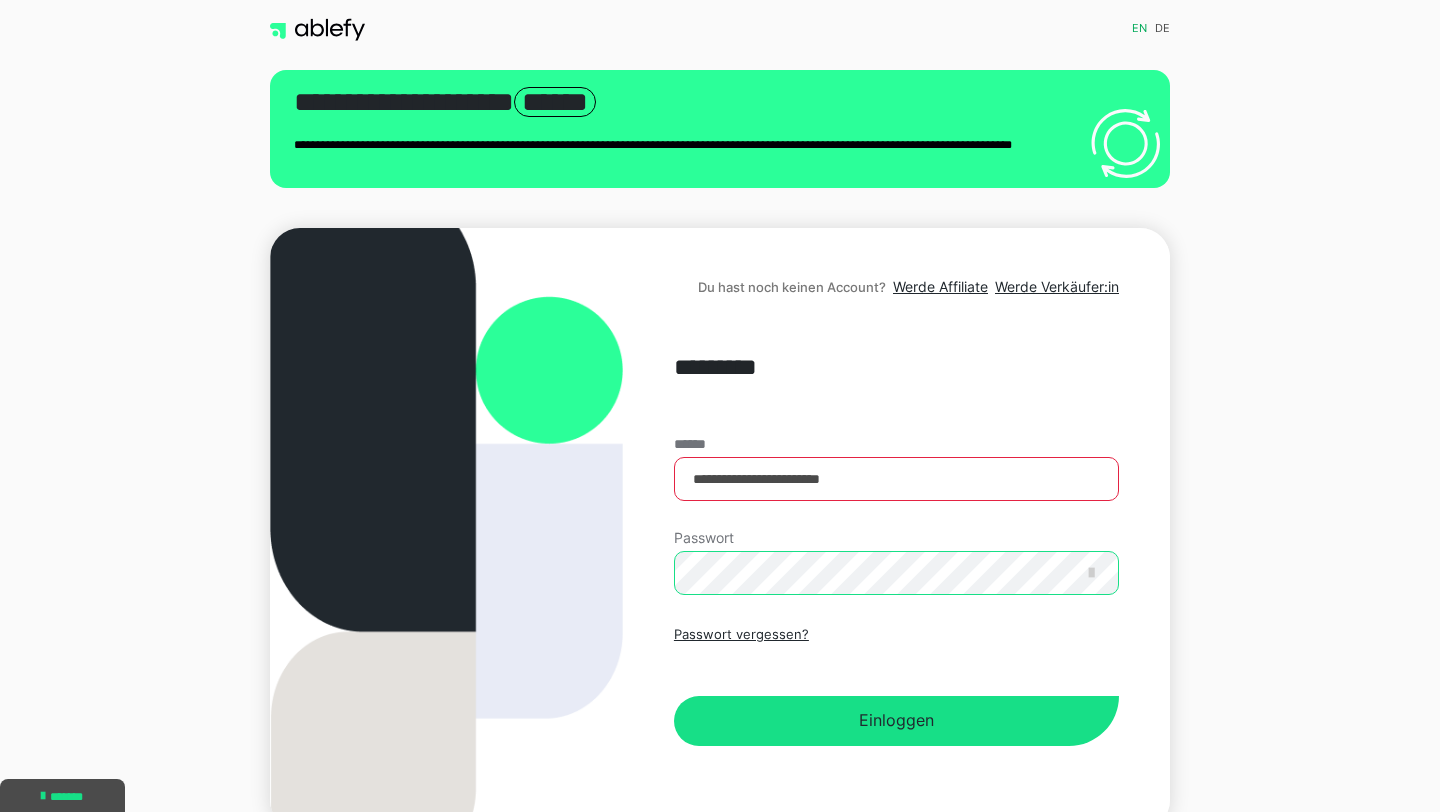 click on "Einloggen" at bounding box center [896, 721] 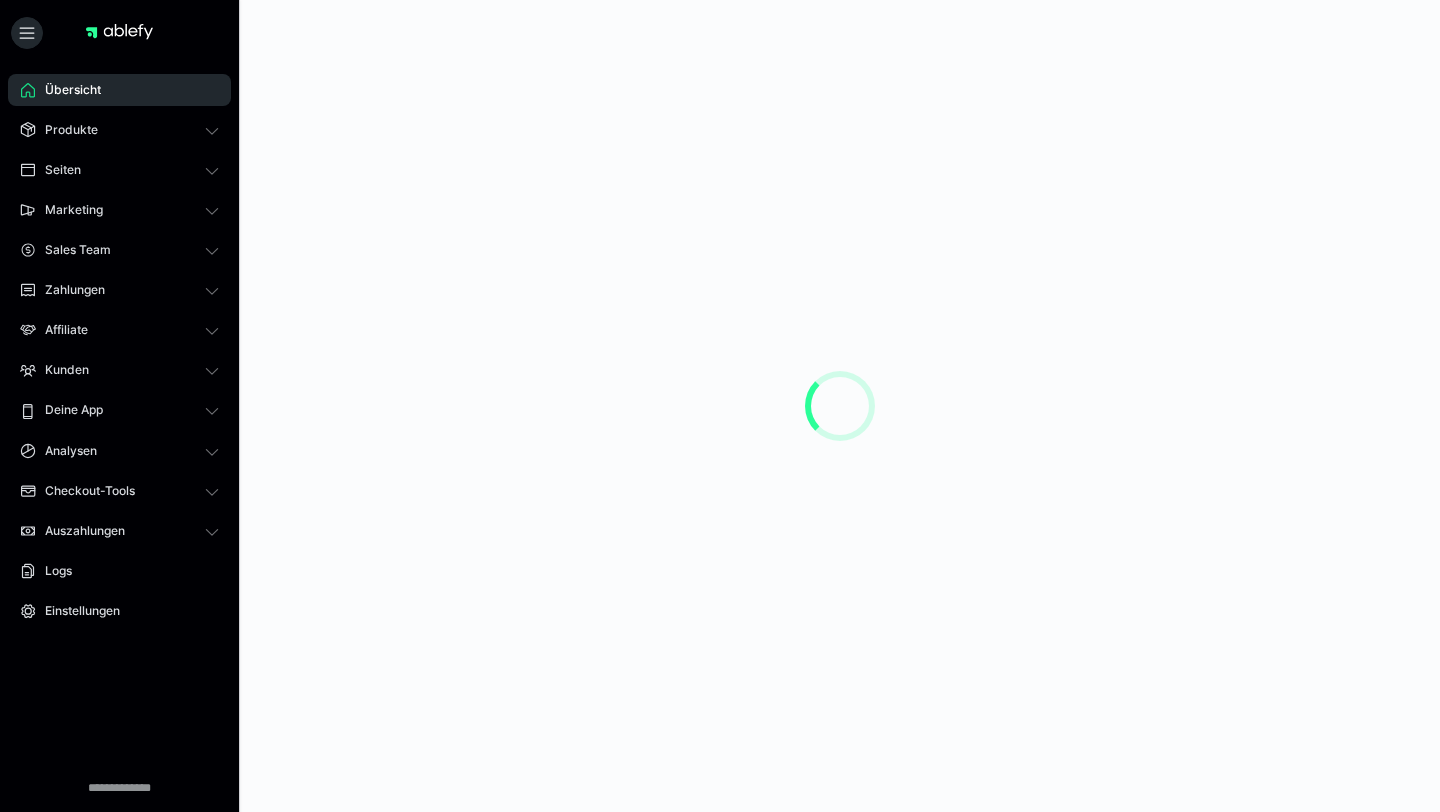 scroll, scrollTop: 0, scrollLeft: 0, axis: both 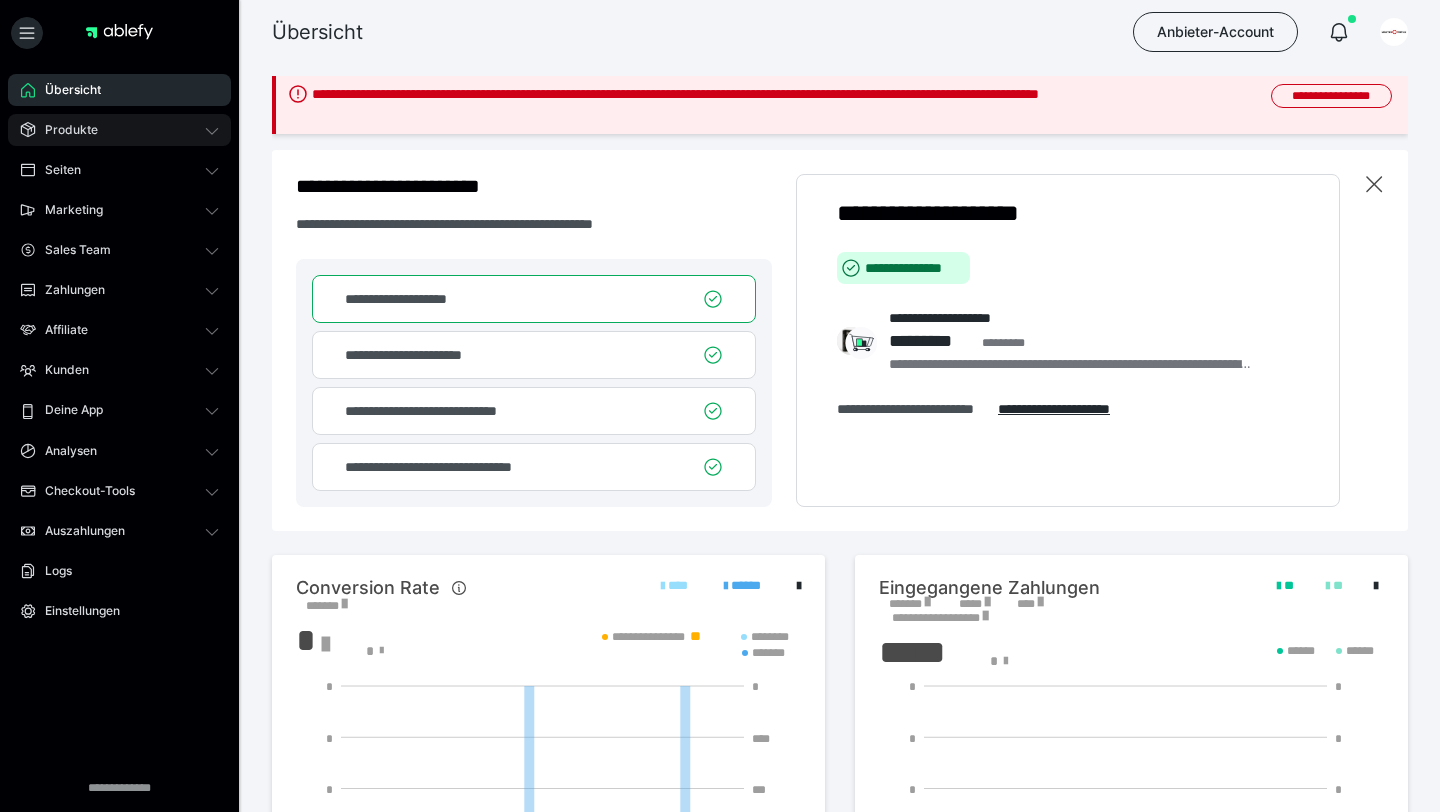 click on "Produkte" at bounding box center [119, 130] 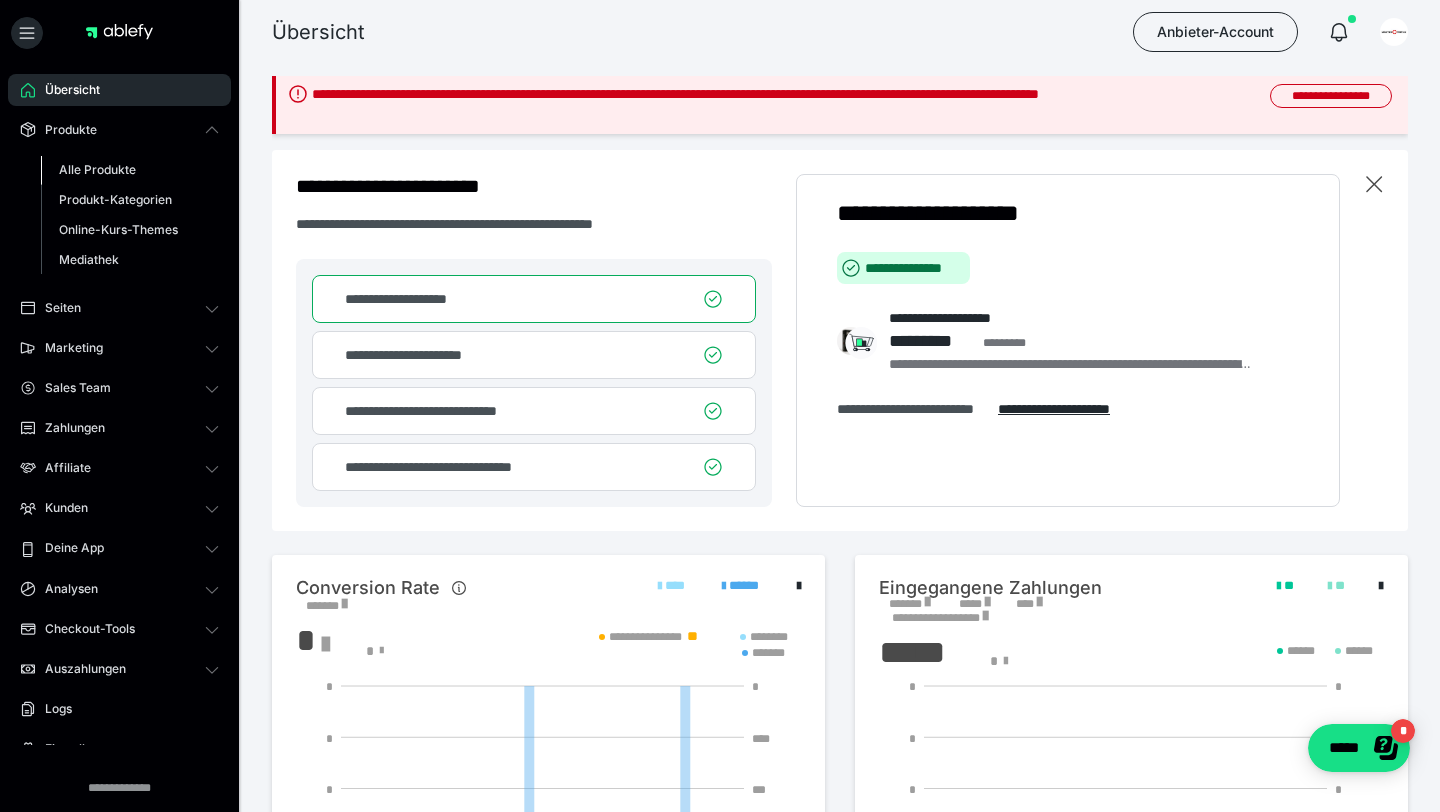 scroll, scrollTop: 0, scrollLeft: 0, axis: both 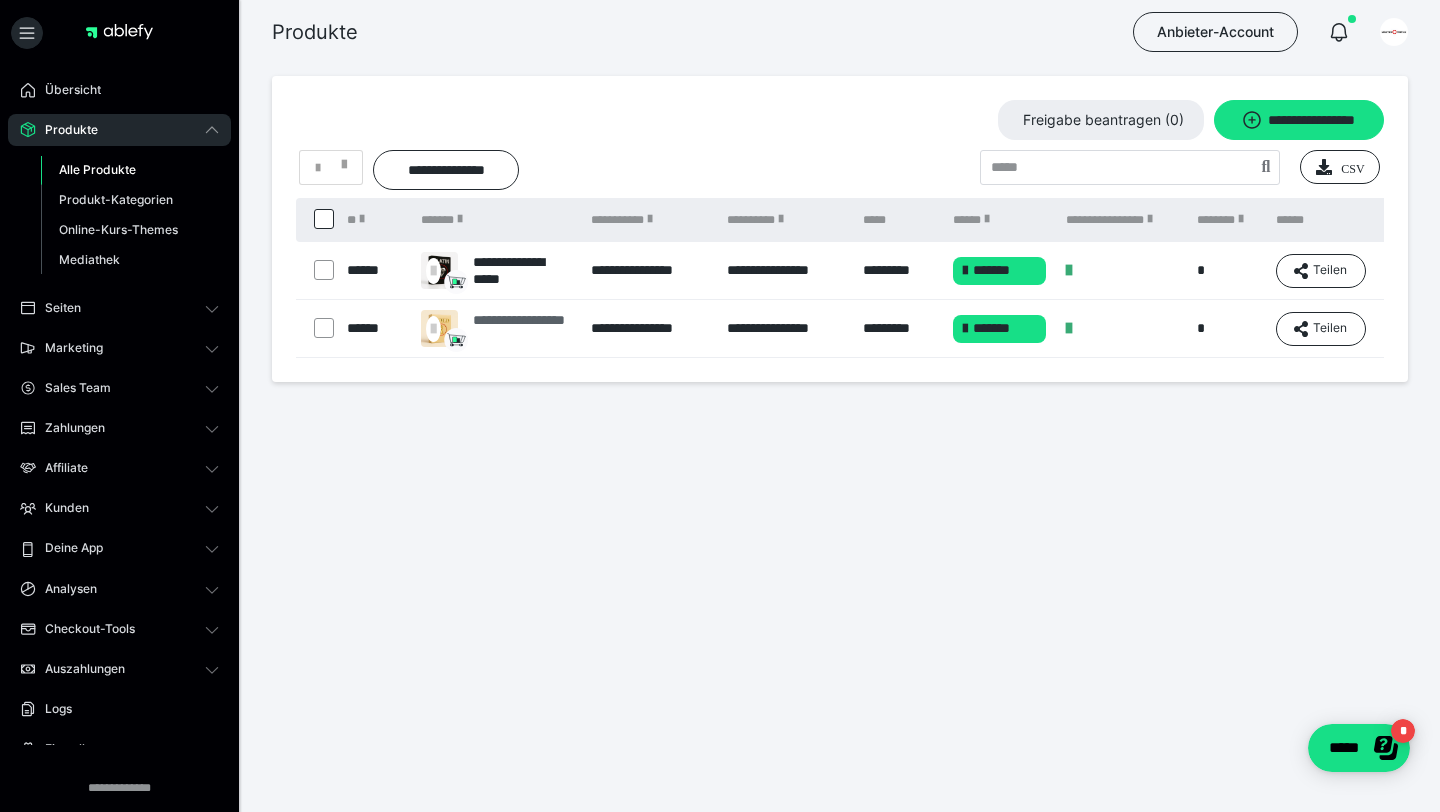 click on "**********" at bounding box center [522, 329] 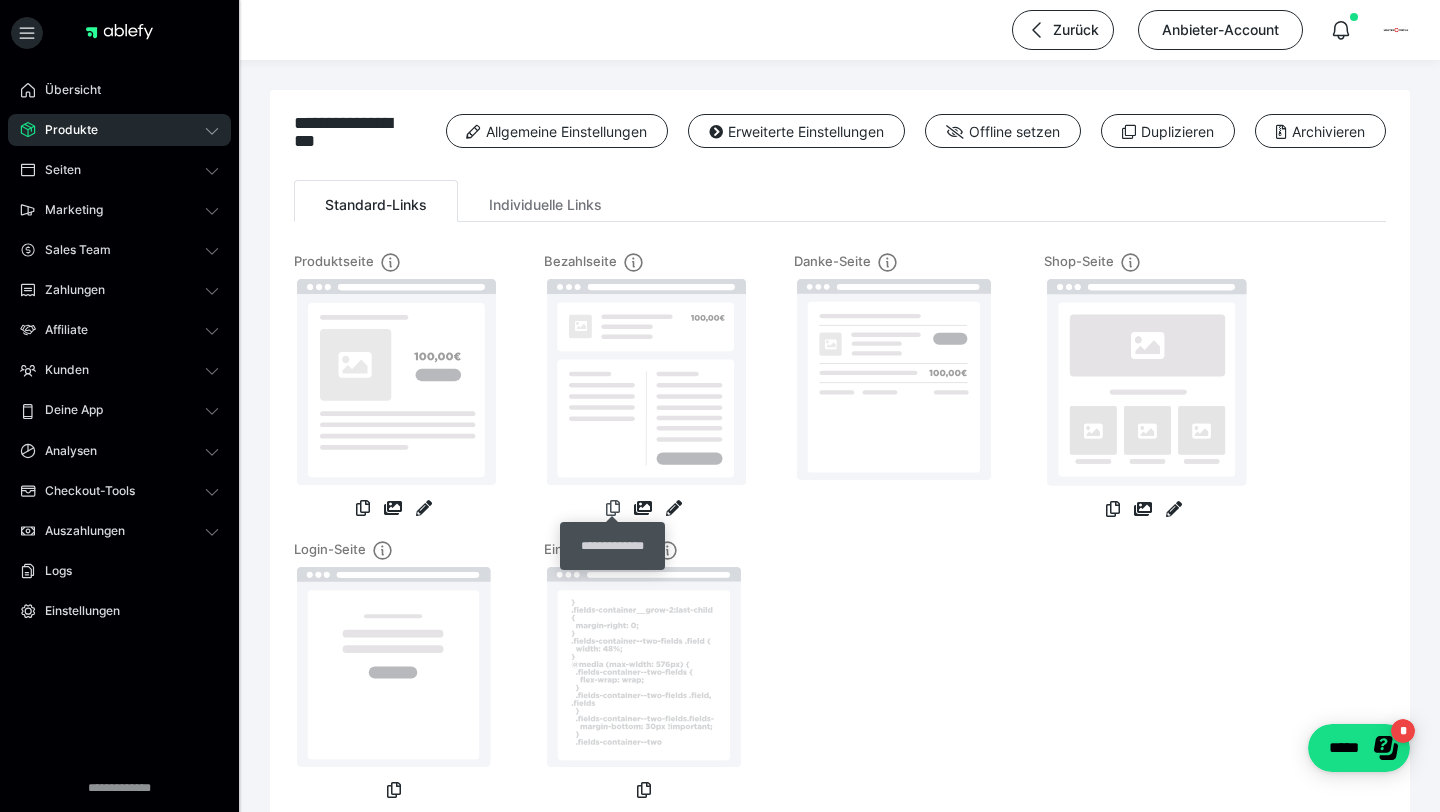 click at bounding box center (613, 508) 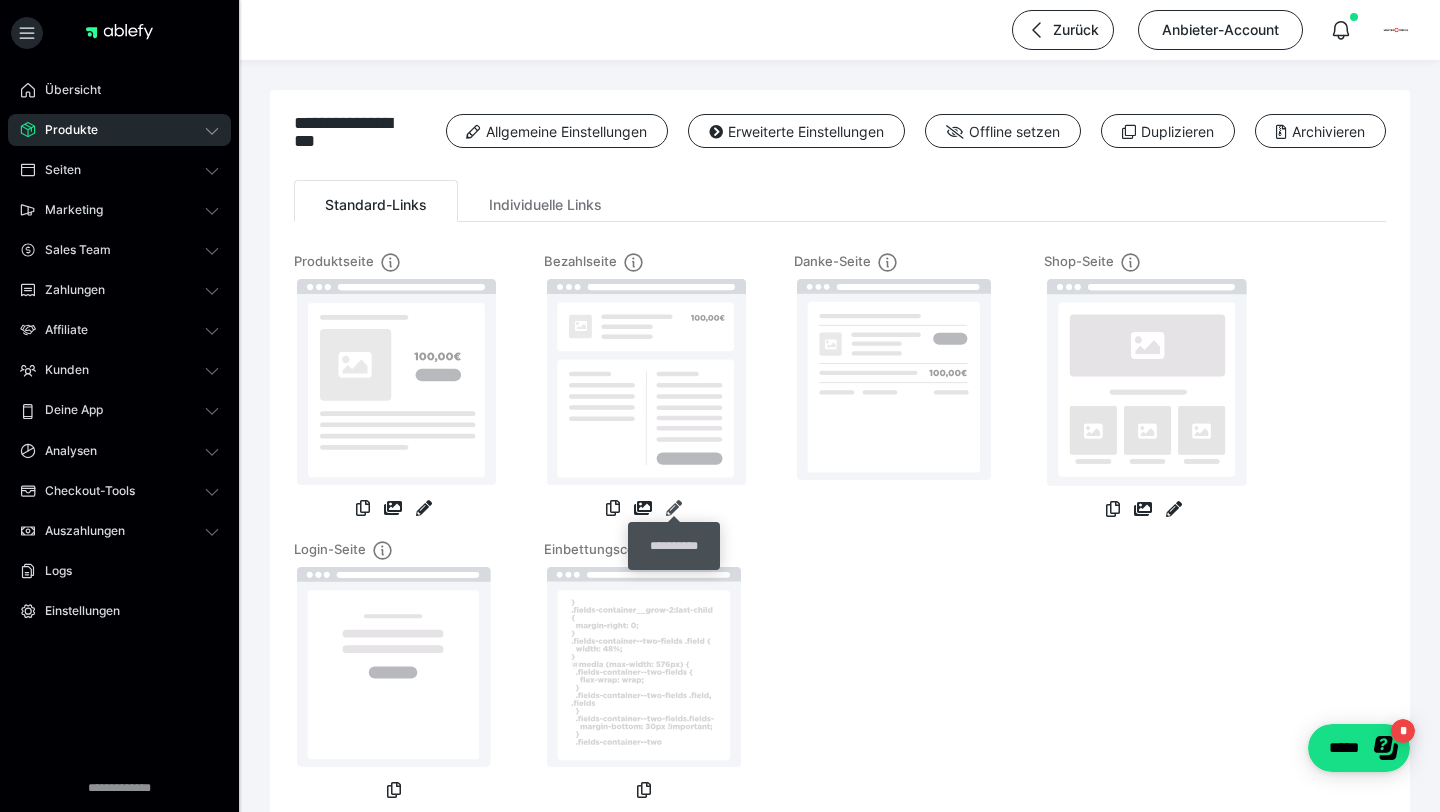 click at bounding box center [674, 508] 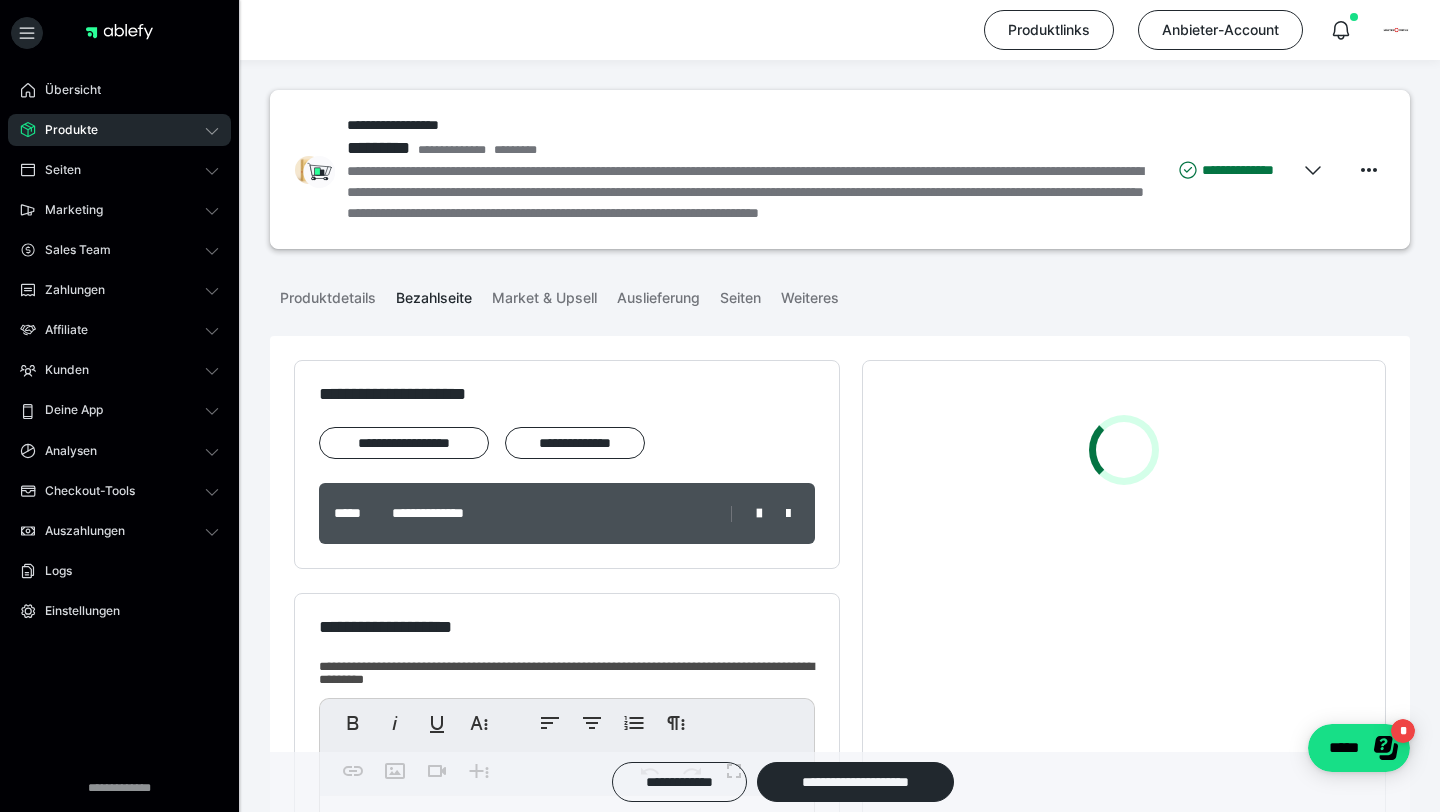 scroll, scrollTop: 583, scrollLeft: 0, axis: vertical 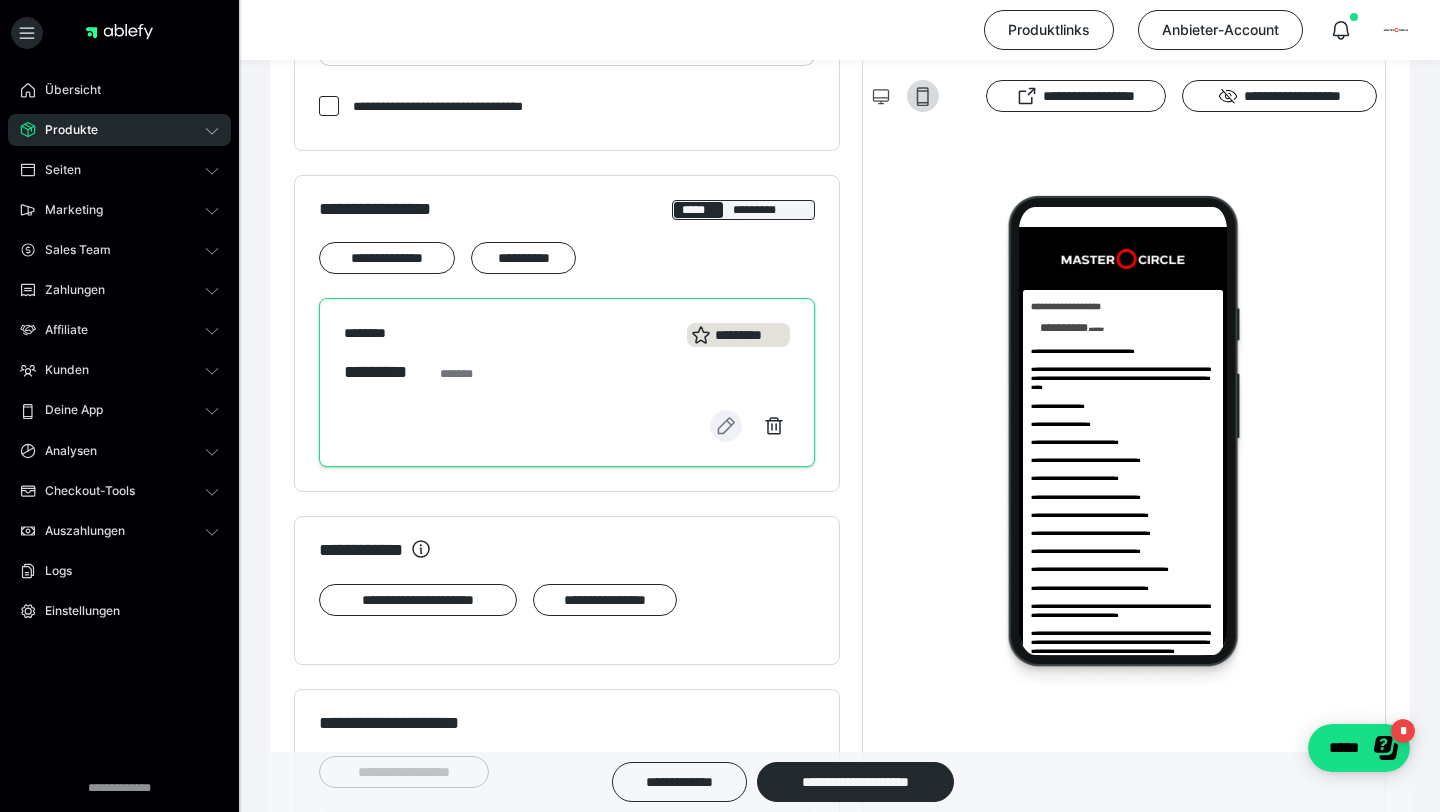 click 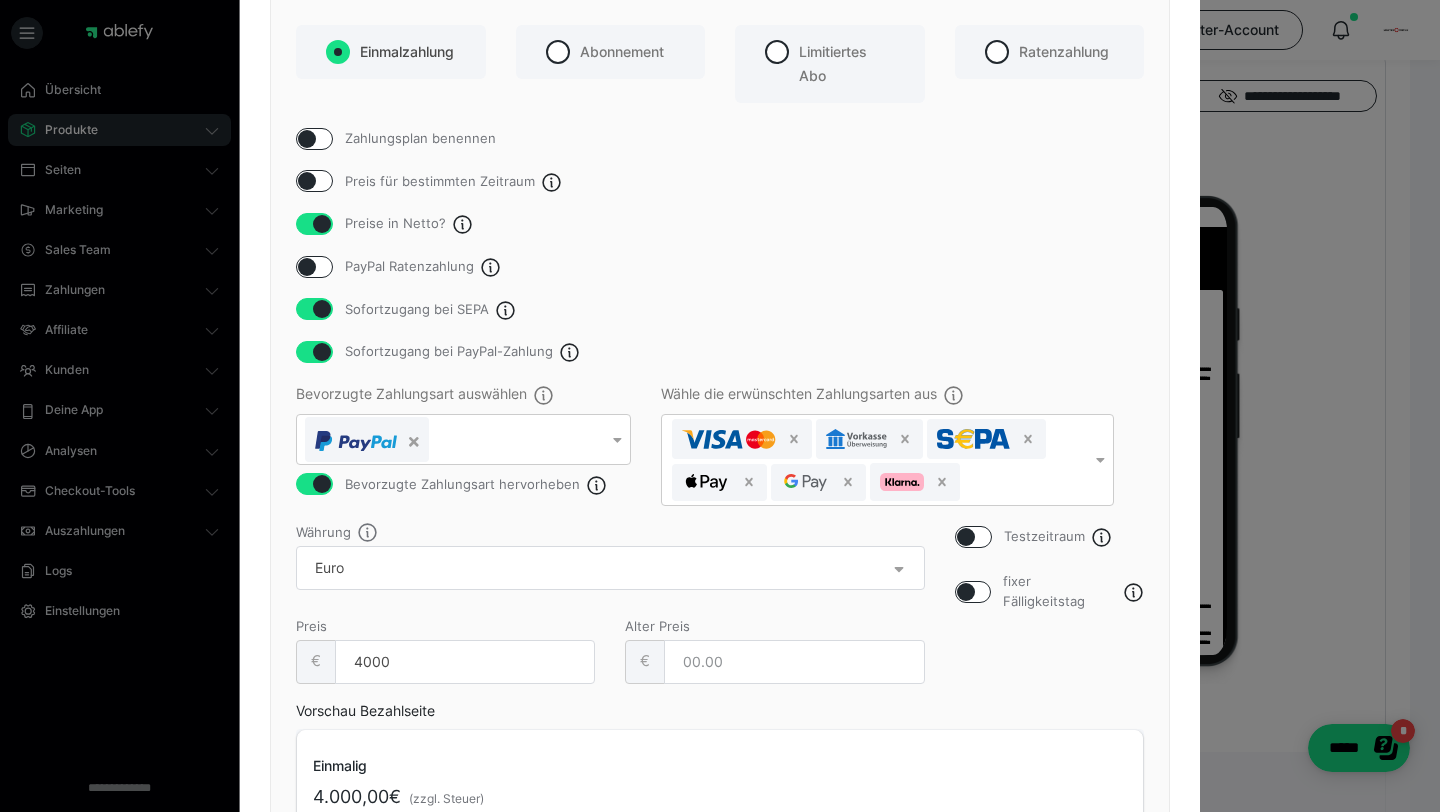 scroll, scrollTop: 276, scrollLeft: 0, axis: vertical 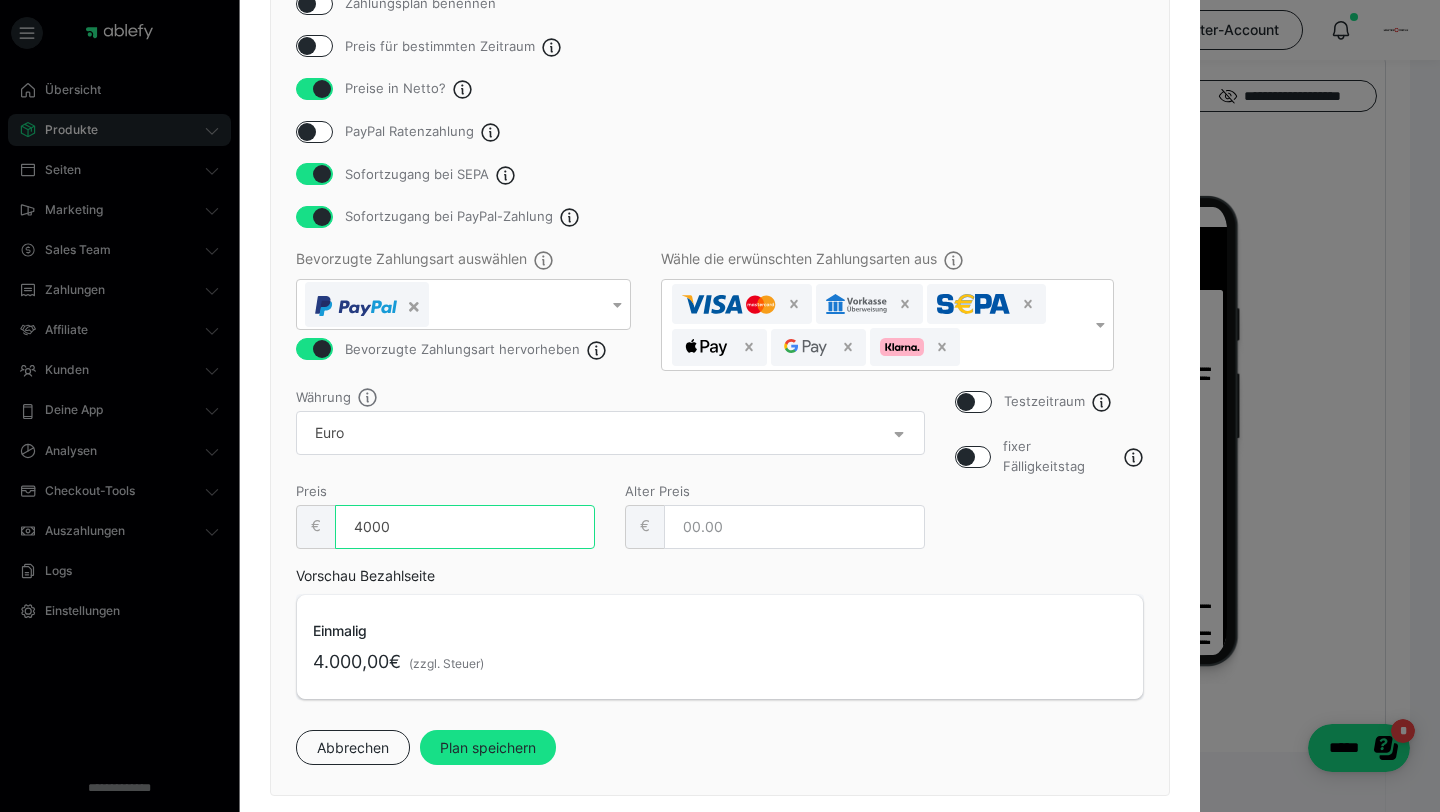 click on "4000" at bounding box center (465, 527) 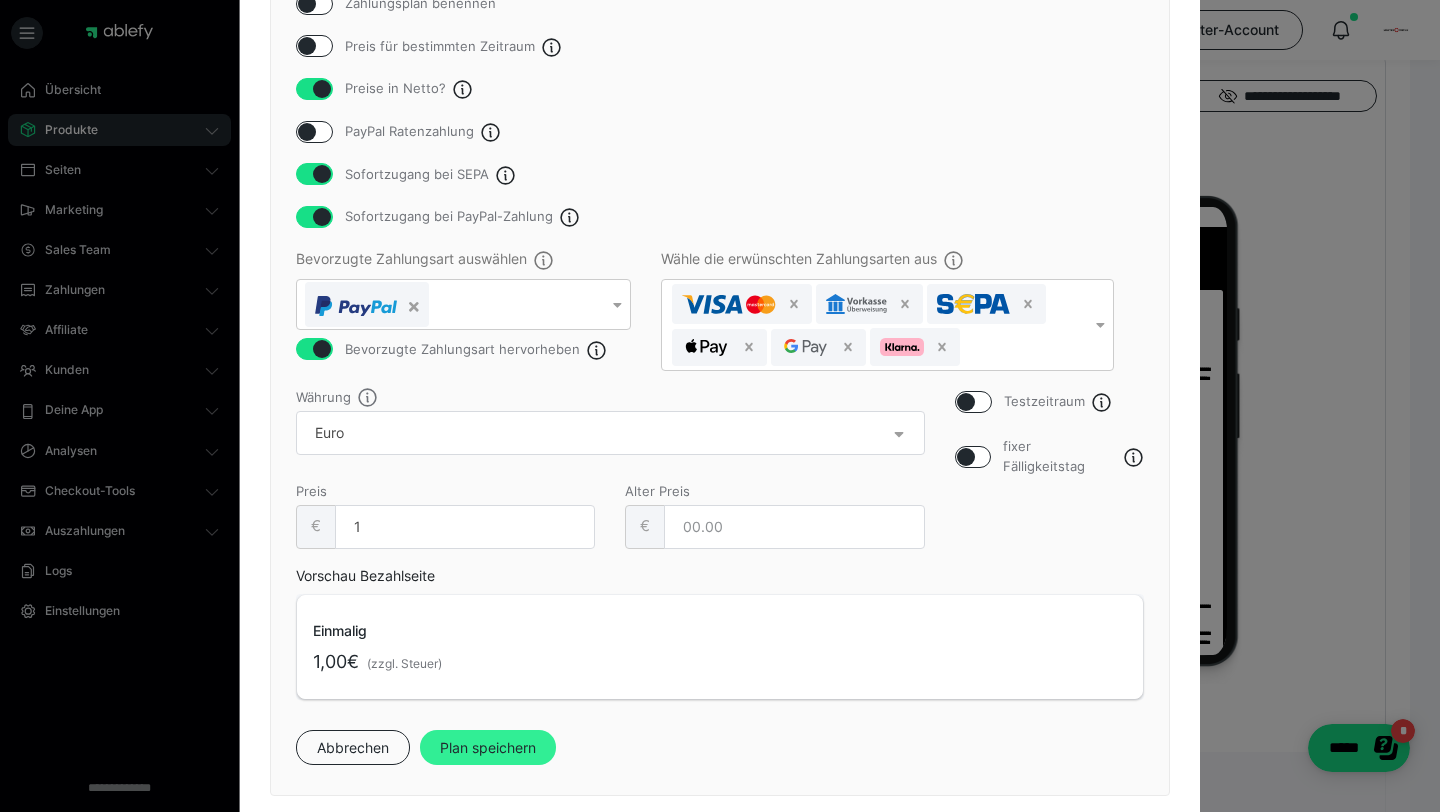click on "Plan speichern" at bounding box center (488, 748) 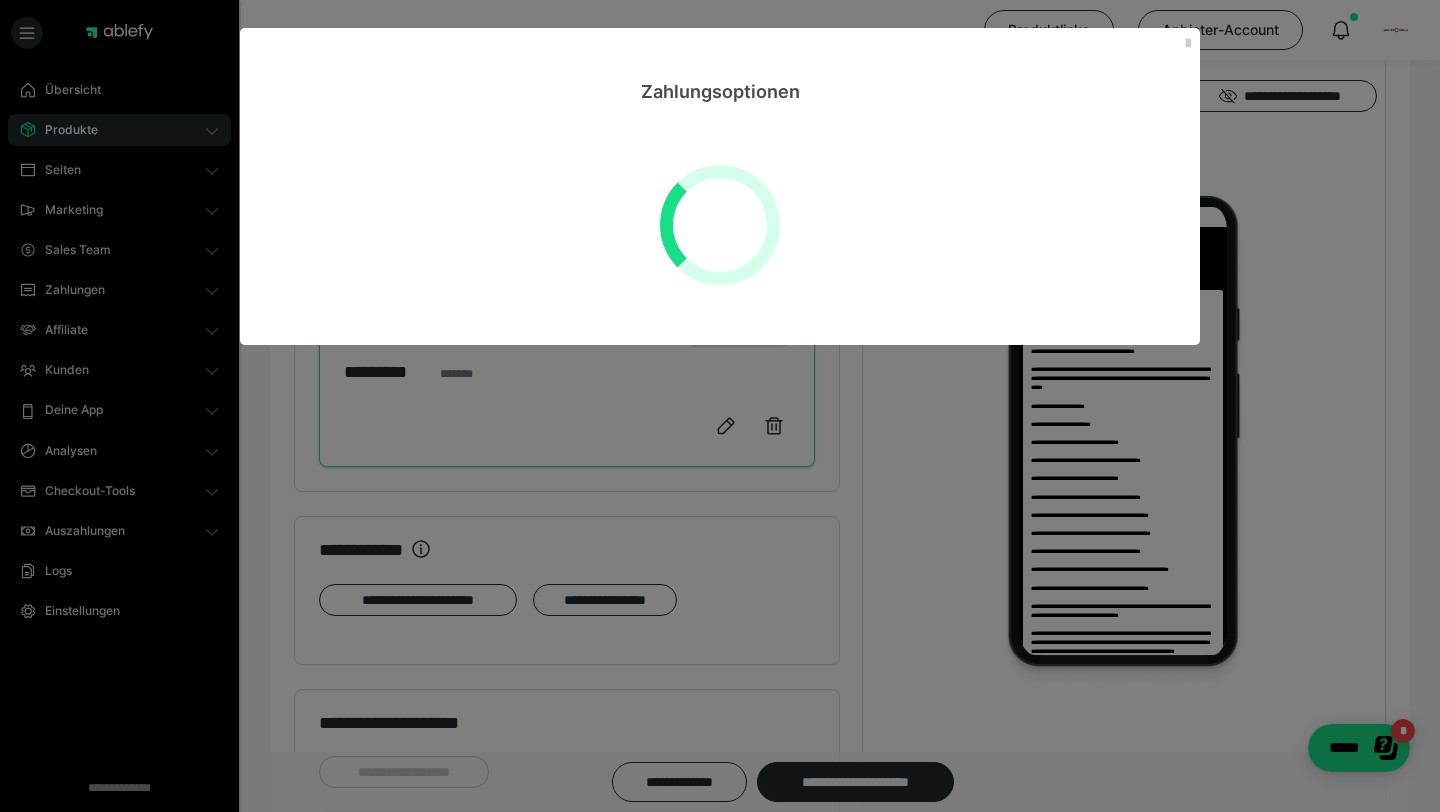 scroll, scrollTop: 0, scrollLeft: 0, axis: both 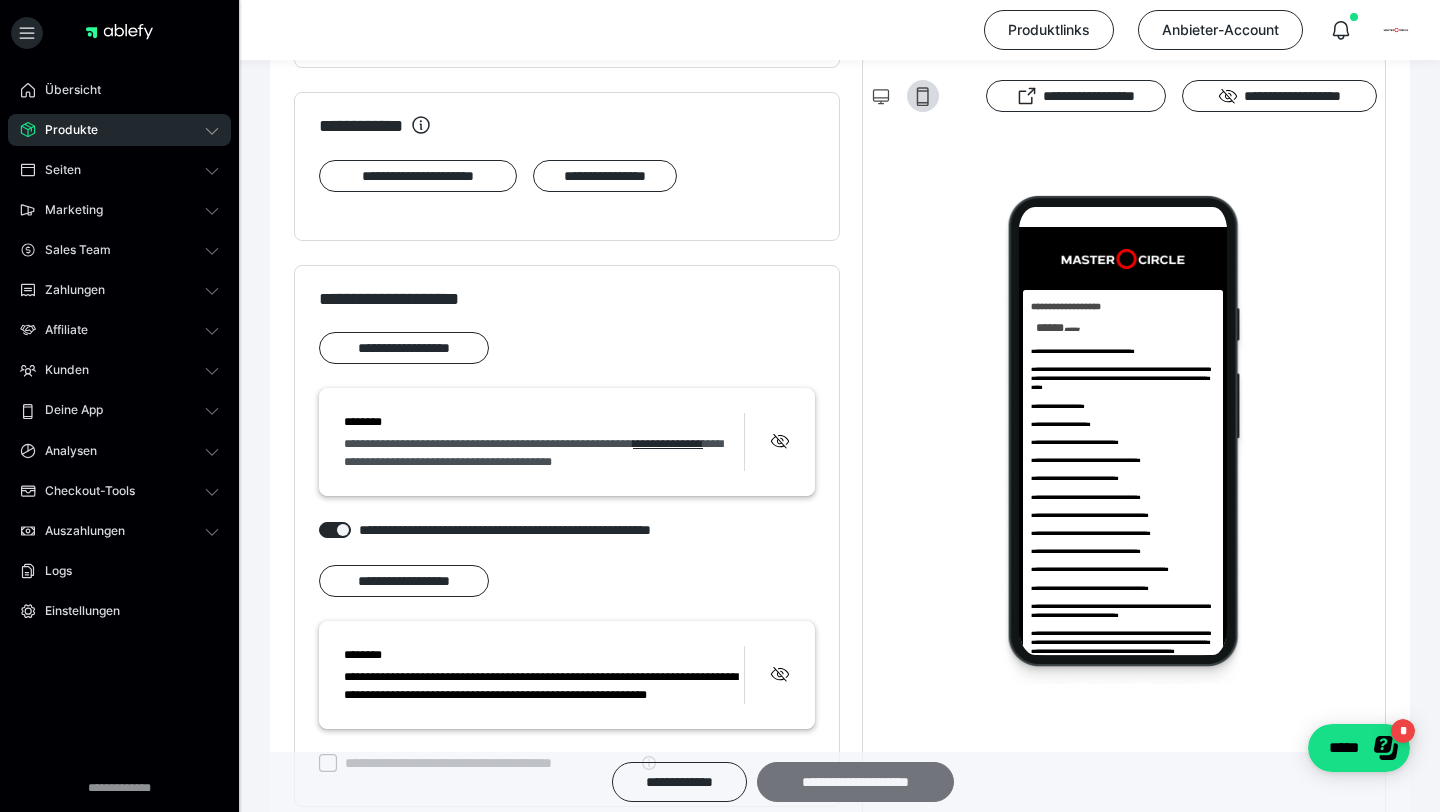 click on "**********" at bounding box center [855, 782] 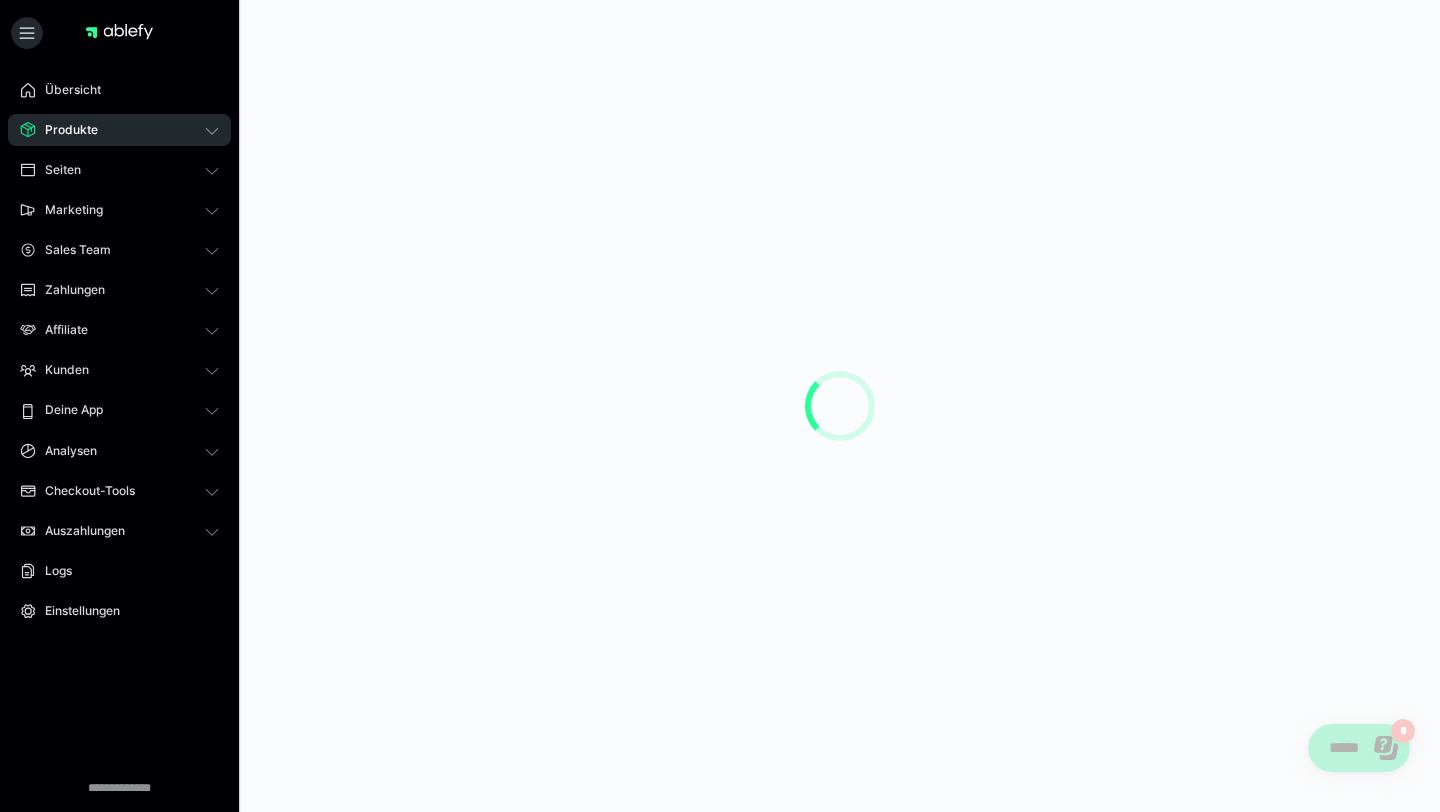 scroll, scrollTop: 0, scrollLeft: 0, axis: both 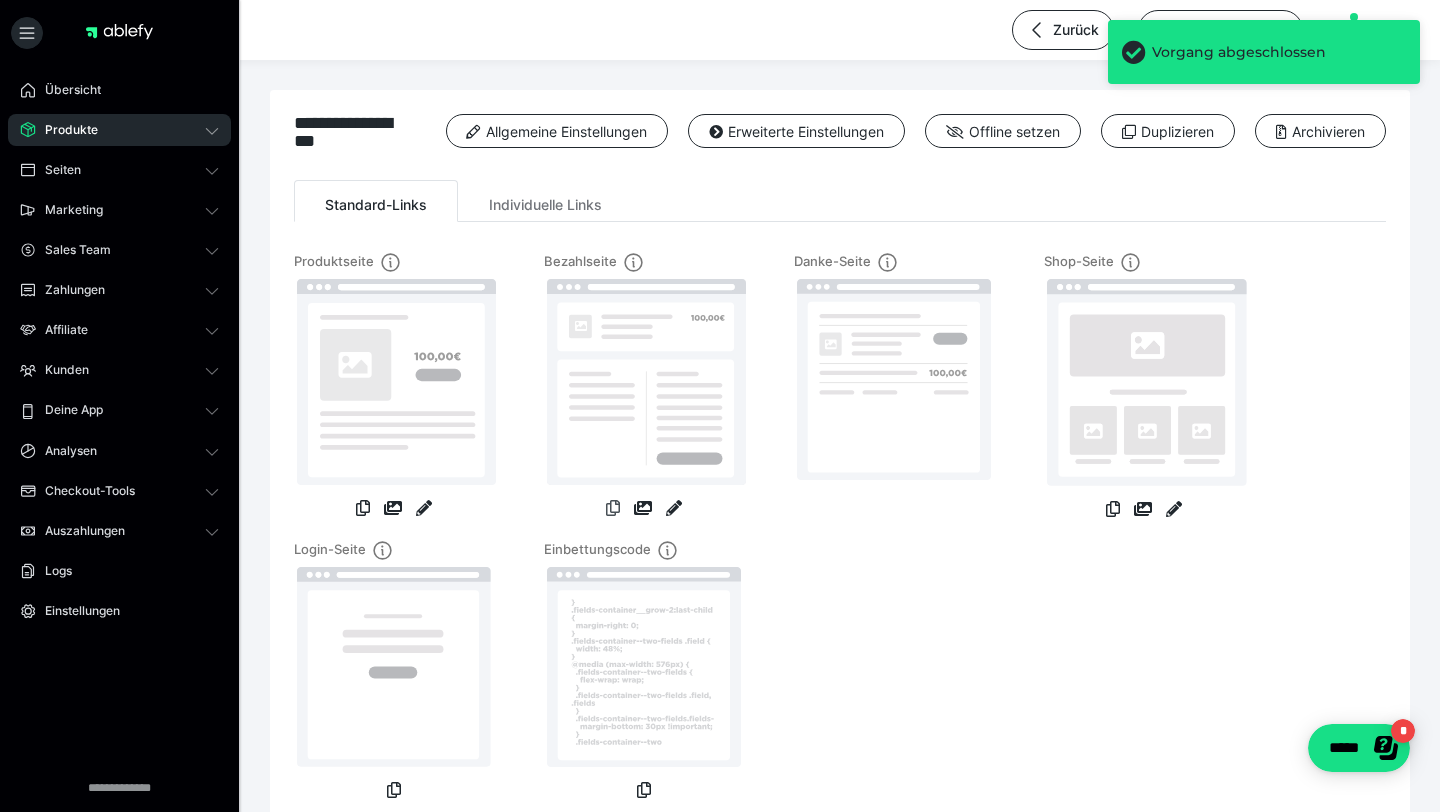 click at bounding box center (613, 508) 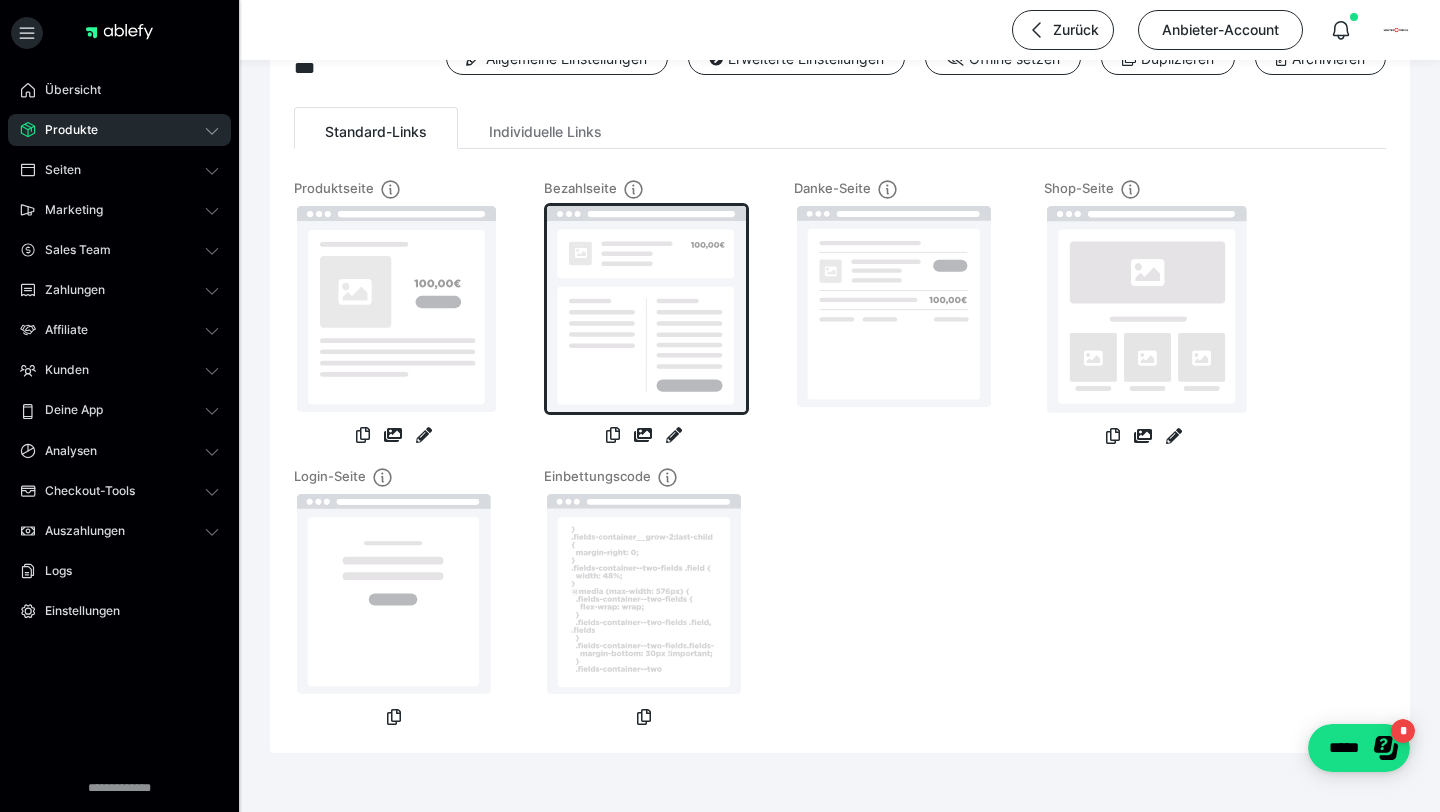 scroll, scrollTop: 0, scrollLeft: 0, axis: both 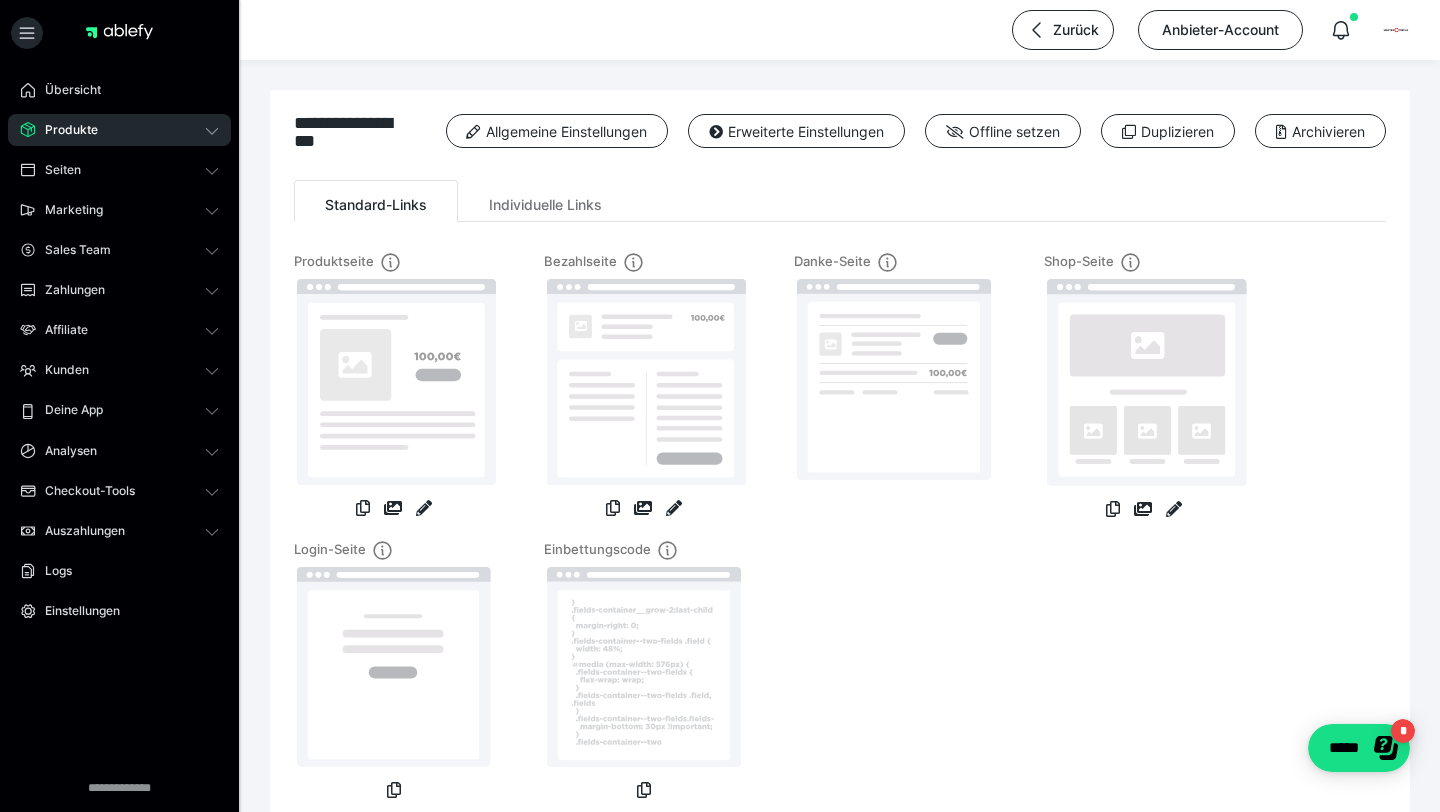 click 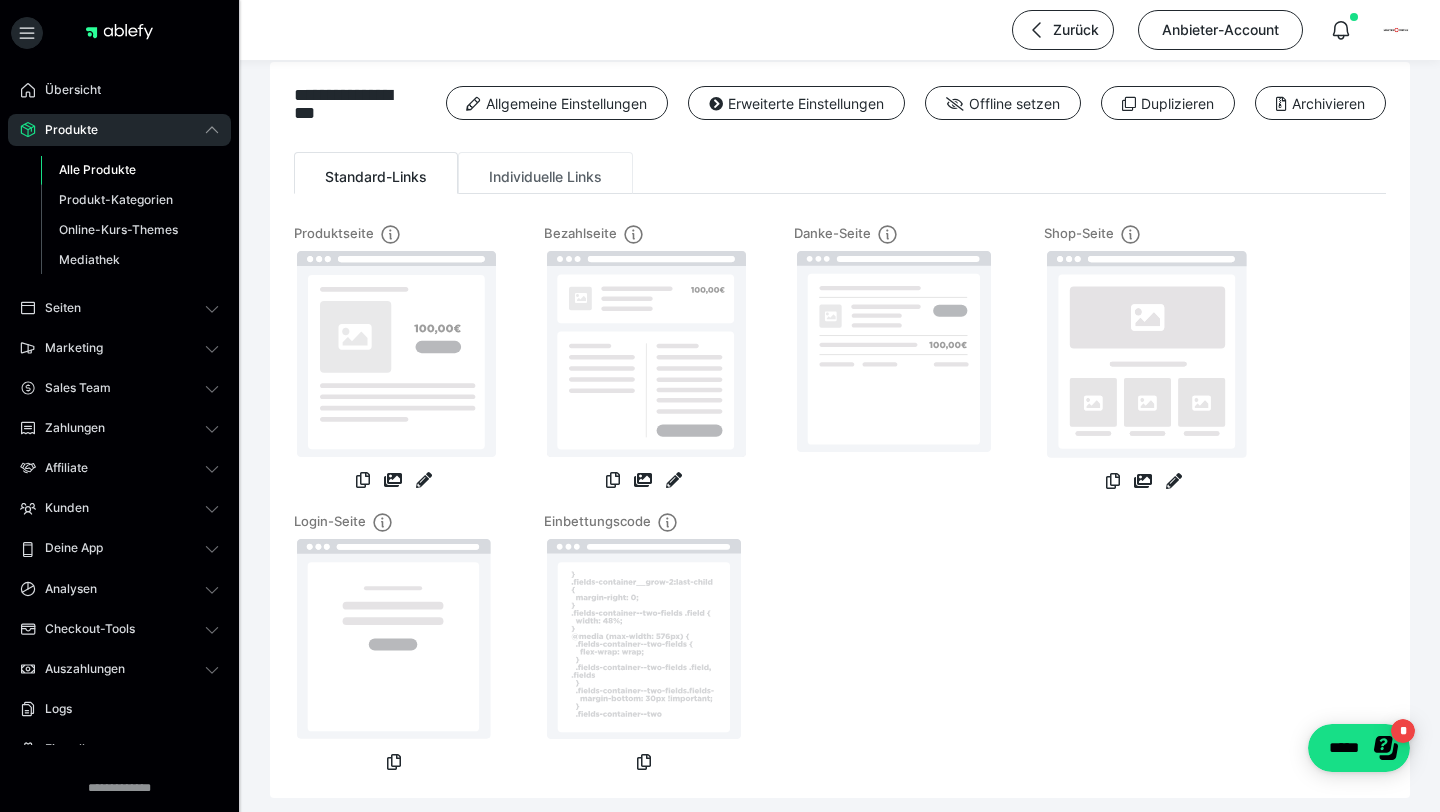 scroll, scrollTop: 0, scrollLeft: 0, axis: both 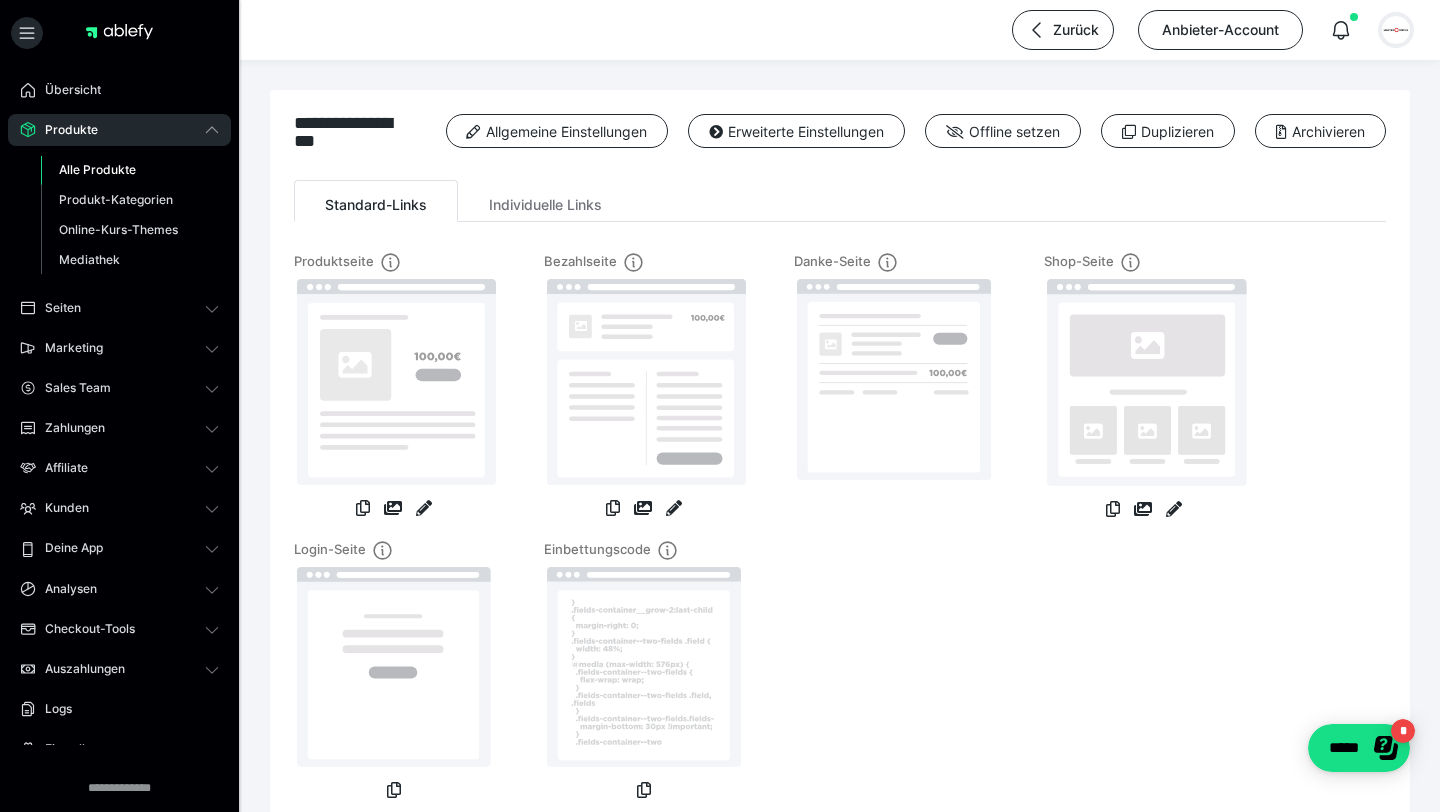 click at bounding box center (1396, 30) 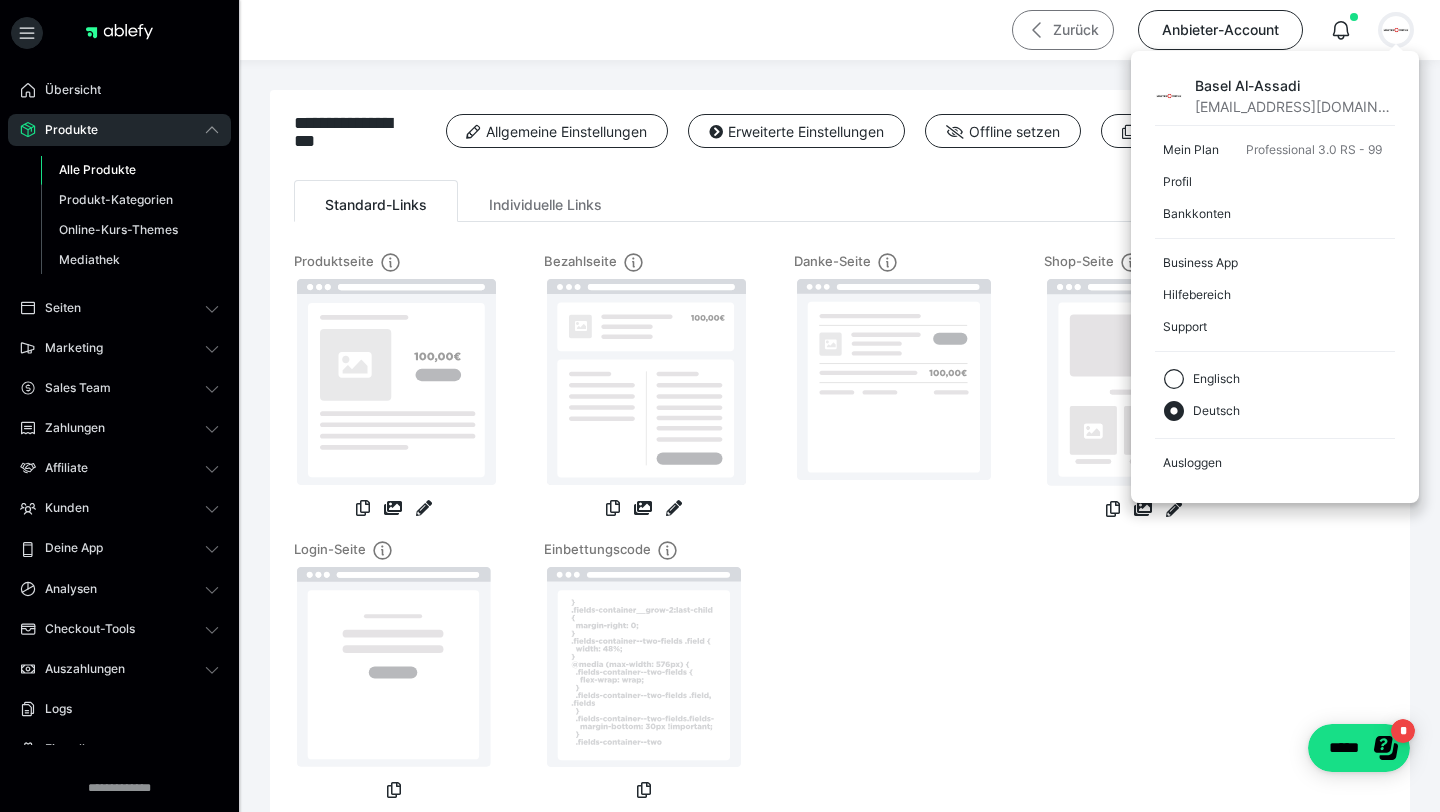 click on "Zurück" at bounding box center [1063, 30] 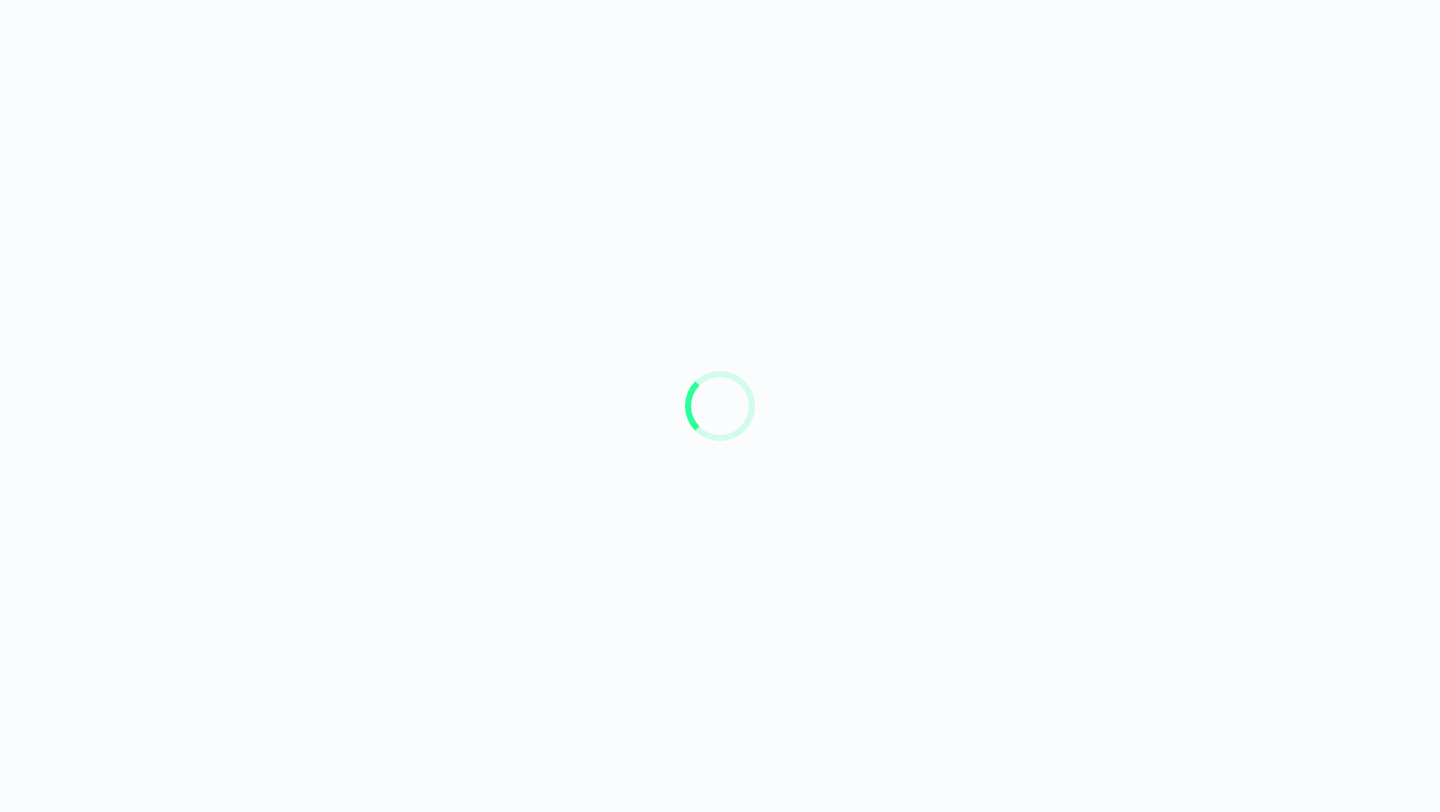 scroll, scrollTop: 0, scrollLeft: 0, axis: both 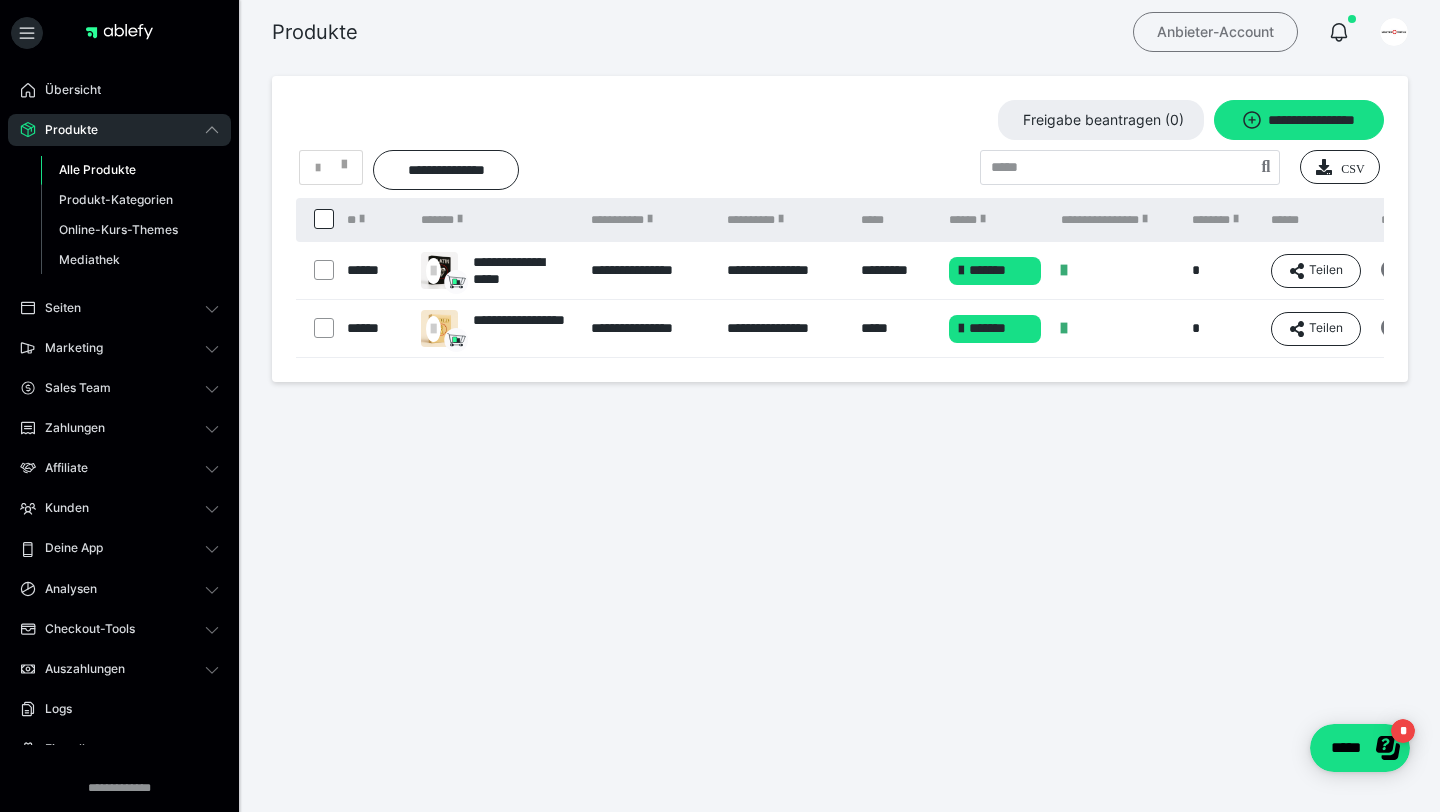 click on "Anbieter-Account" at bounding box center (1215, 32) 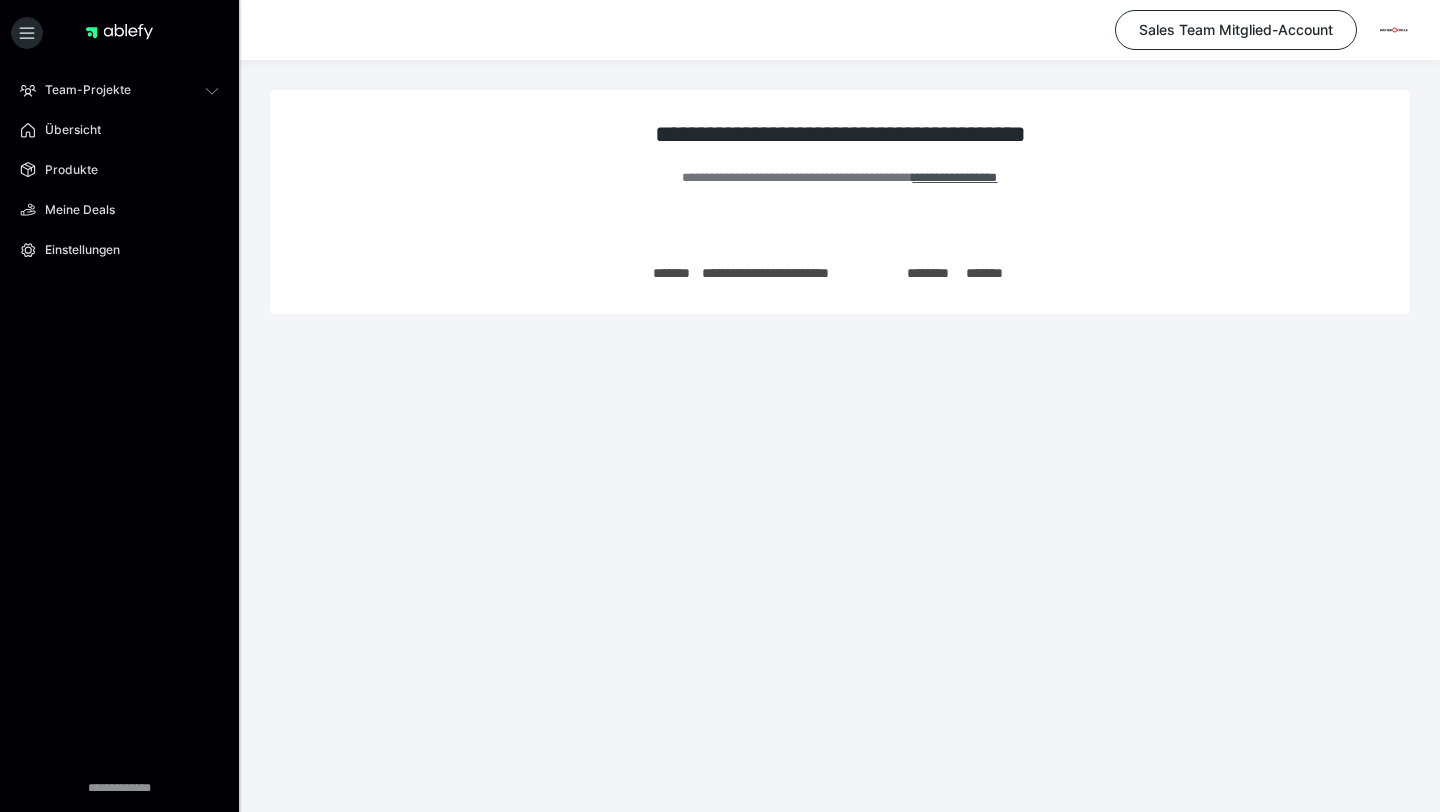 scroll, scrollTop: 0, scrollLeft: 0, axis: both 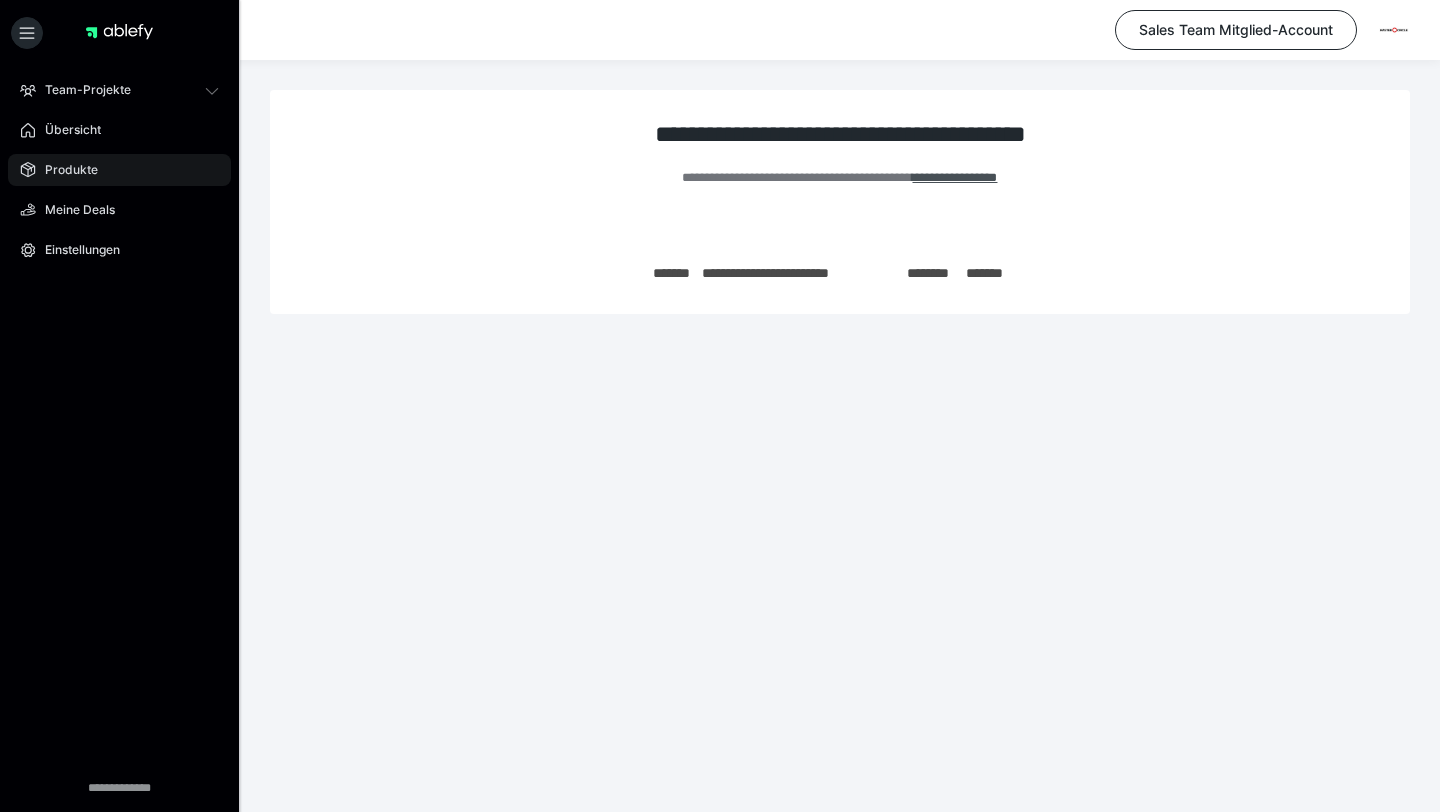 click on "Produkte" at bounding box center (119, 170) 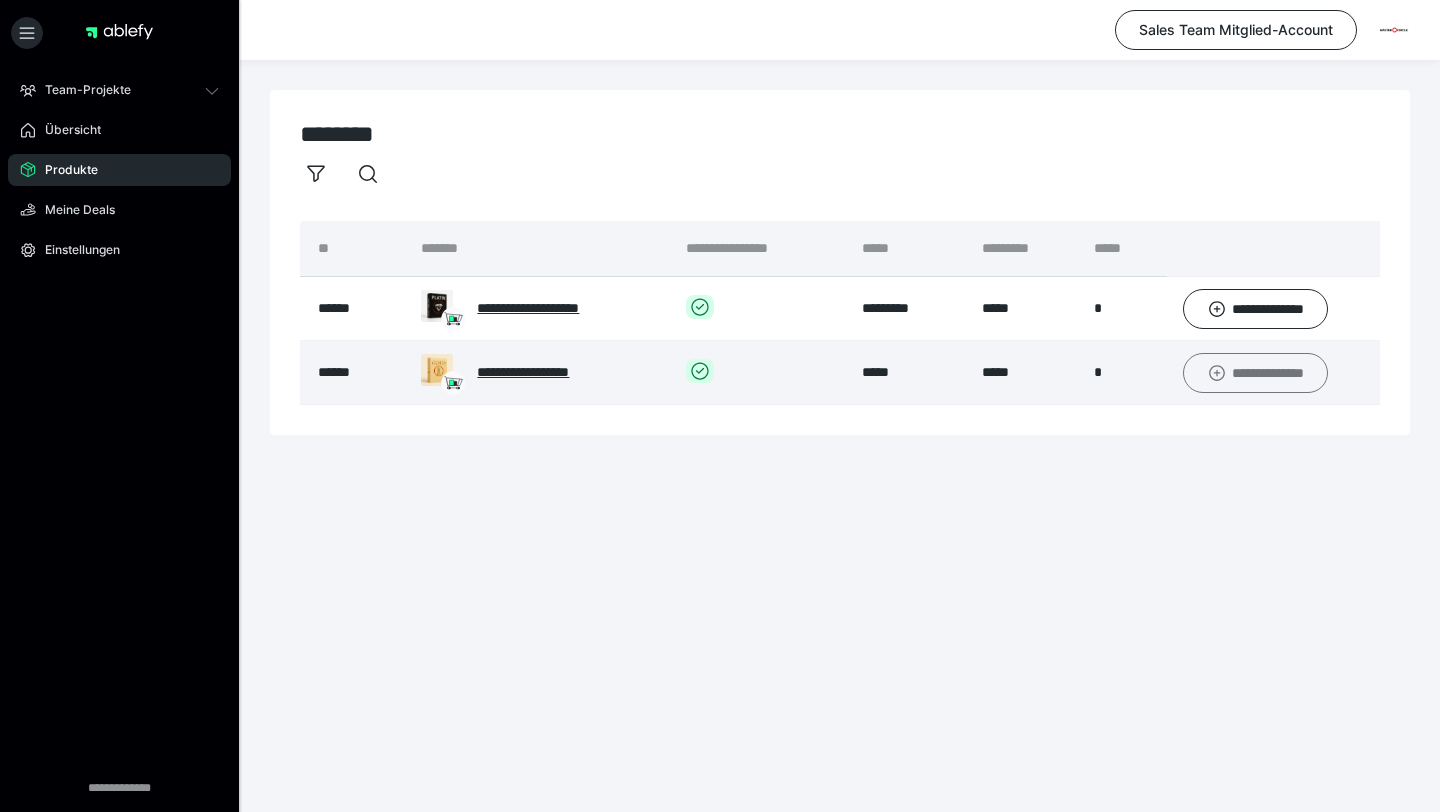 click on "**********" at bounding box center [1256, 373] 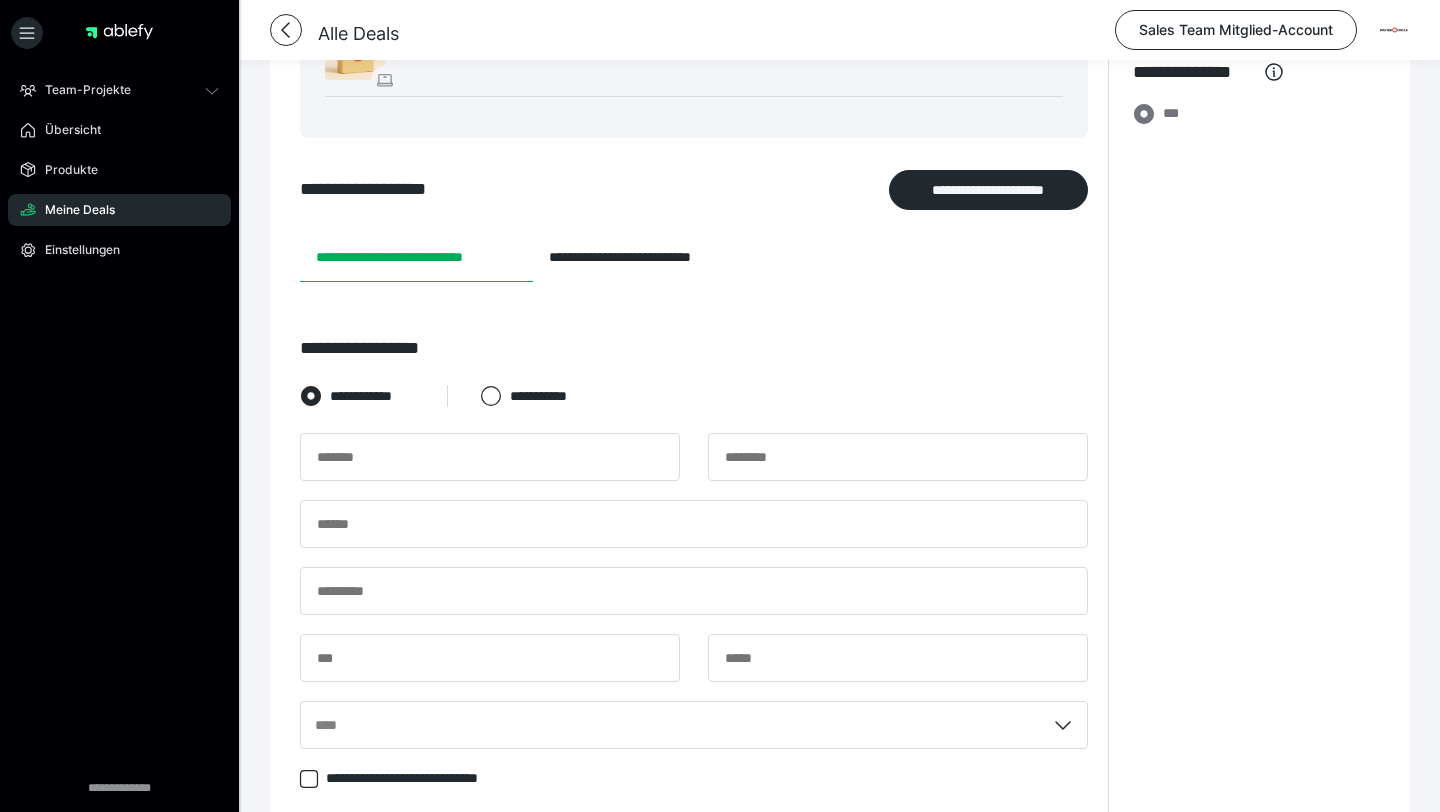 scroll, scrollTop: 0, scrollLeft: 0, axis: both 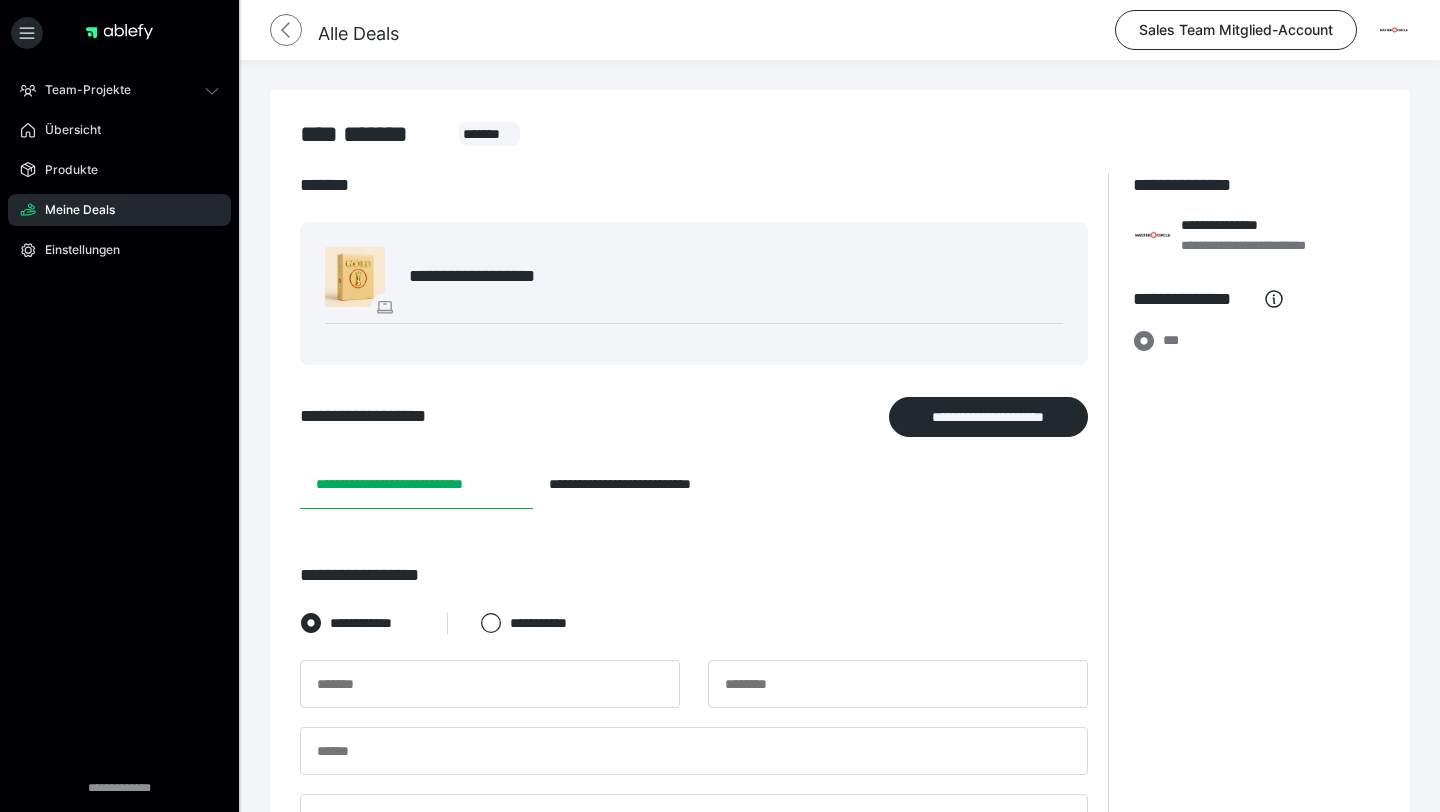 click 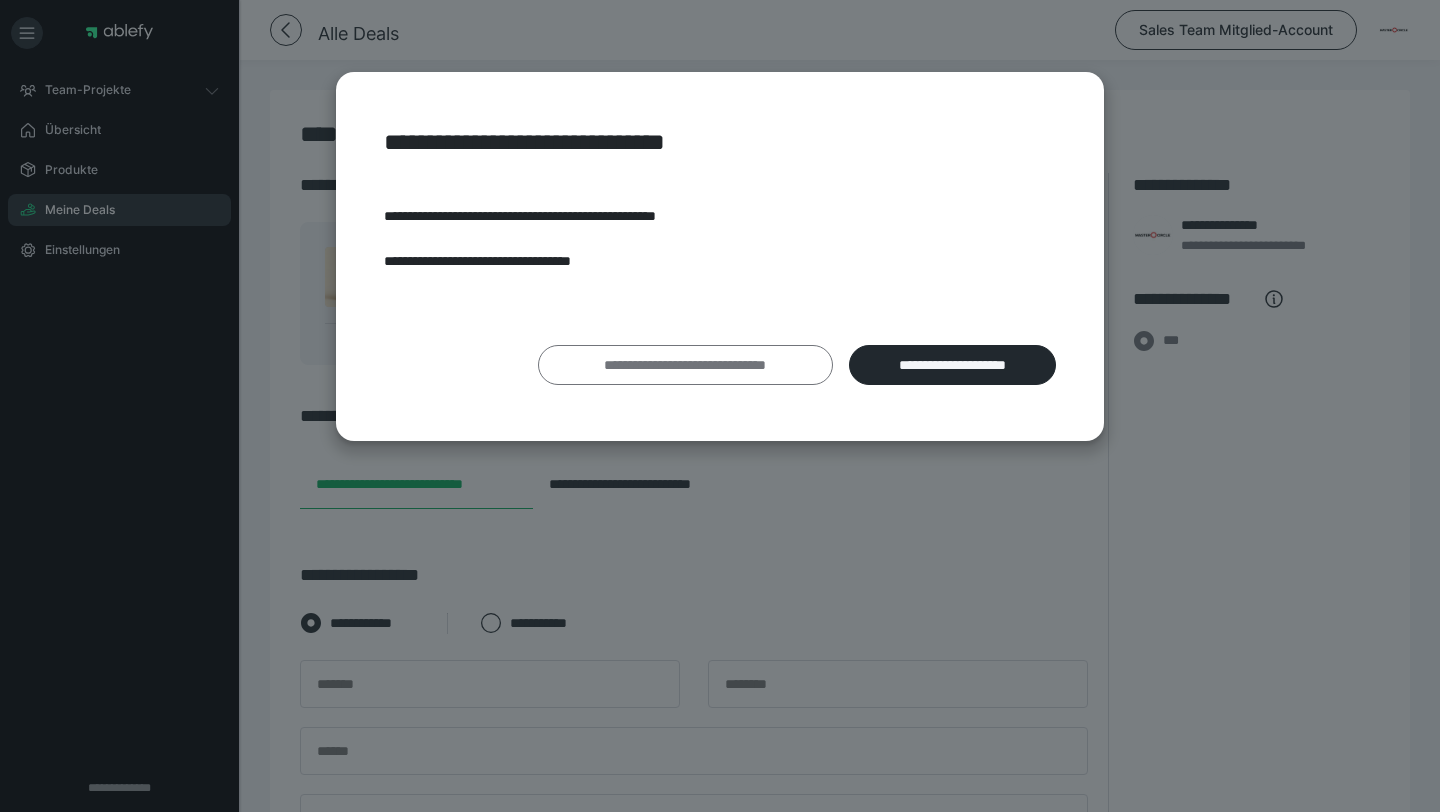 click on "**********" at bounding box center (685, 365) 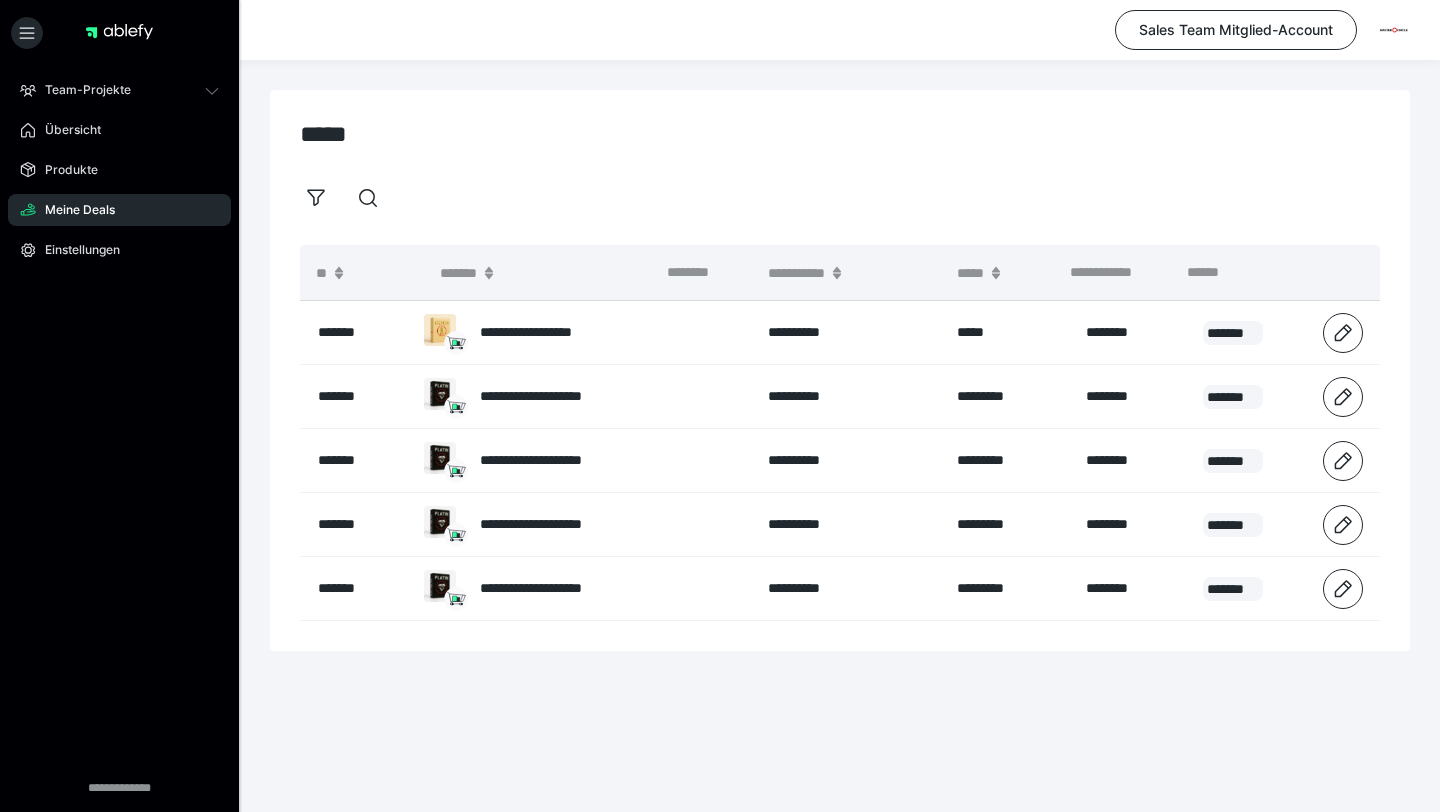 click at bounding box center (119, 32) 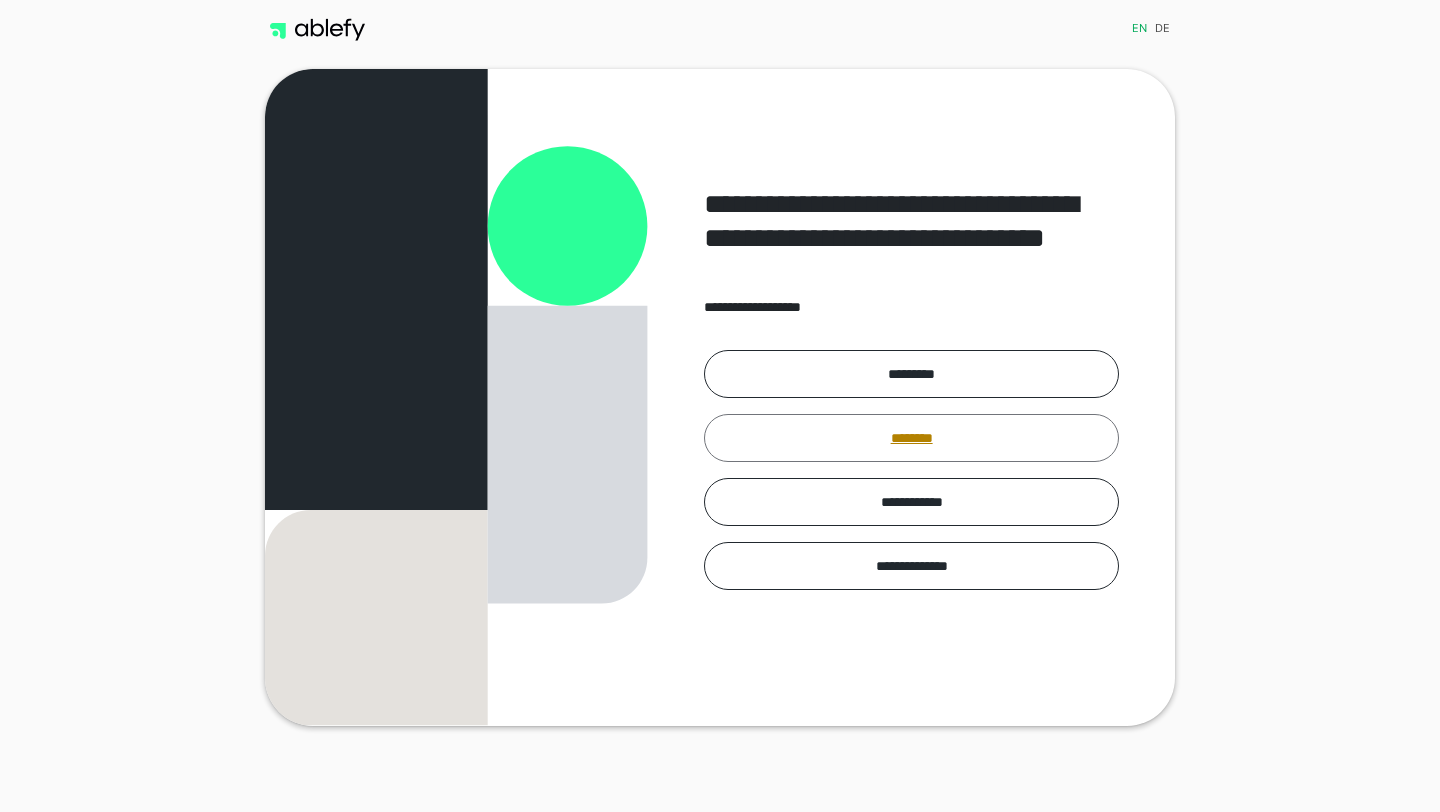 scroll, scrollTop: 0, scrollLeft: 0, axis: both 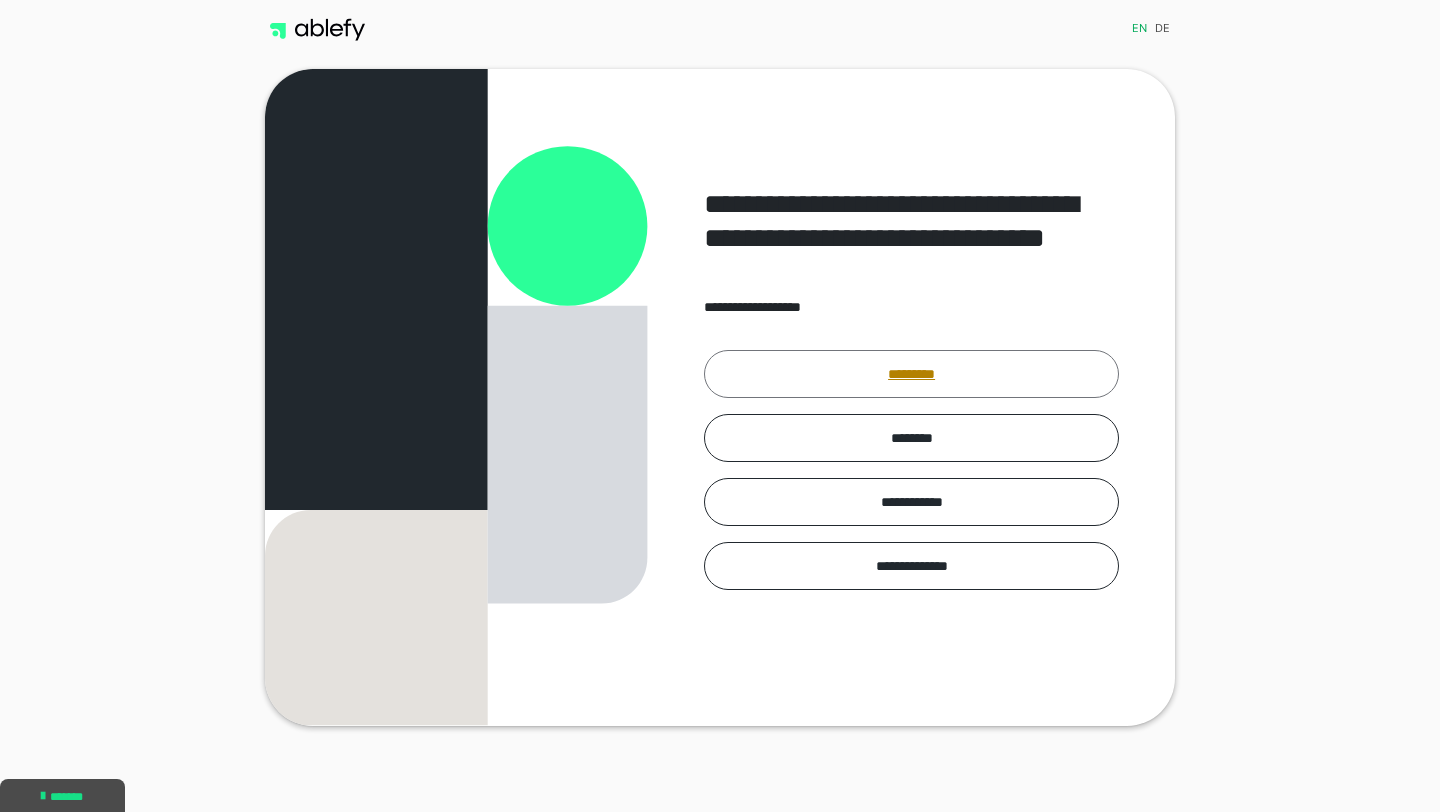 click on "*********" at bounding box center [911, 374] 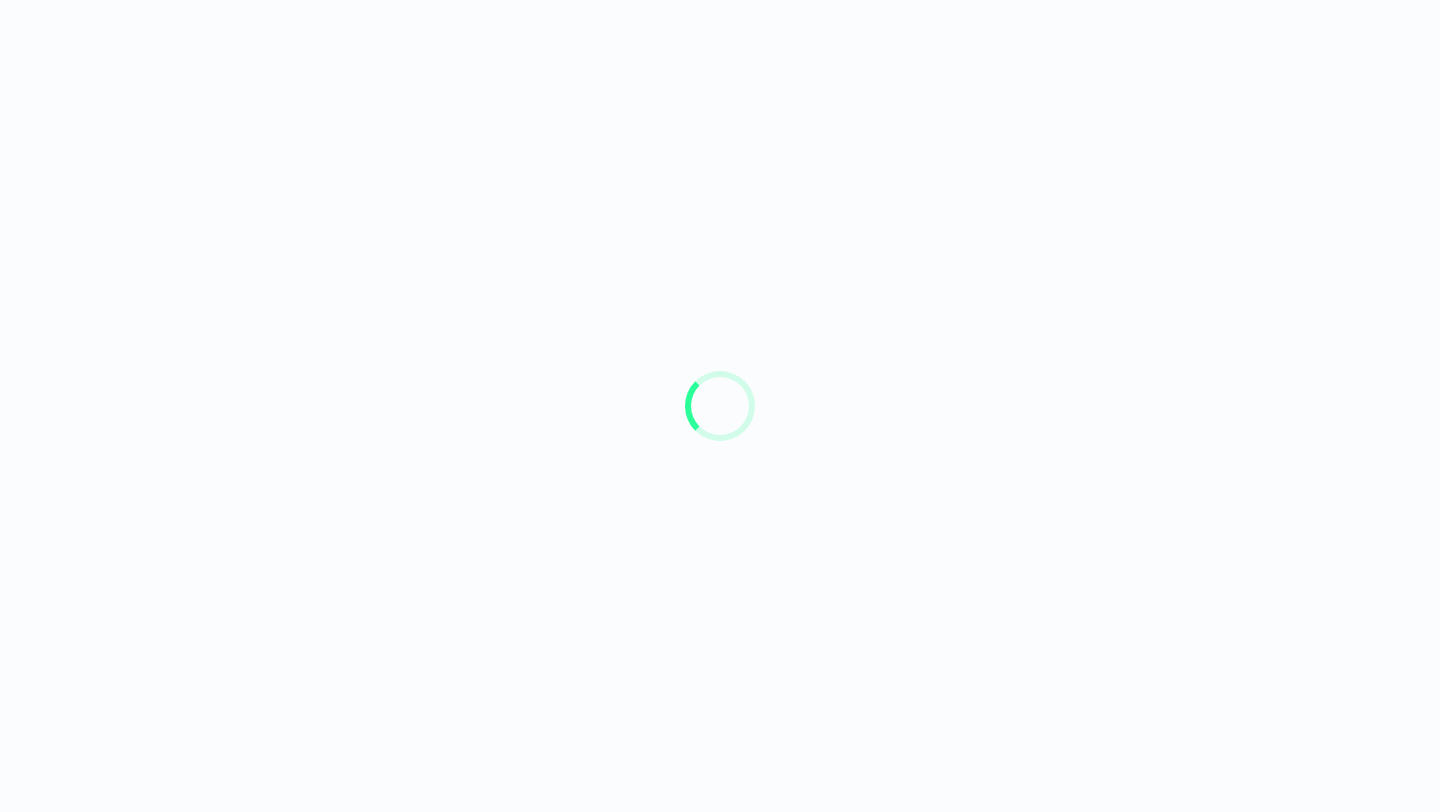 scroll, scrollTop: 0, scrollLeft: 0, axis: both 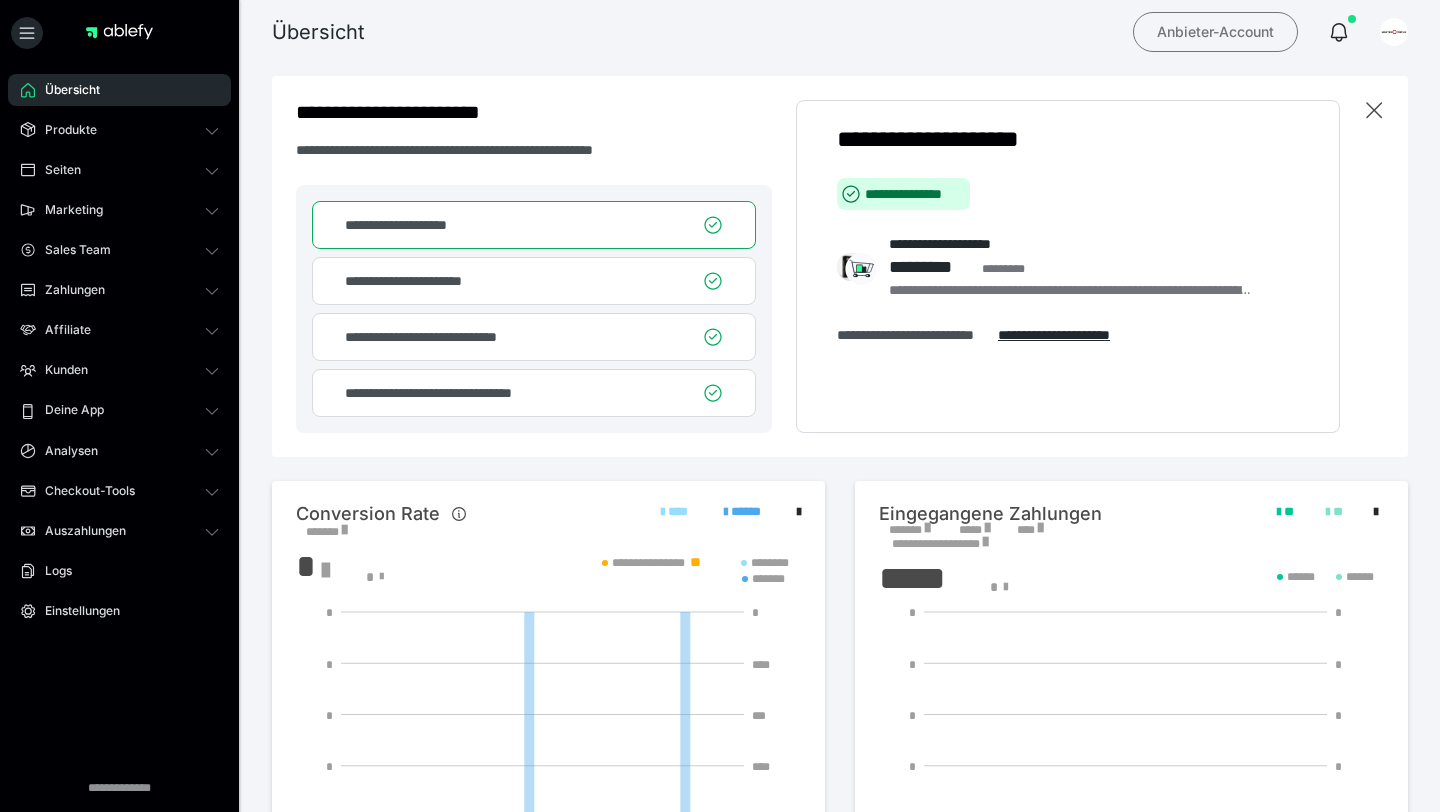 click on "Anbieter-Account" at bounding box center (1215, 32) 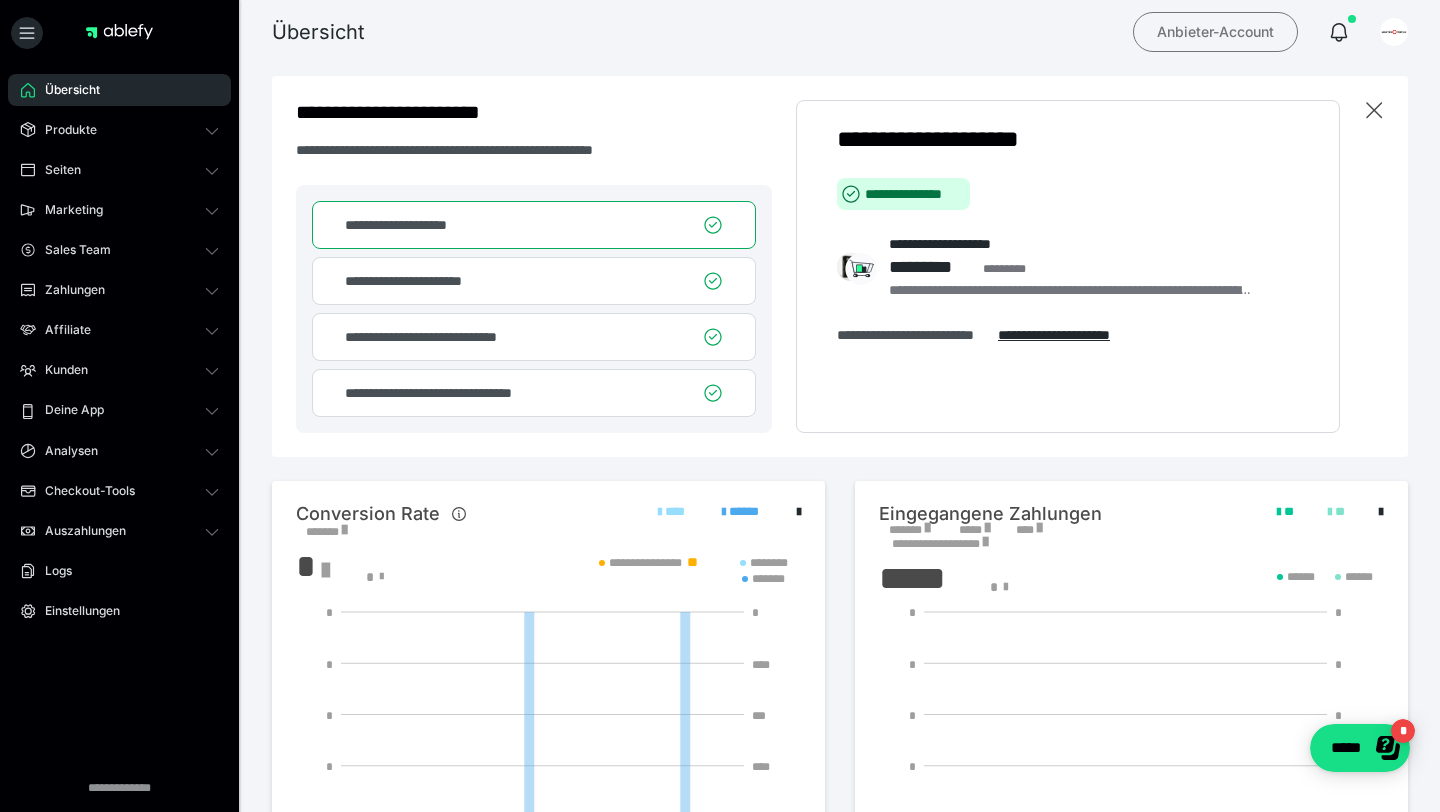 scroll, scrollTop: 0, scrollLeft: 0, axis: both 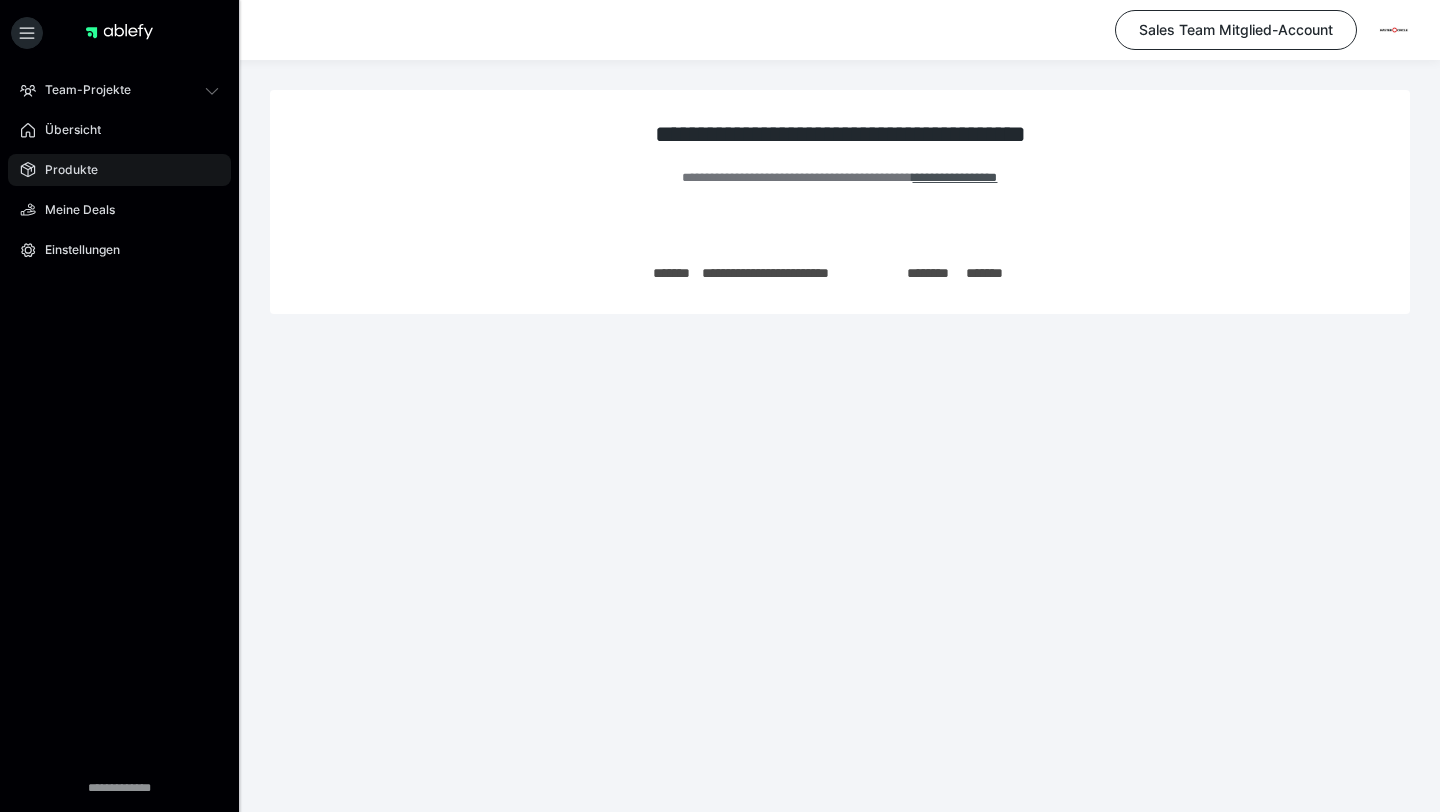click on "Produkte" at bounding box center [64, 170] 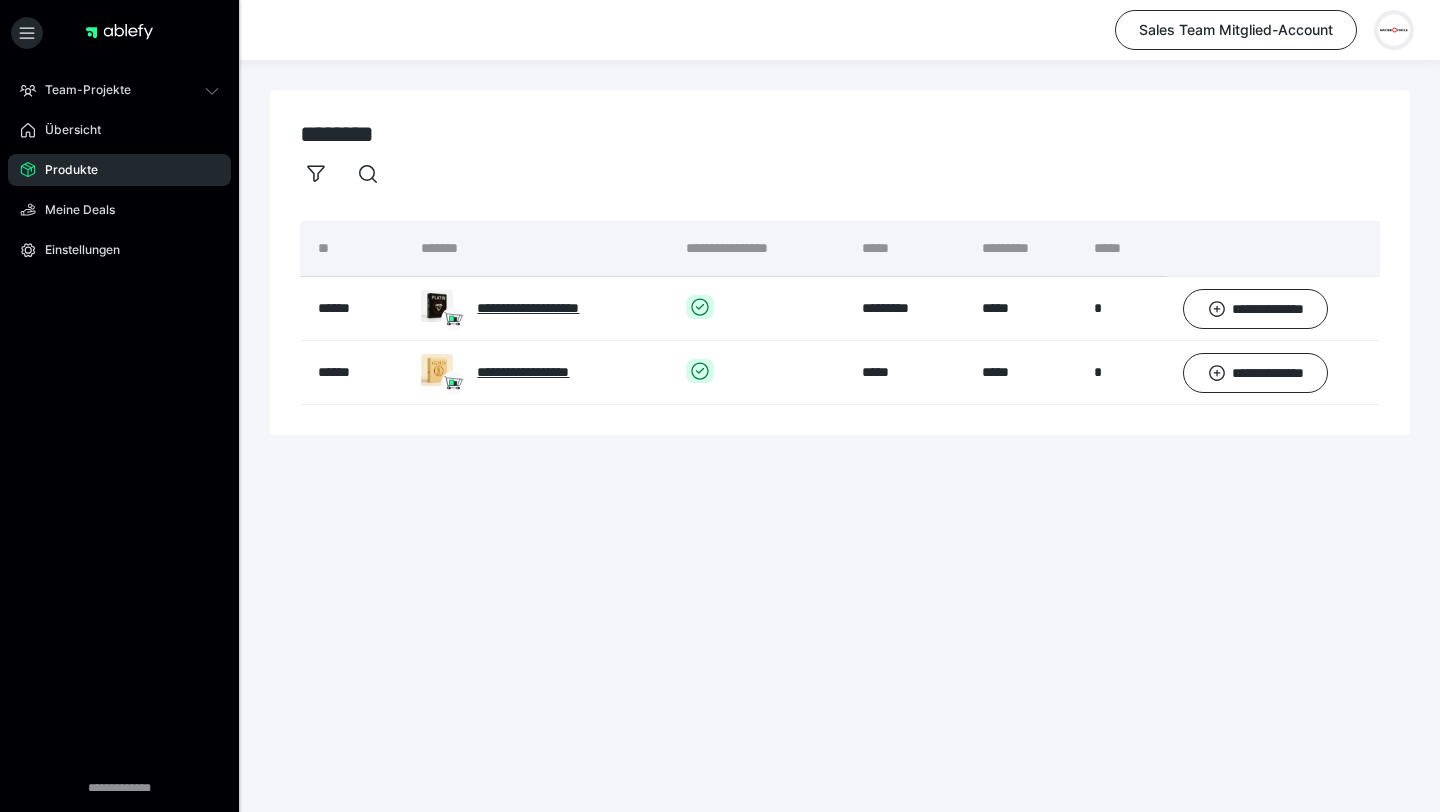 click at bounding box center (1394, 30) 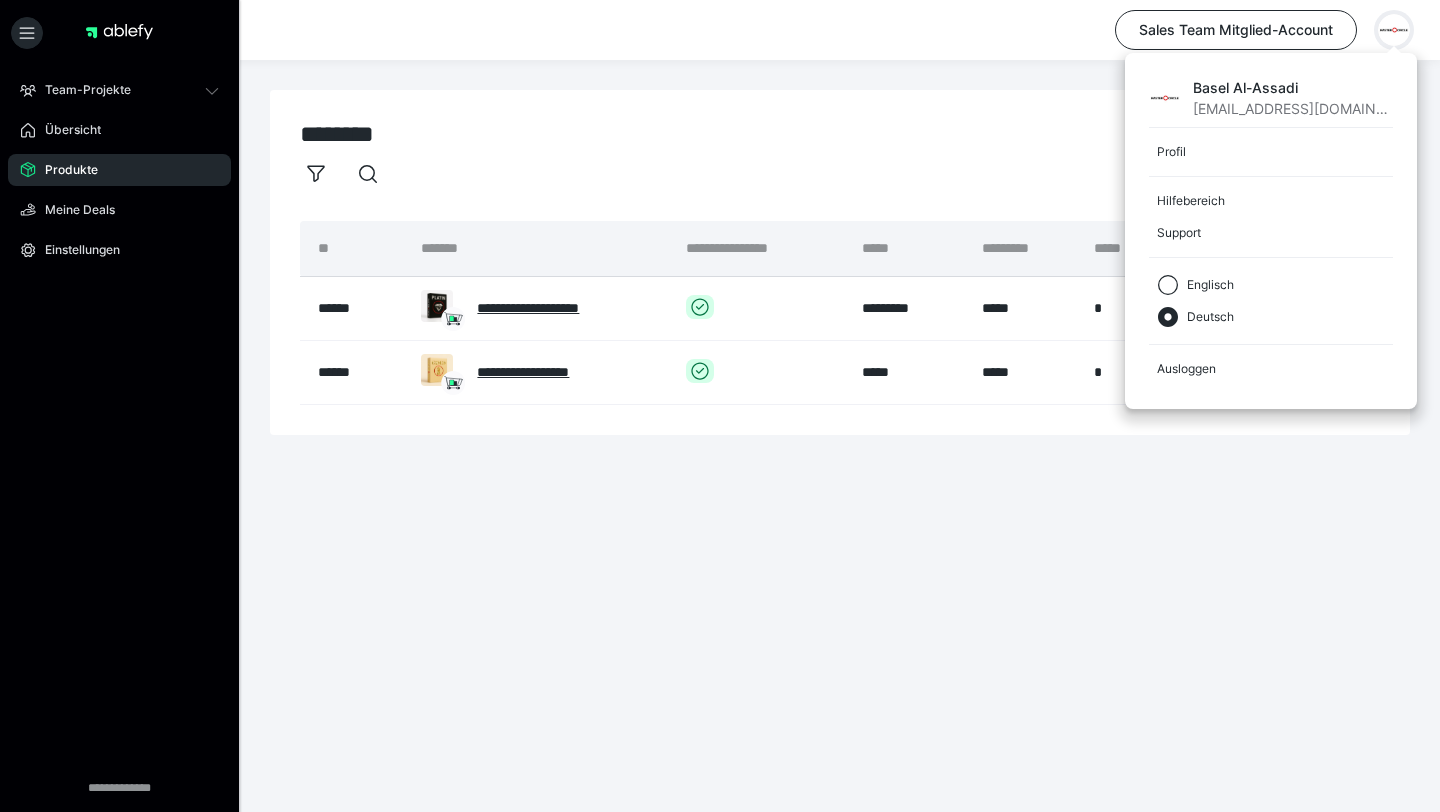 click on "**********" at bounding box center [840, 262] 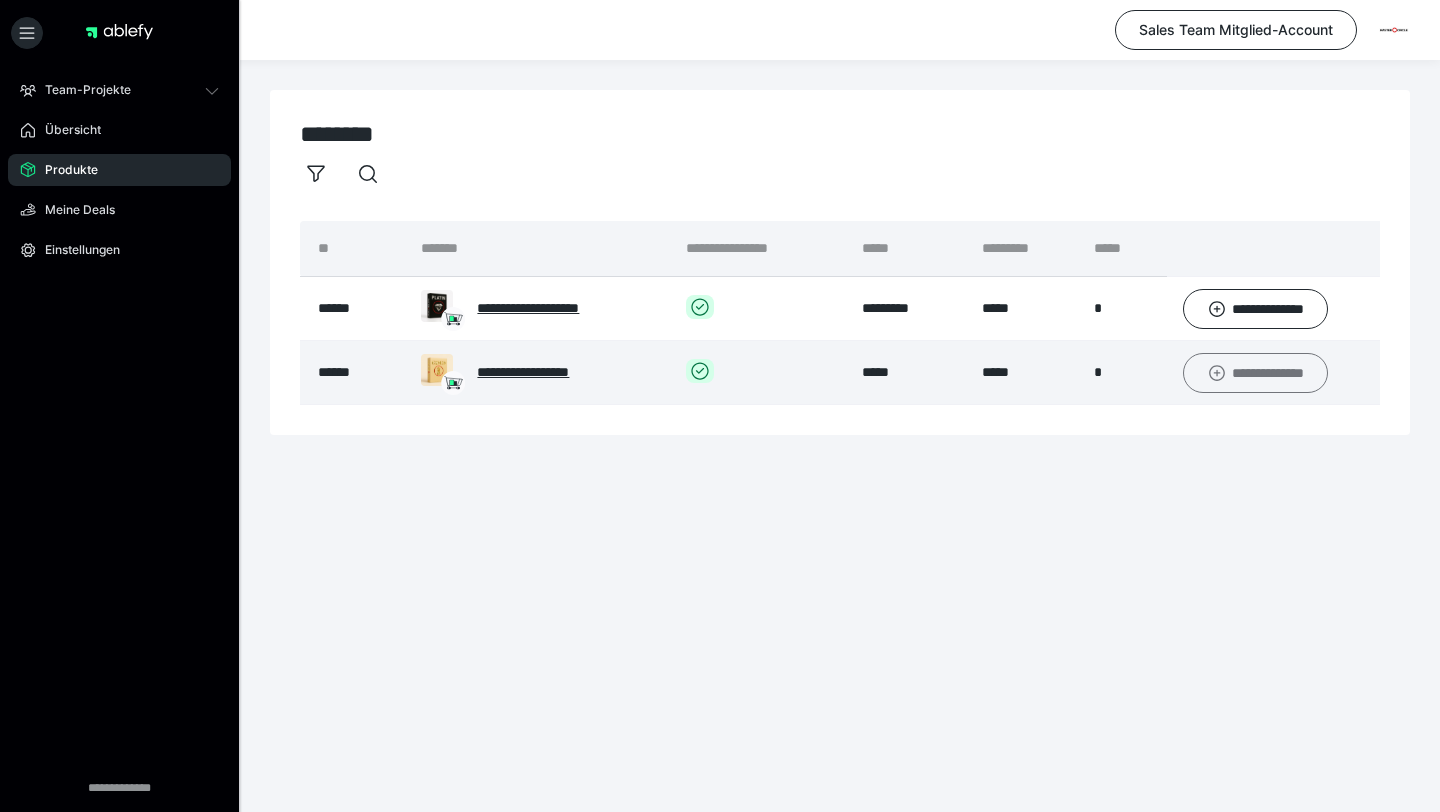 click on "**********" at bounding box center [1256, 373] 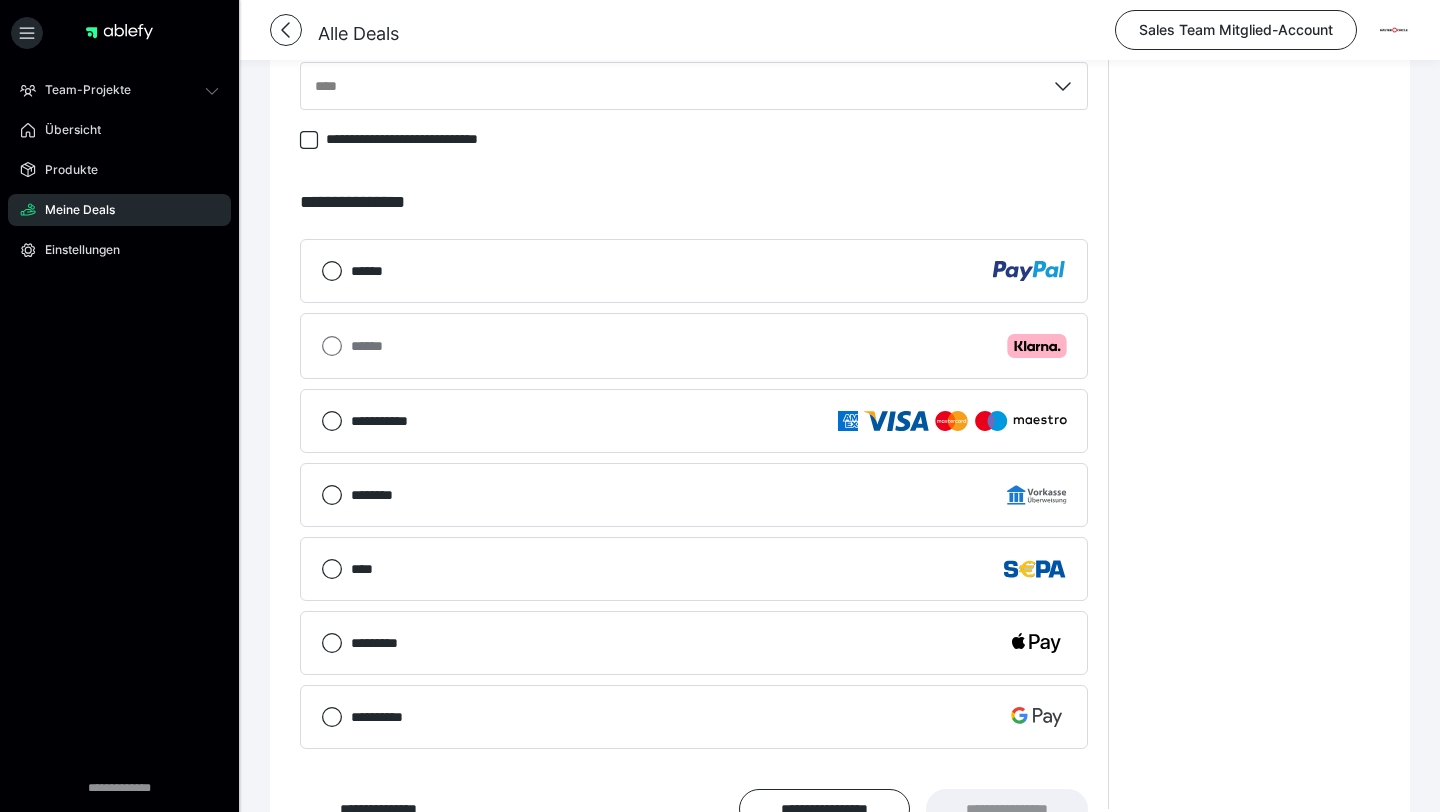 scroll, scrollTop: 928, scrollLeft: 0, axis: vertical 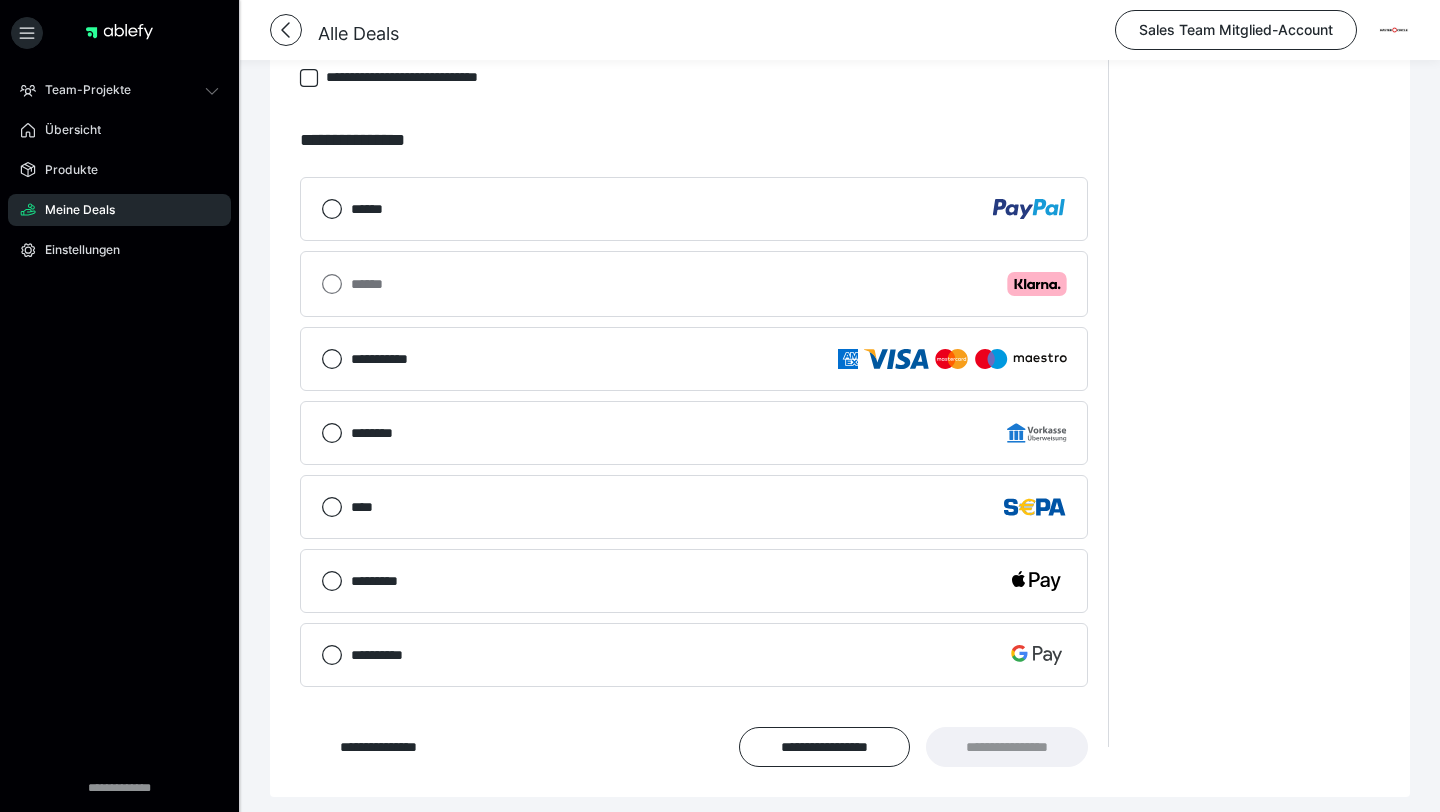 click on "Meine Deals" at bounding box center [119, 210] 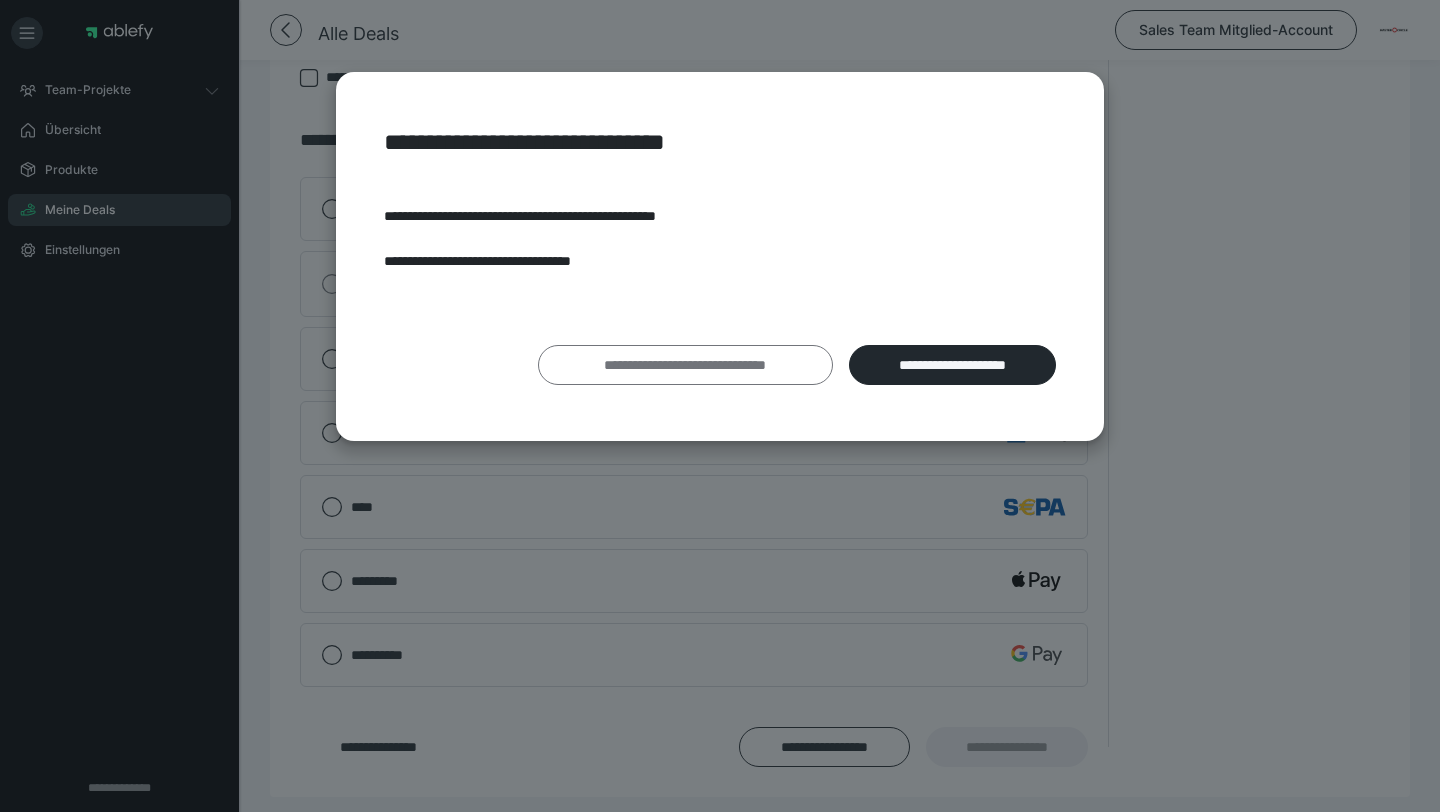 click on "**********" at bounding box center (685, 365) 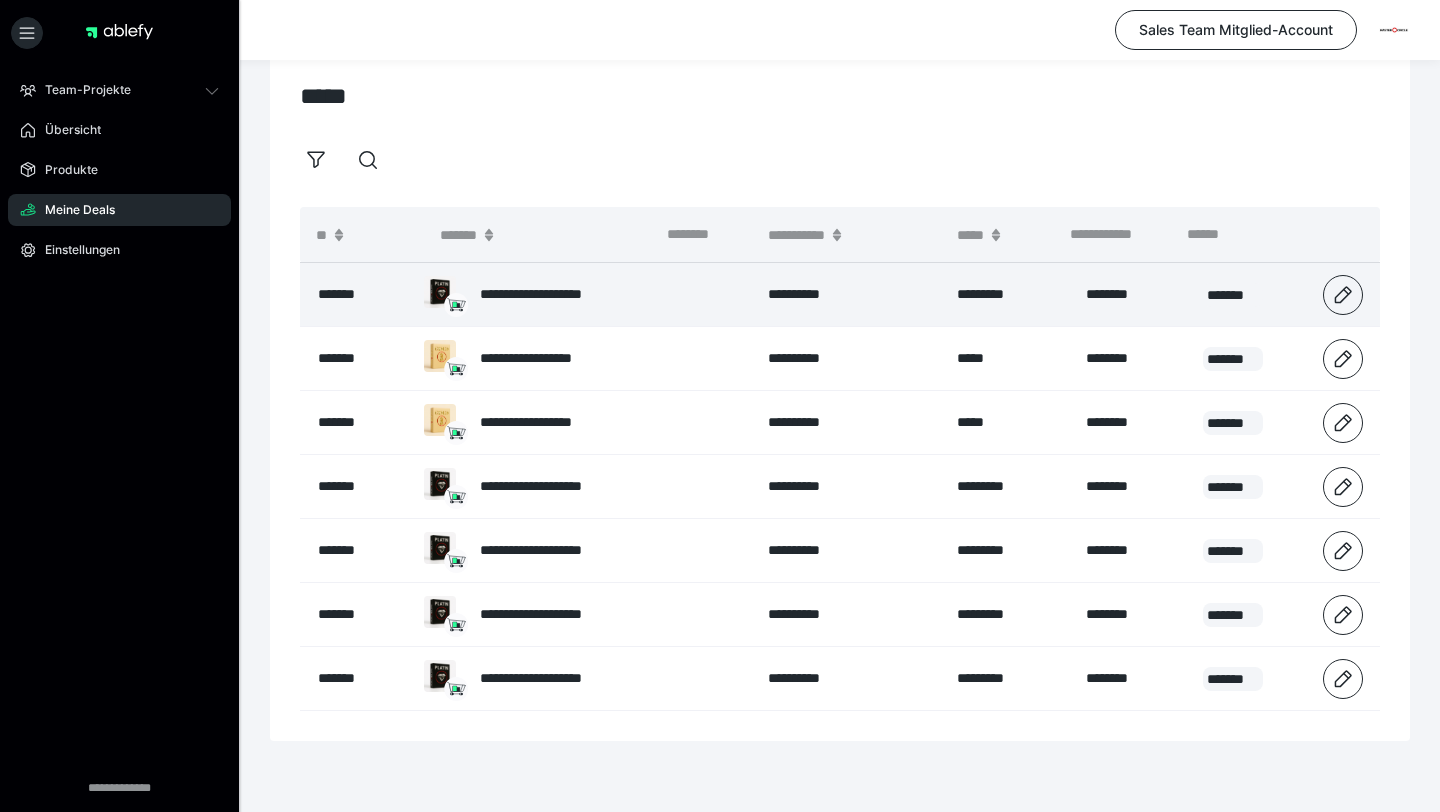 scroll, scrollTop: 41, scrollLeft: 0, axis: vertical 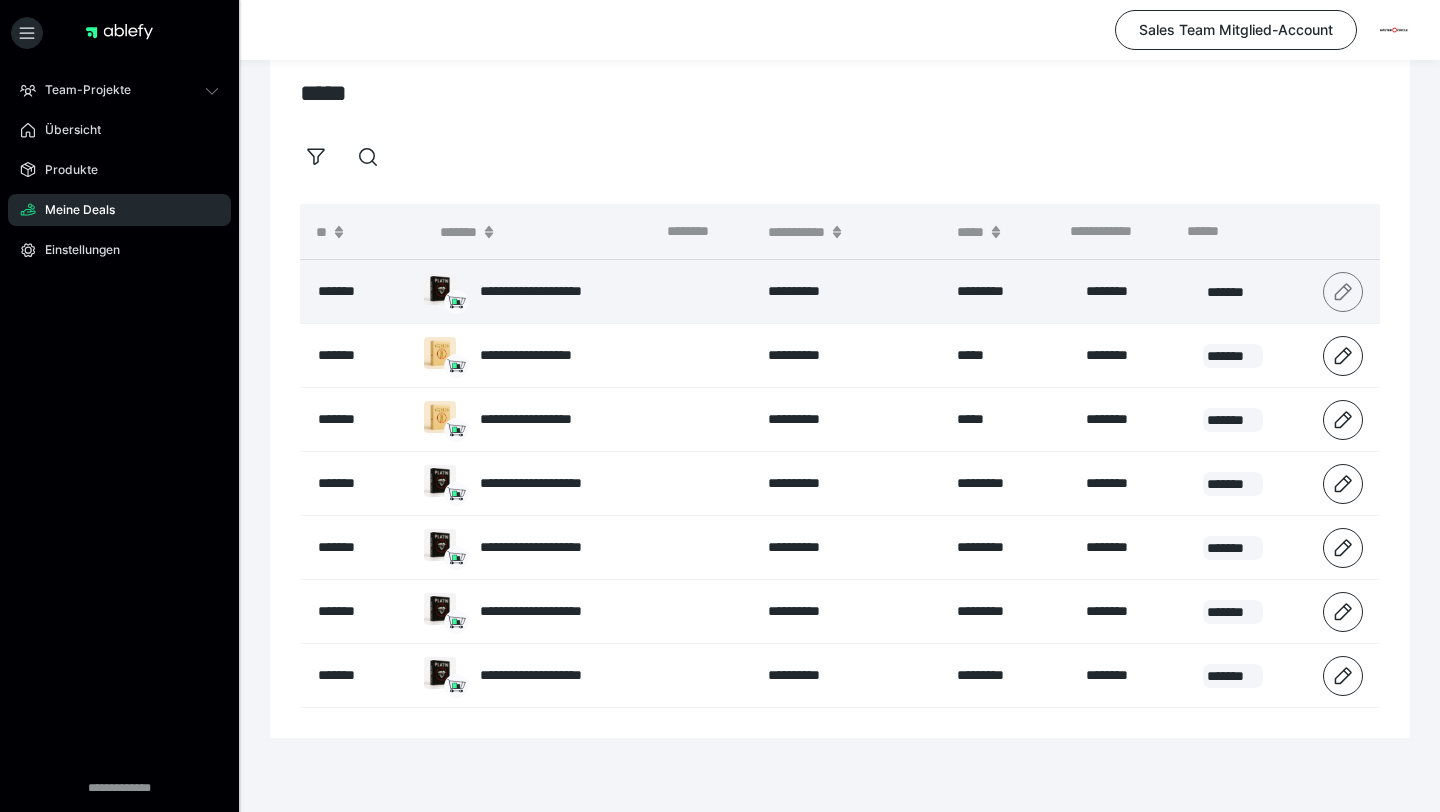 click 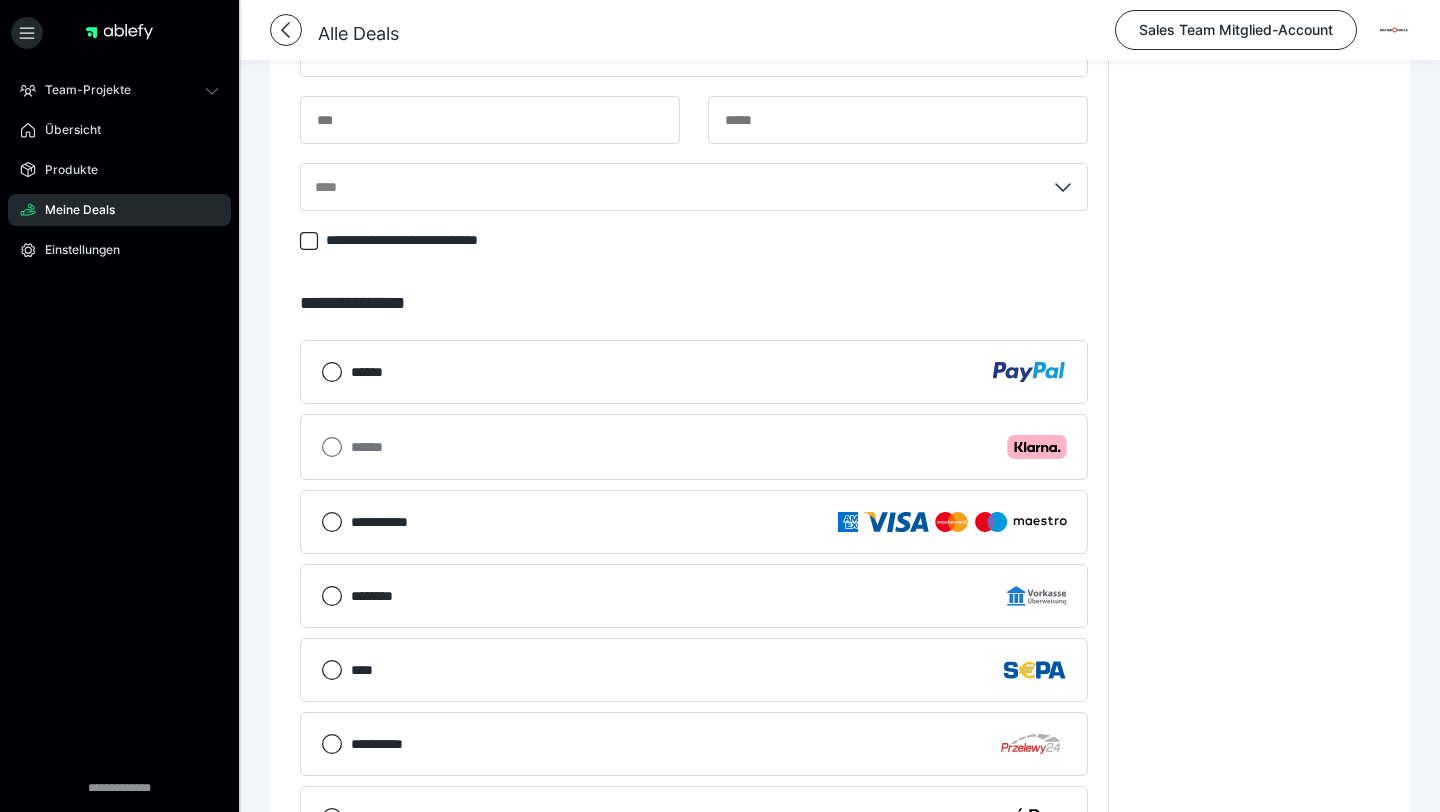 scroll, scrollTop: 553, scrollLeft: 0, axis: vertical 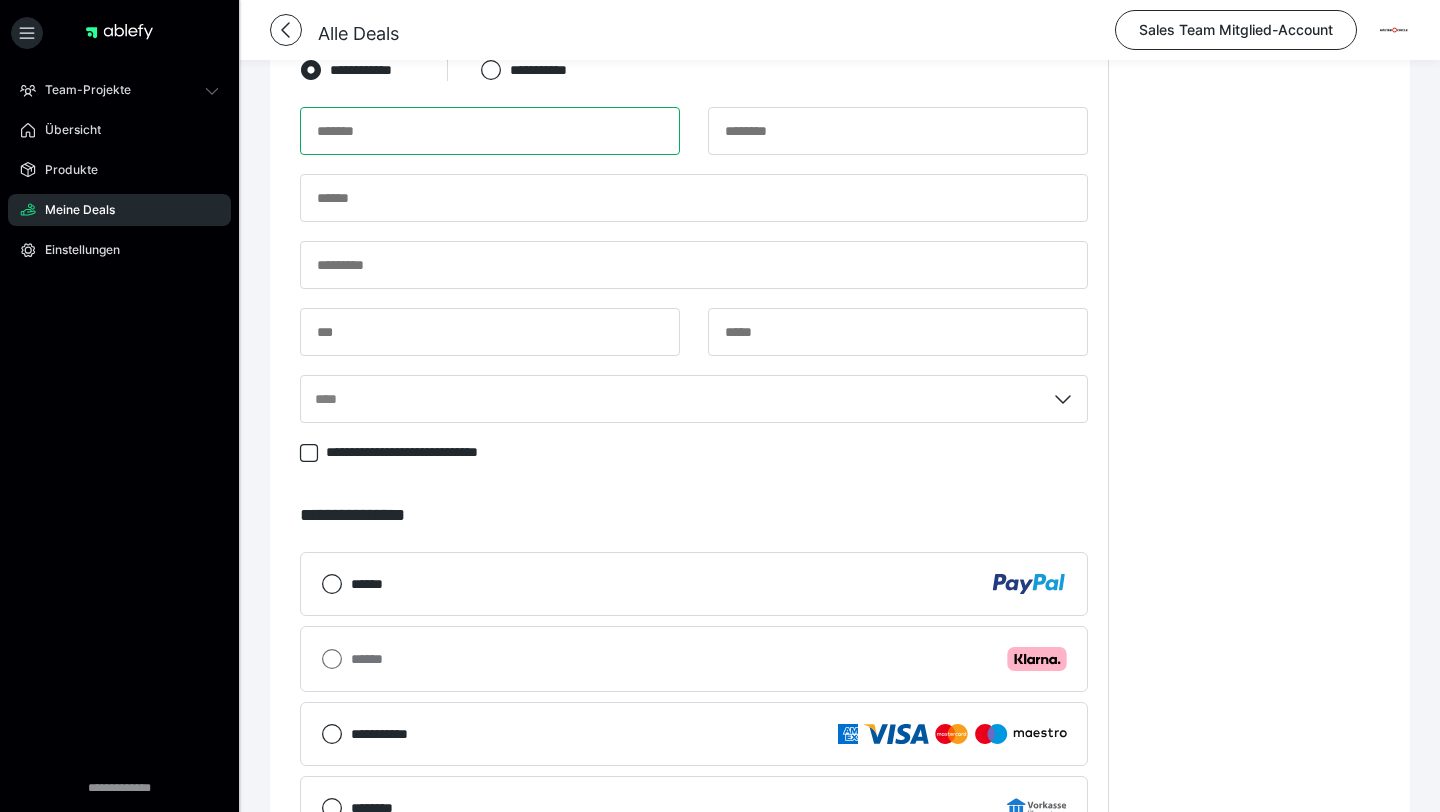 click at bounding box center [490, 131] 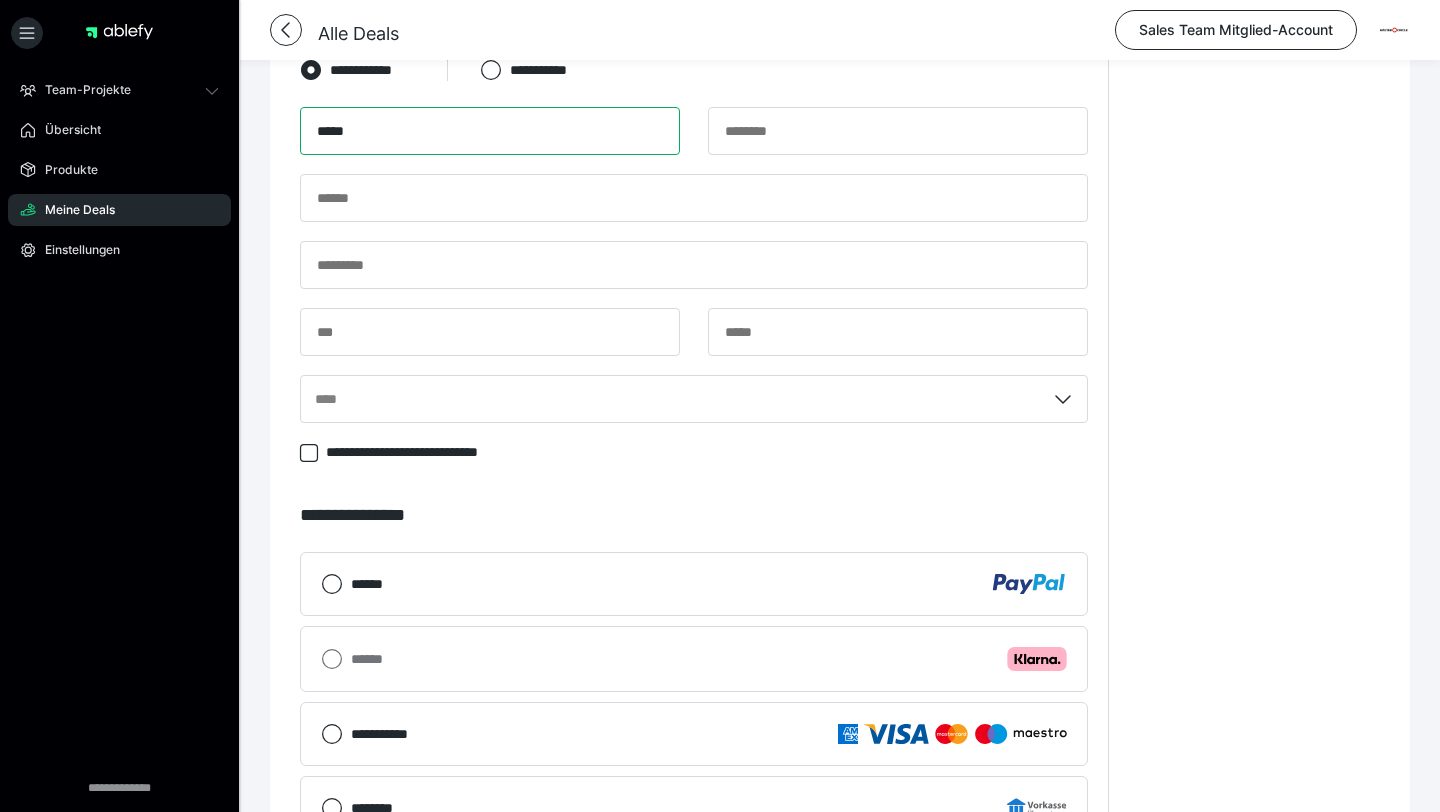 type on "*****" 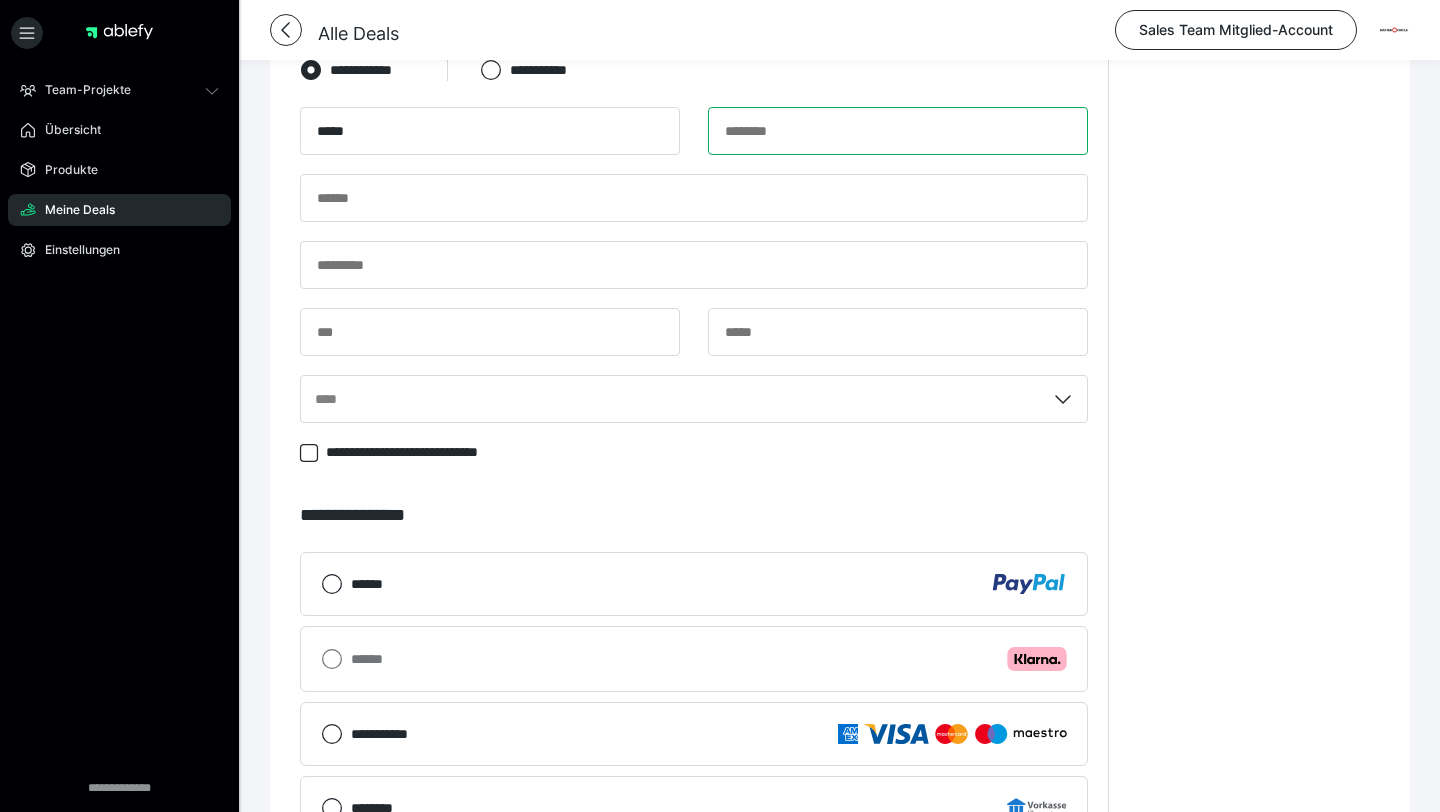 click at bounding box center (898, 131) 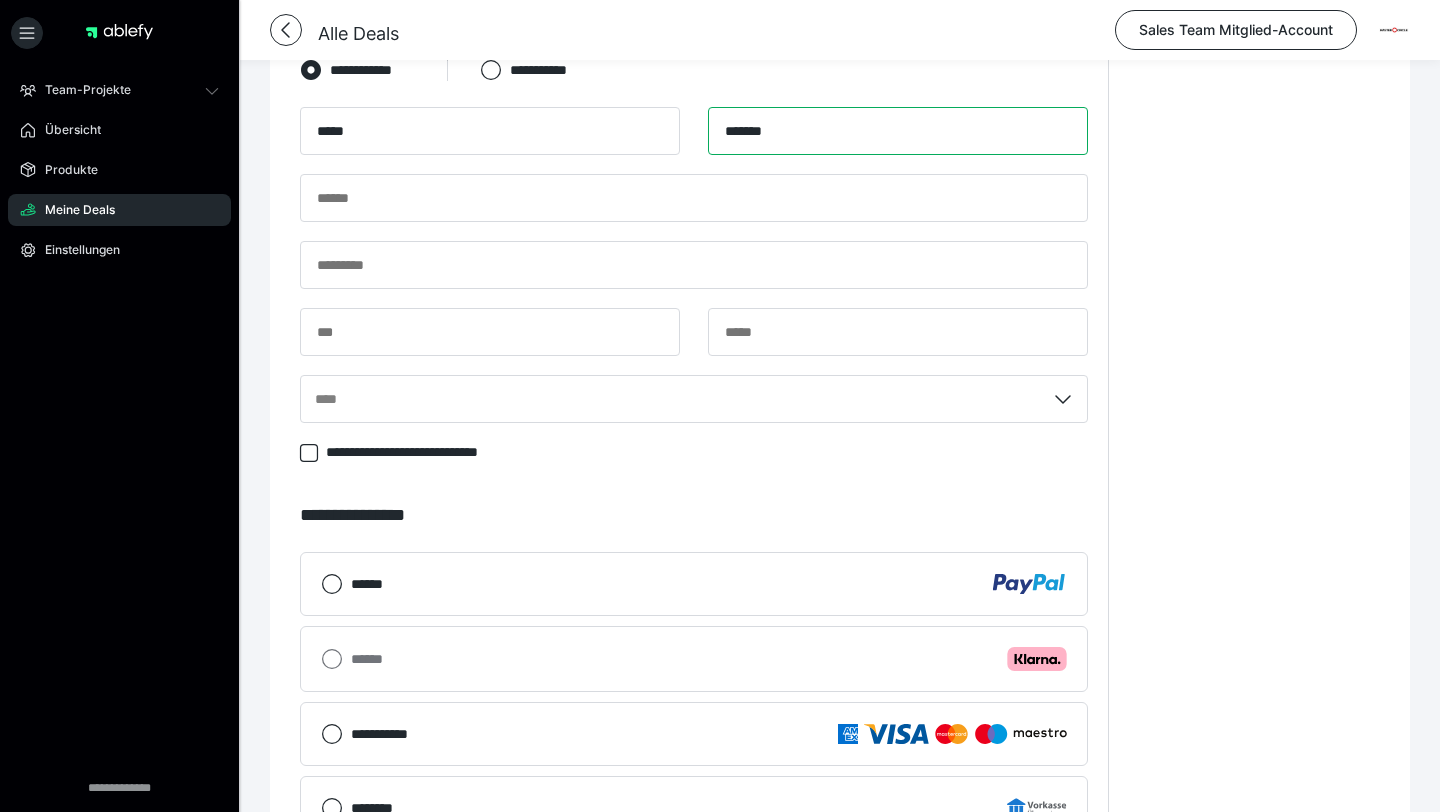 type on "*******" 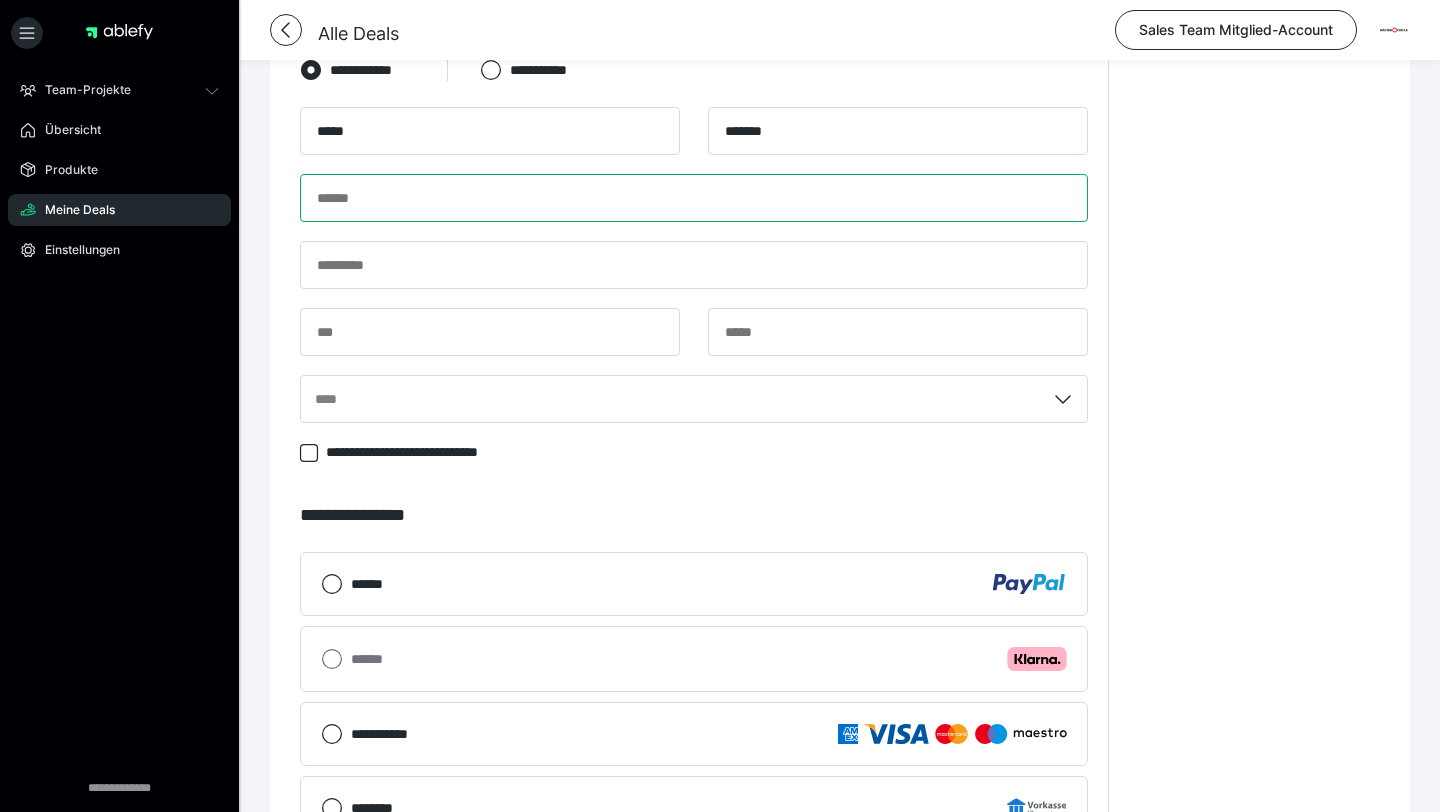click at bounding box center (694, 198) 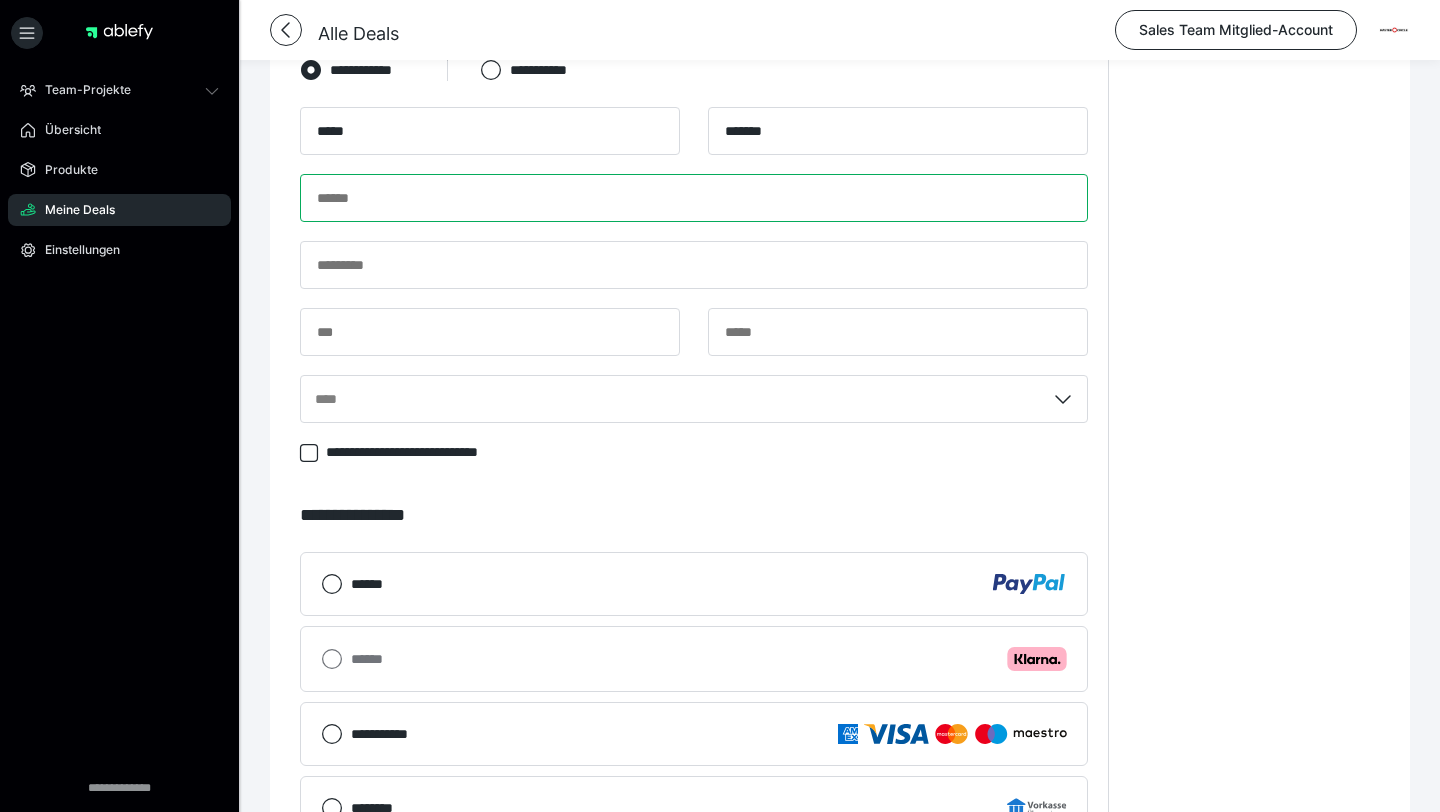 click at bounding box center (694, 198) 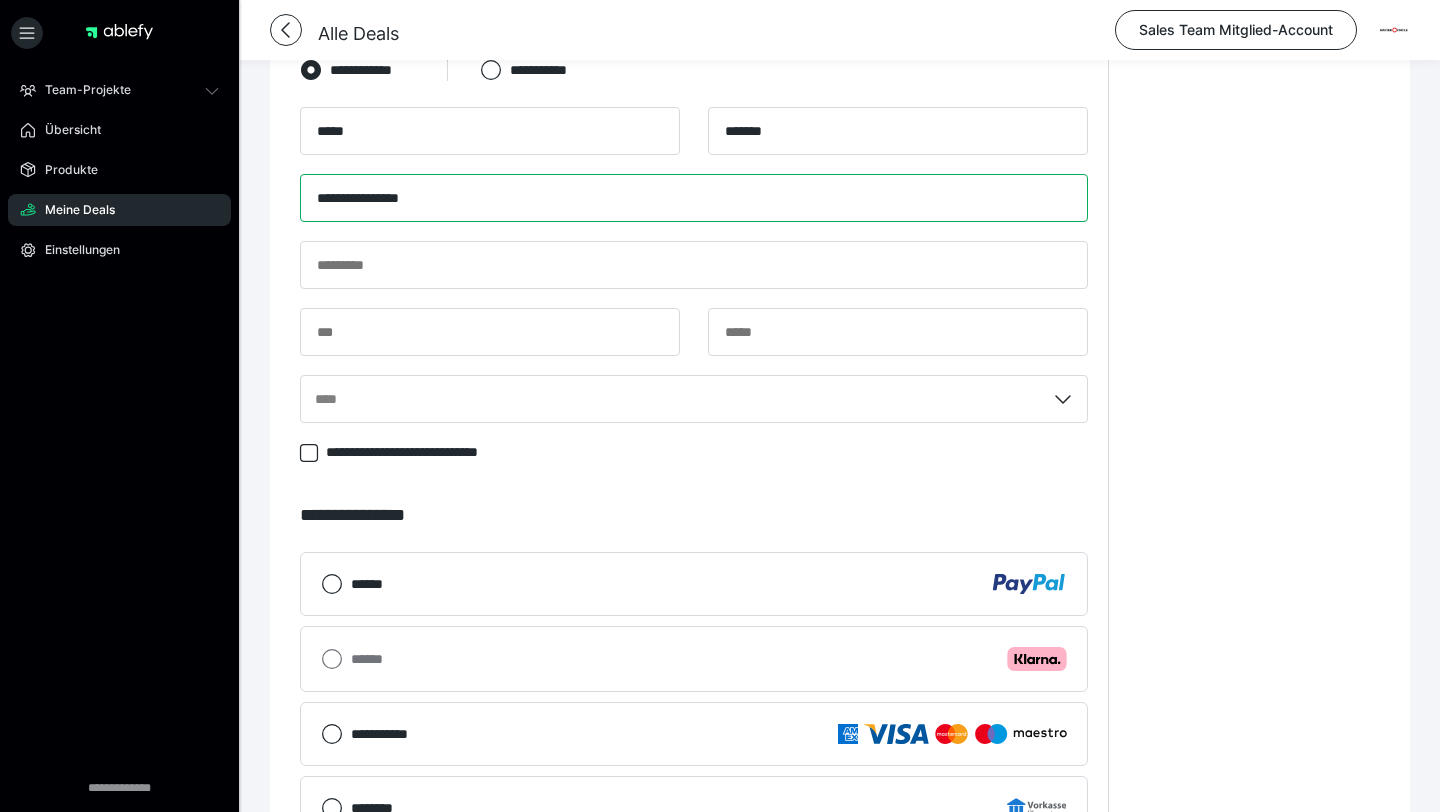 type on "**********" 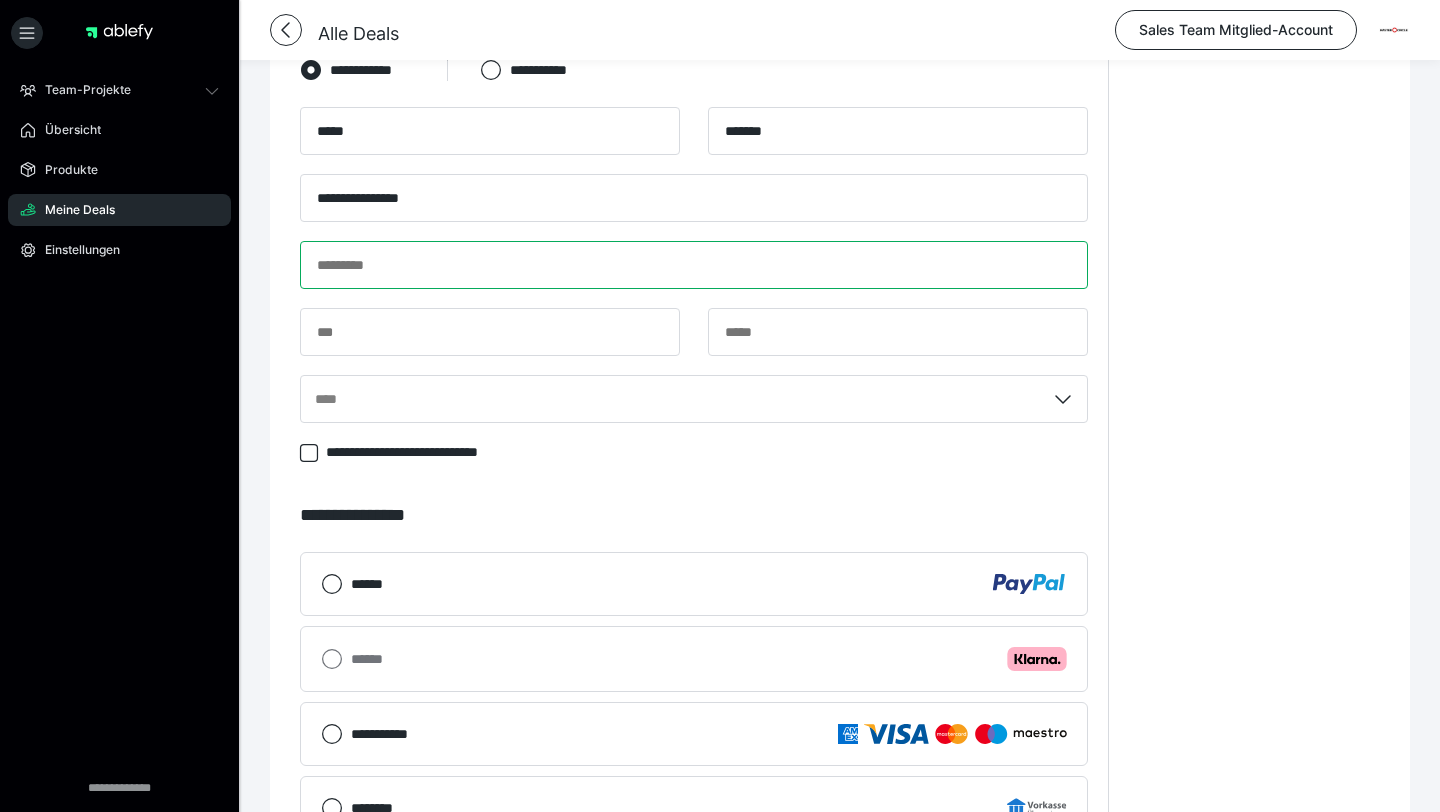click at bounding box center (694, 265) 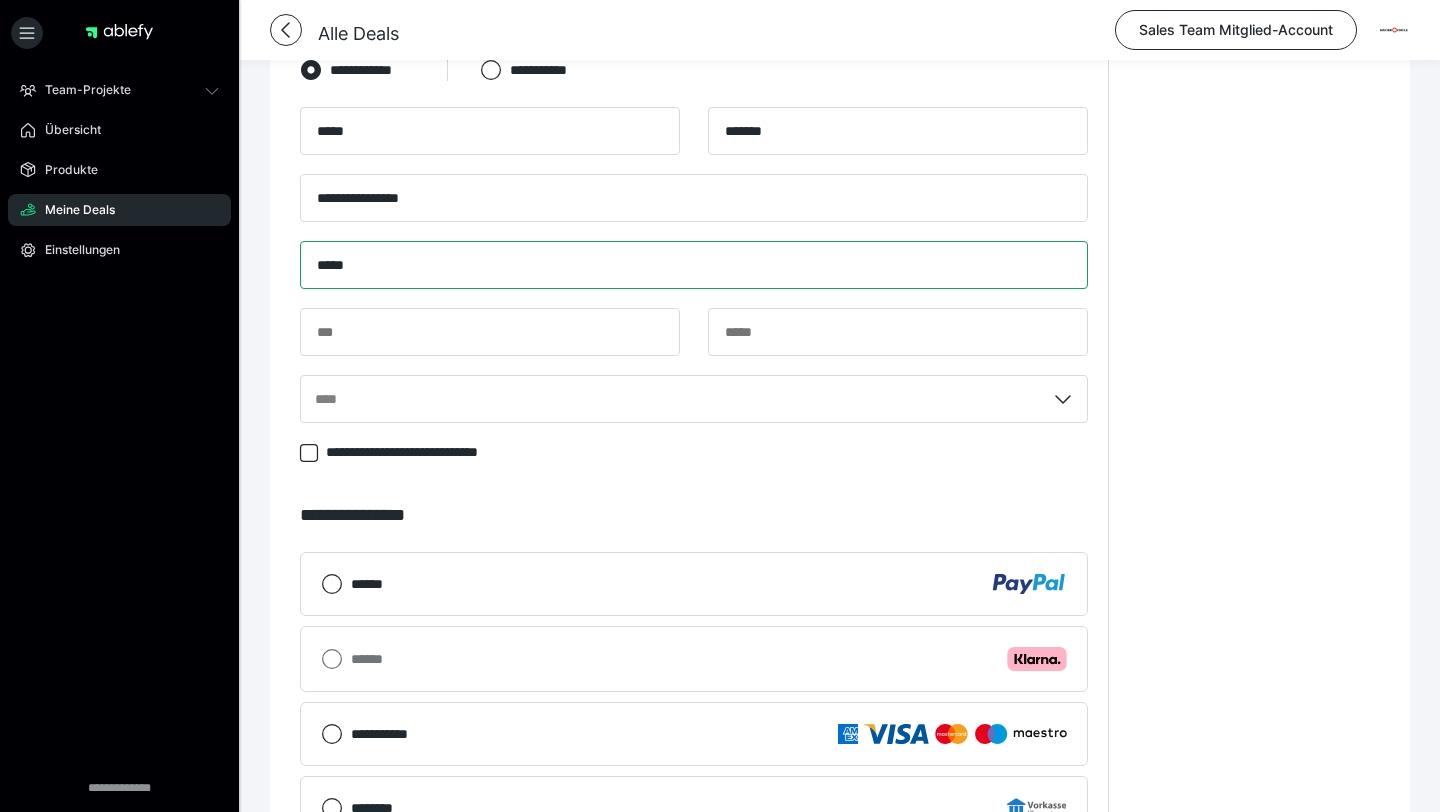 type on "*****" 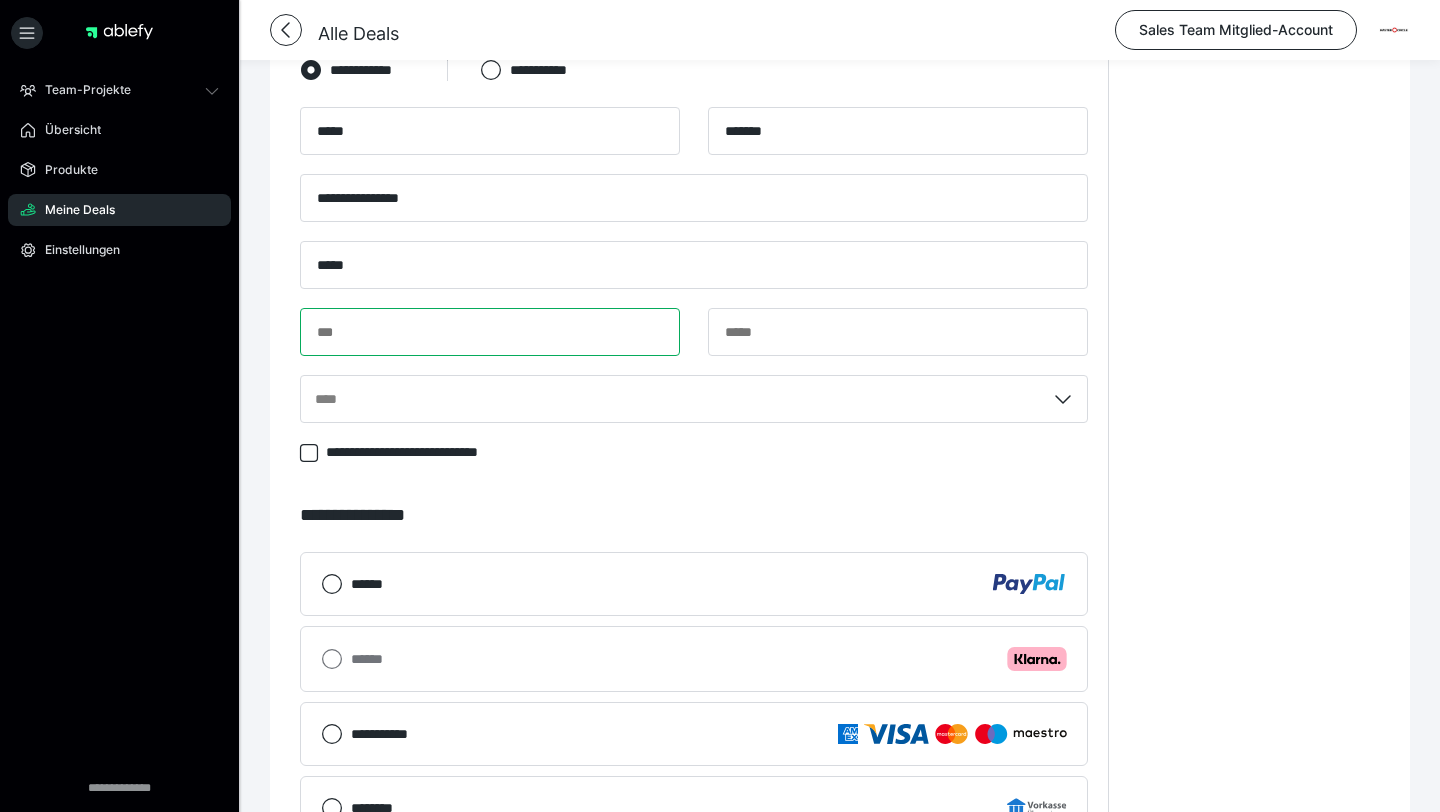 click at bounding box center (490, 332) 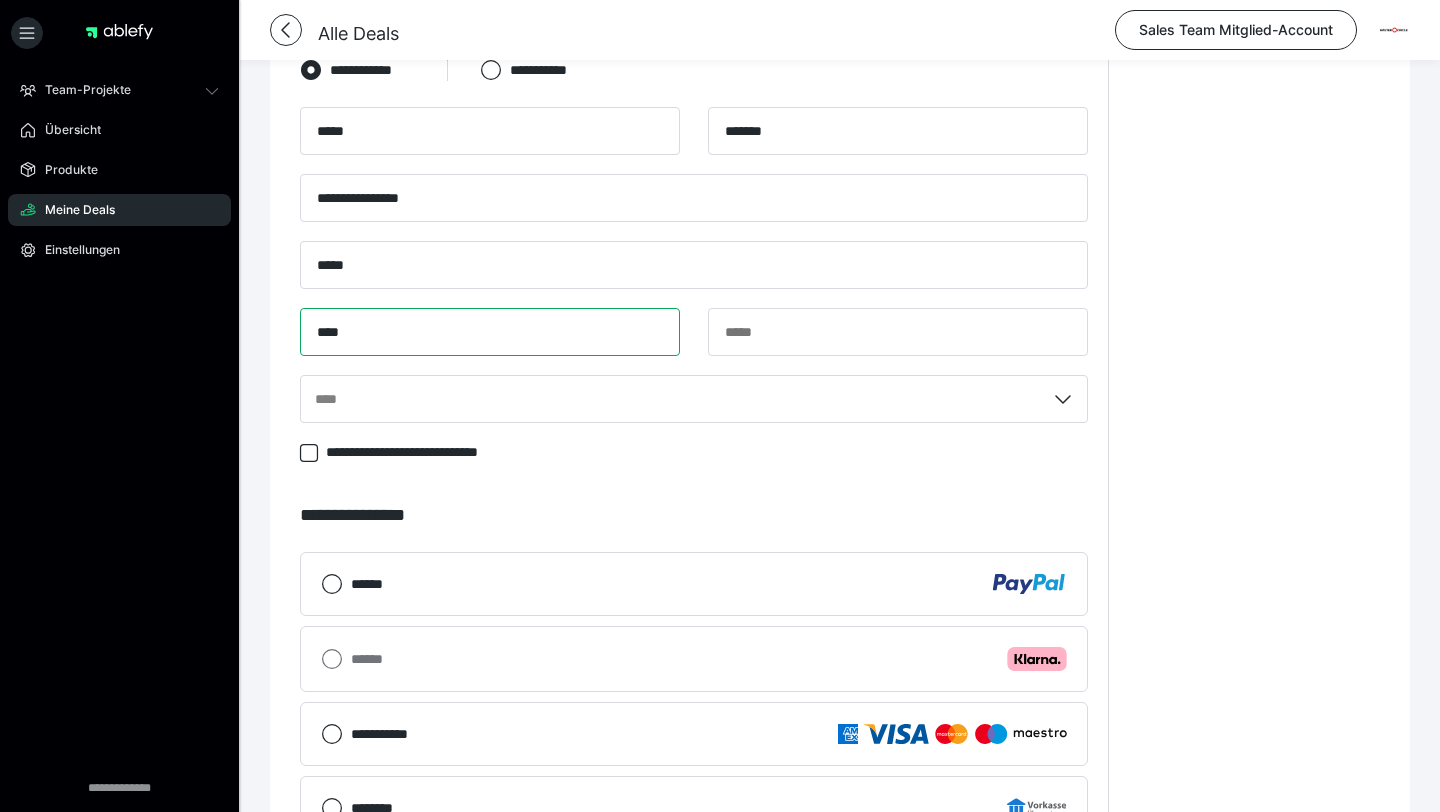 type on "****" 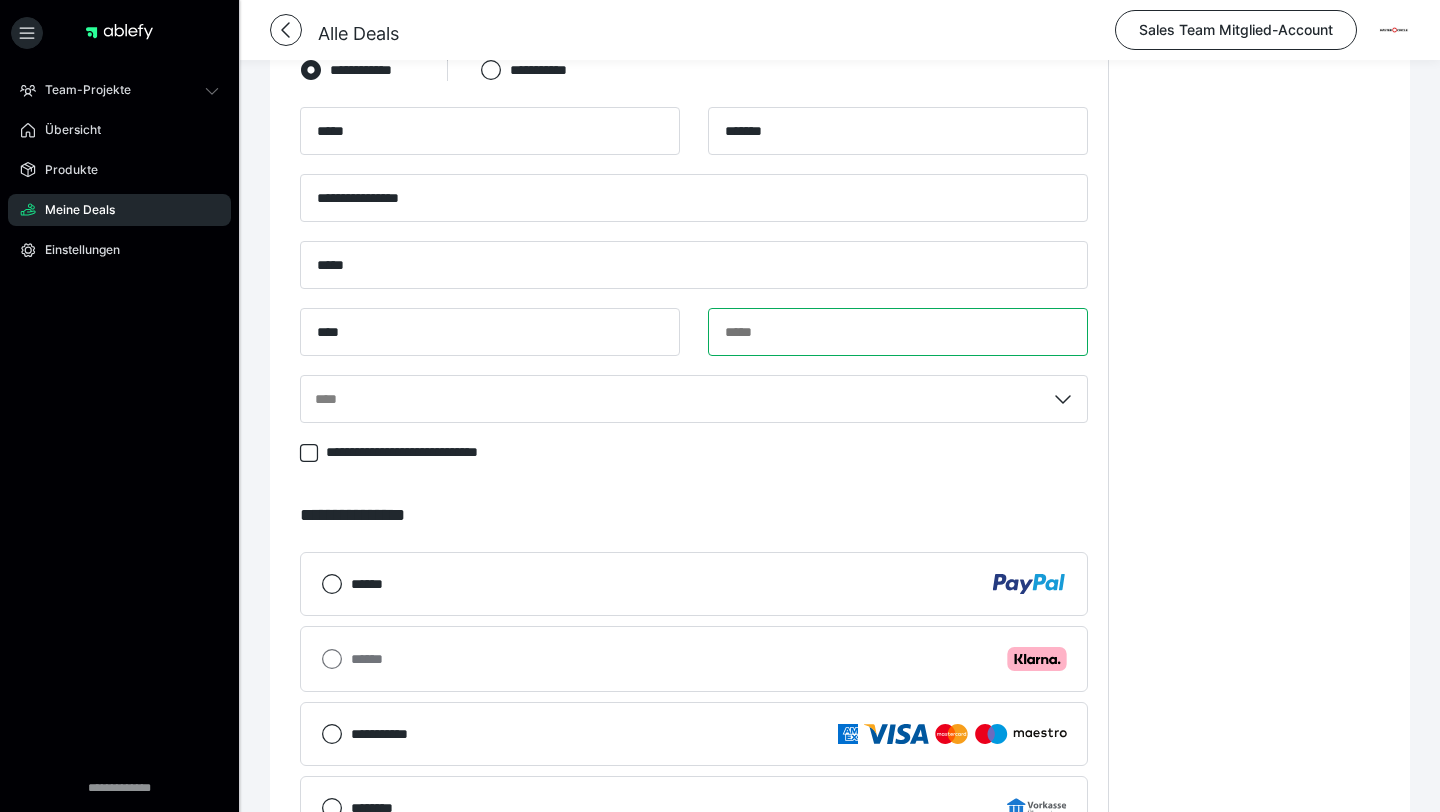 click at bounding box center [898, 332] 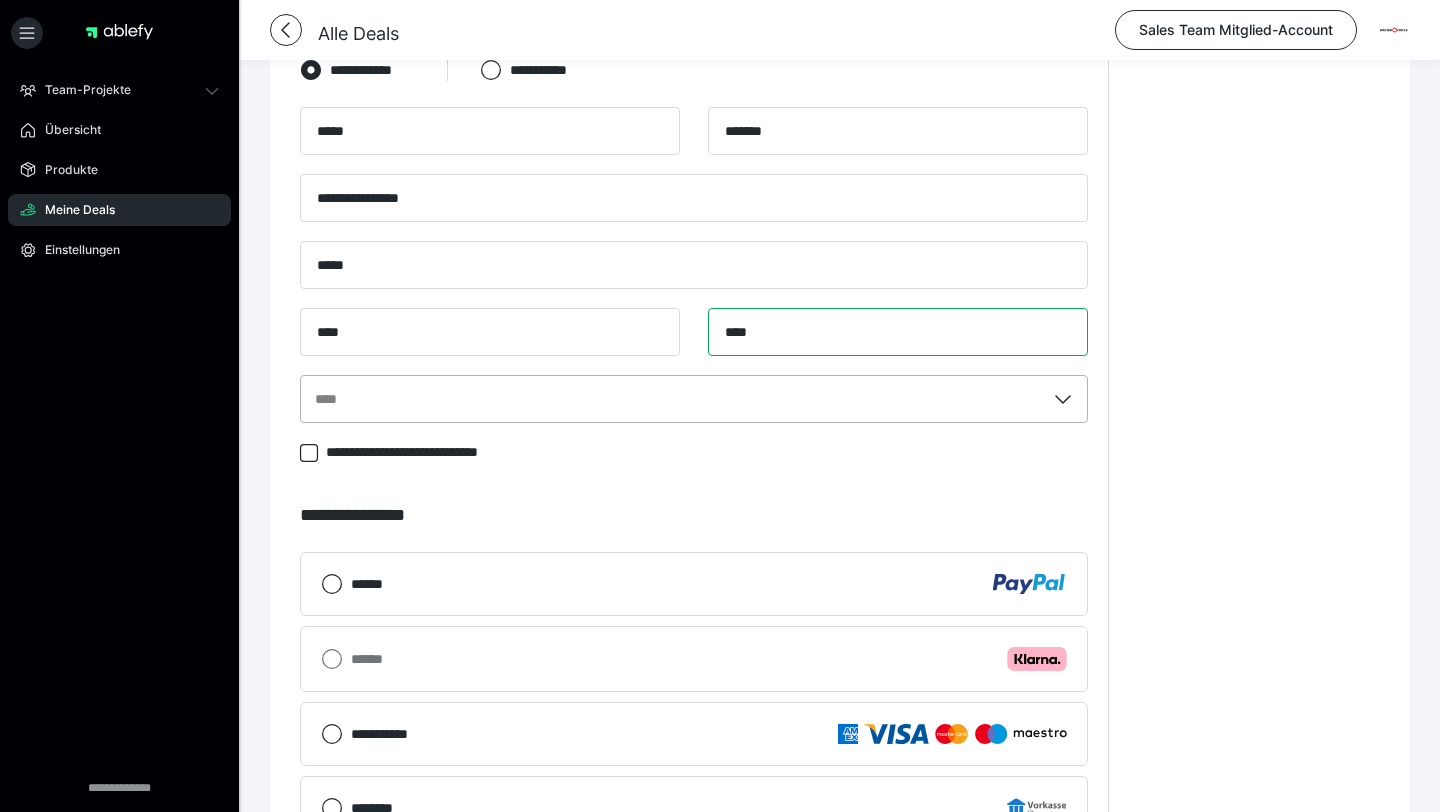 type on "****" 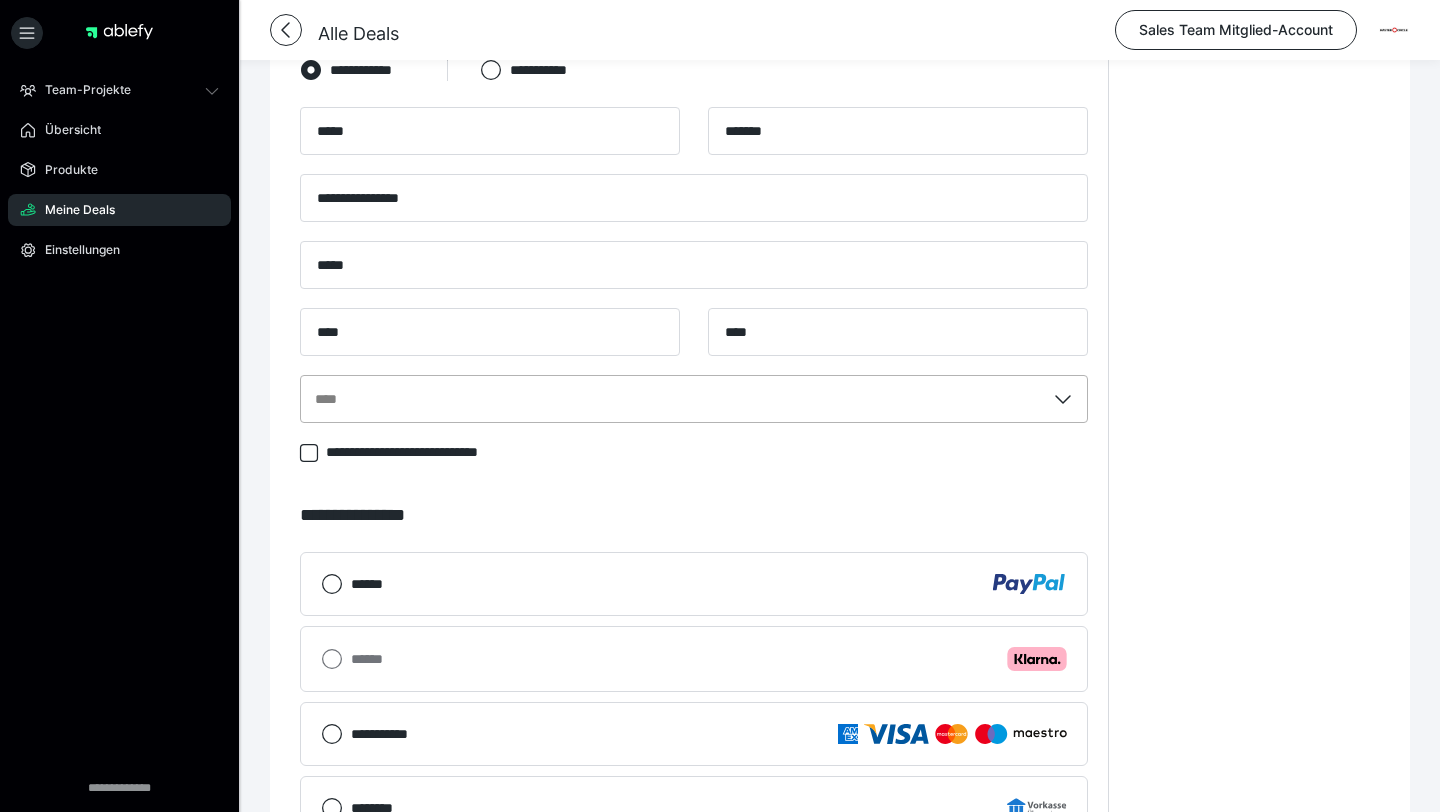 click on "****" at bounding box center [673, 399] 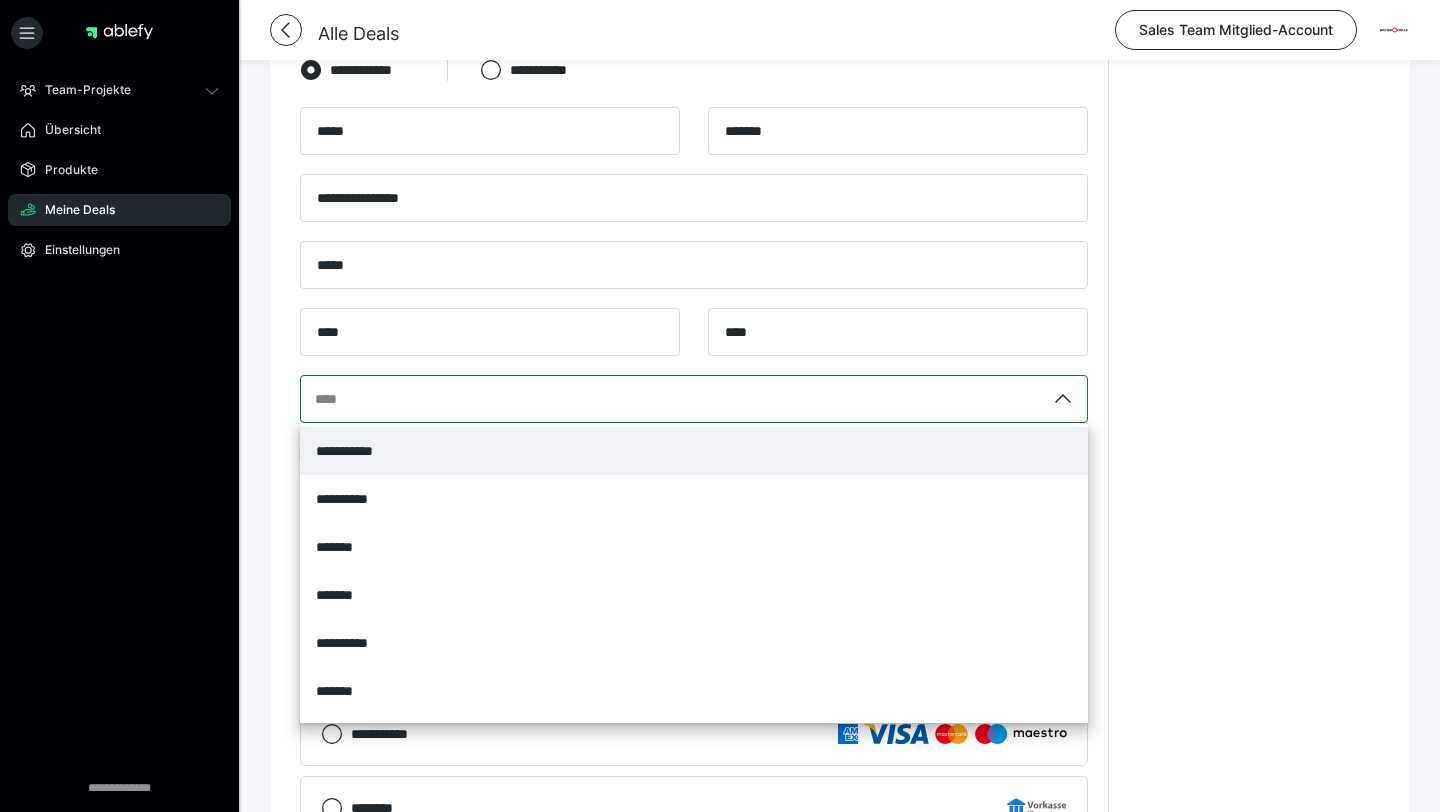 click on "**********" at bounding box center (694, 451) 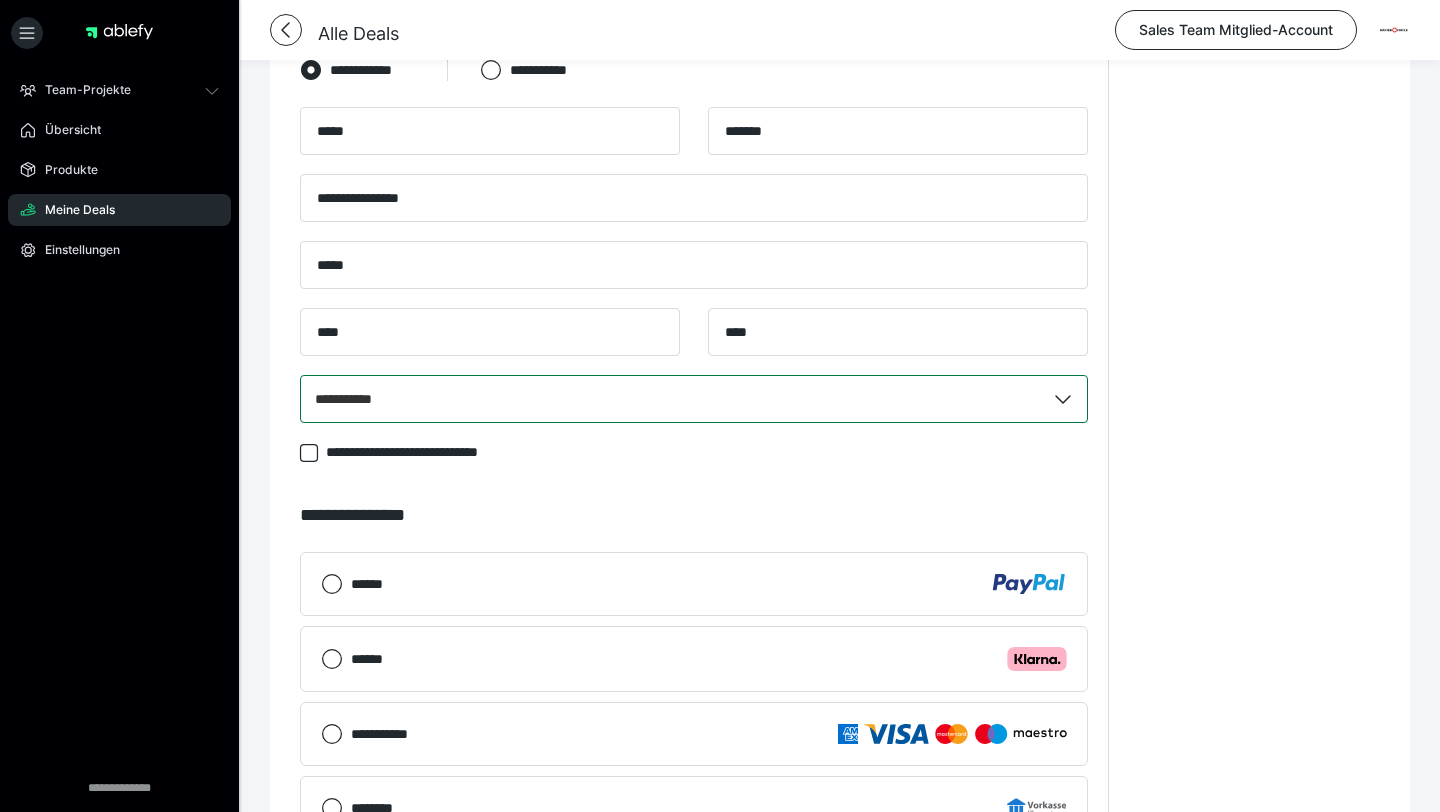 click on "******" at bounding box center [709, 584] 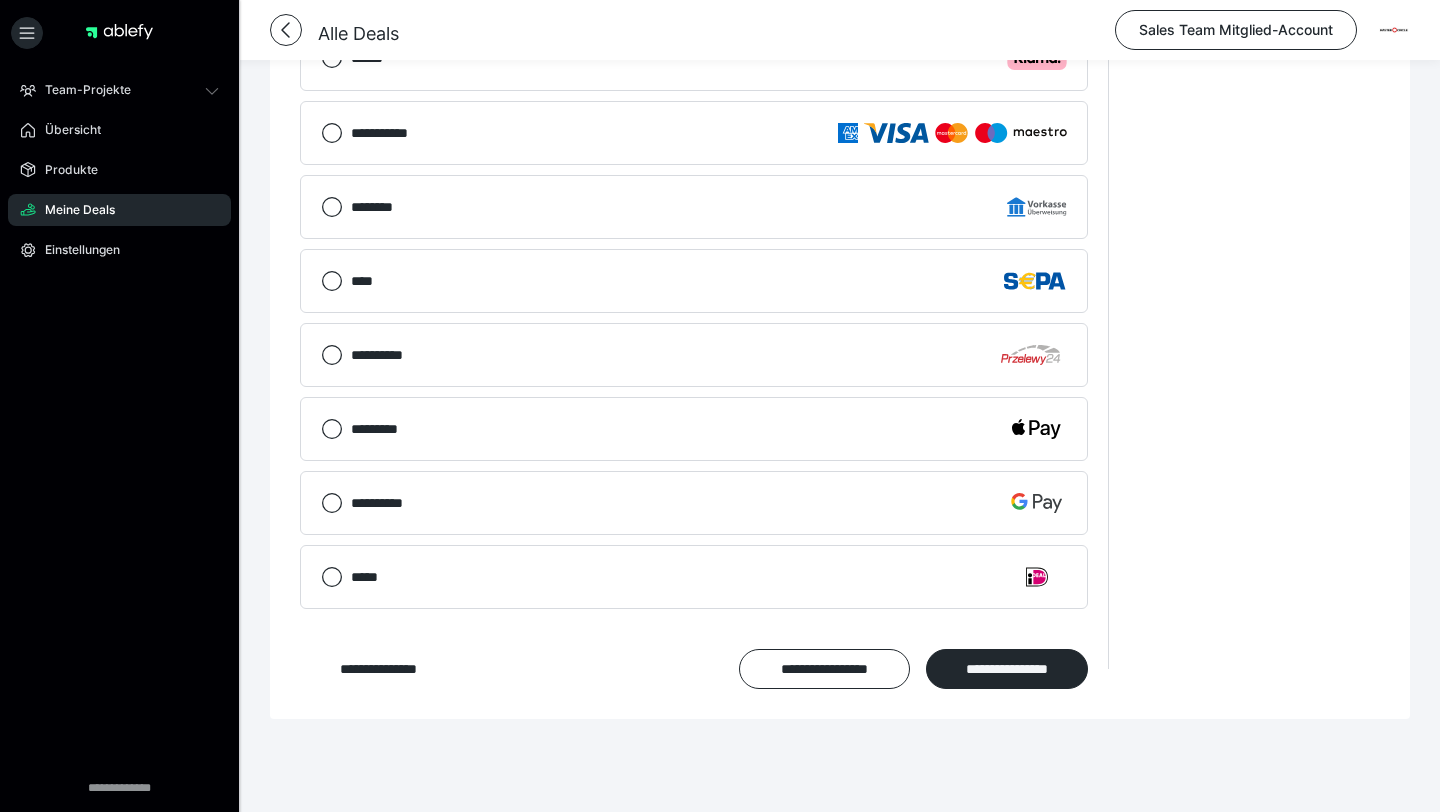 scroll, scrollTop: 1193, scrollLeft: 0, axis: vertical 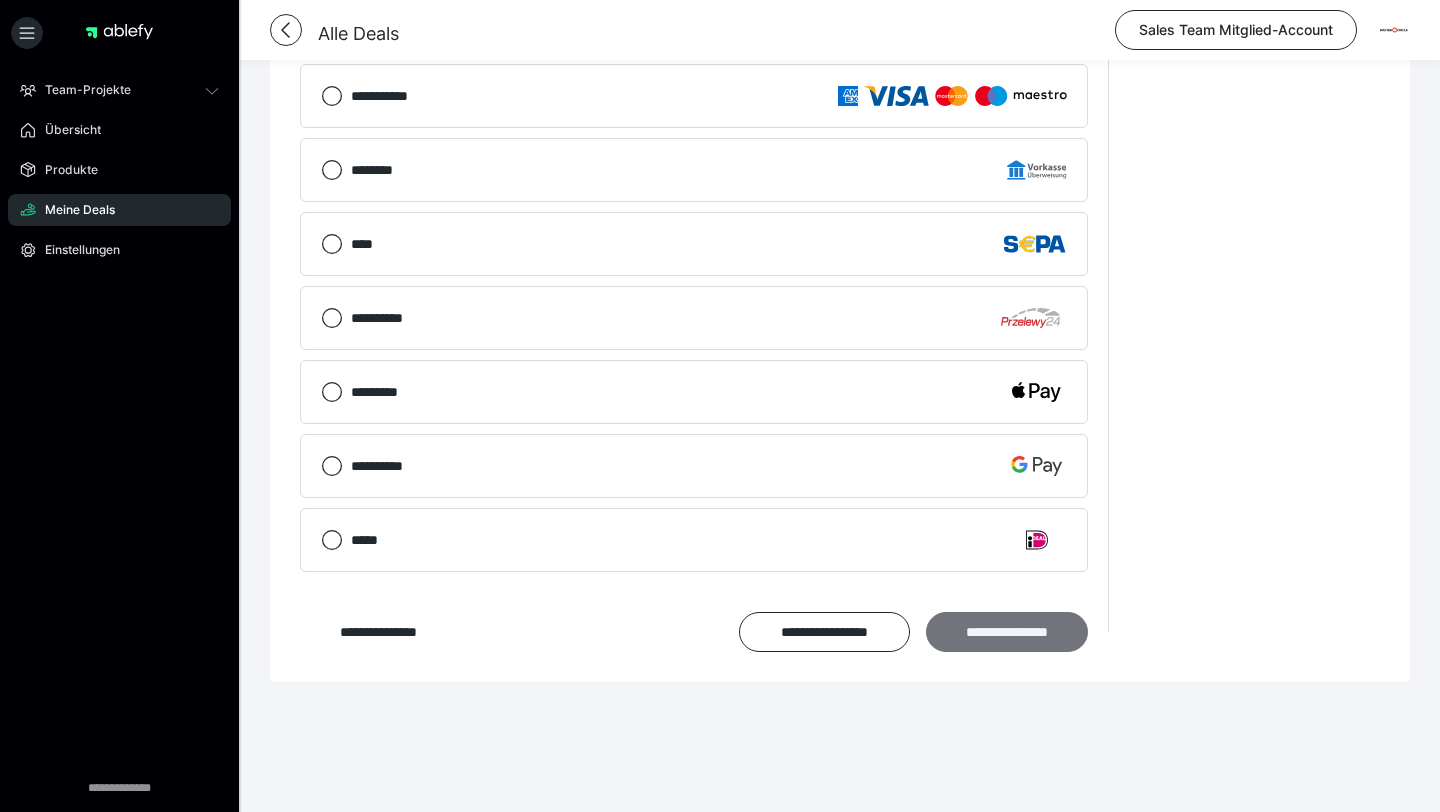 click on "**********" at bounding box center (1007, 632) 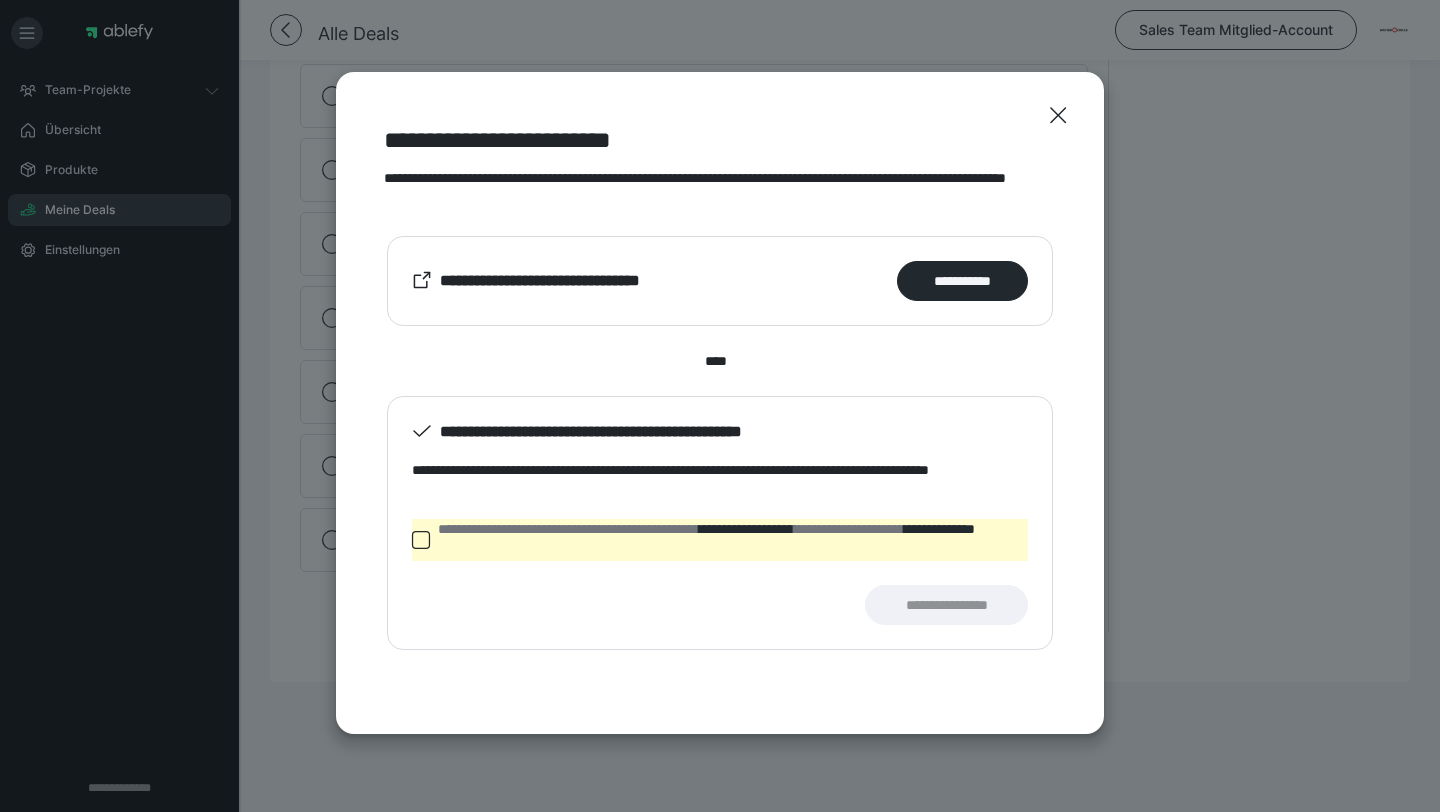 click 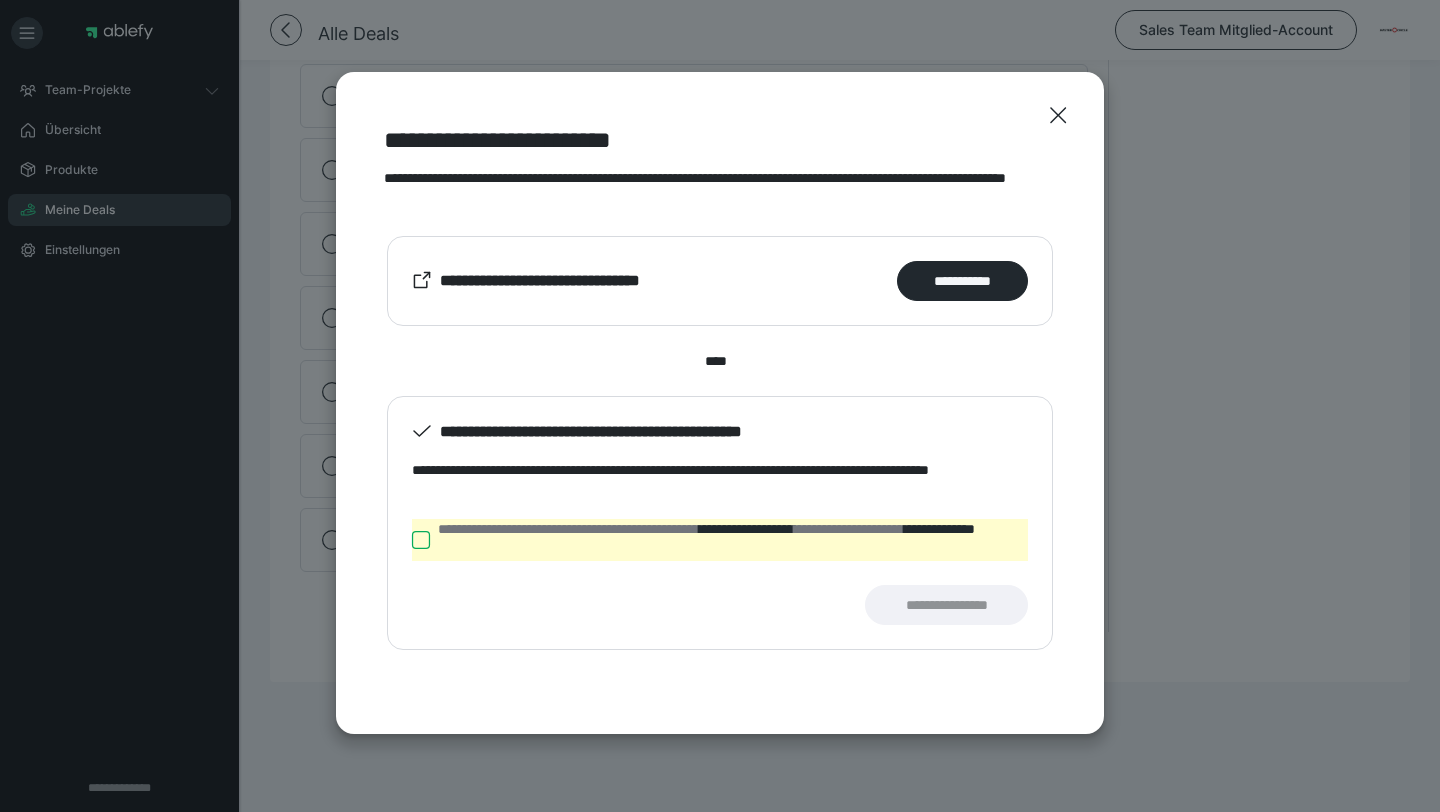 click on "**********" at bounding box center (412, 540) 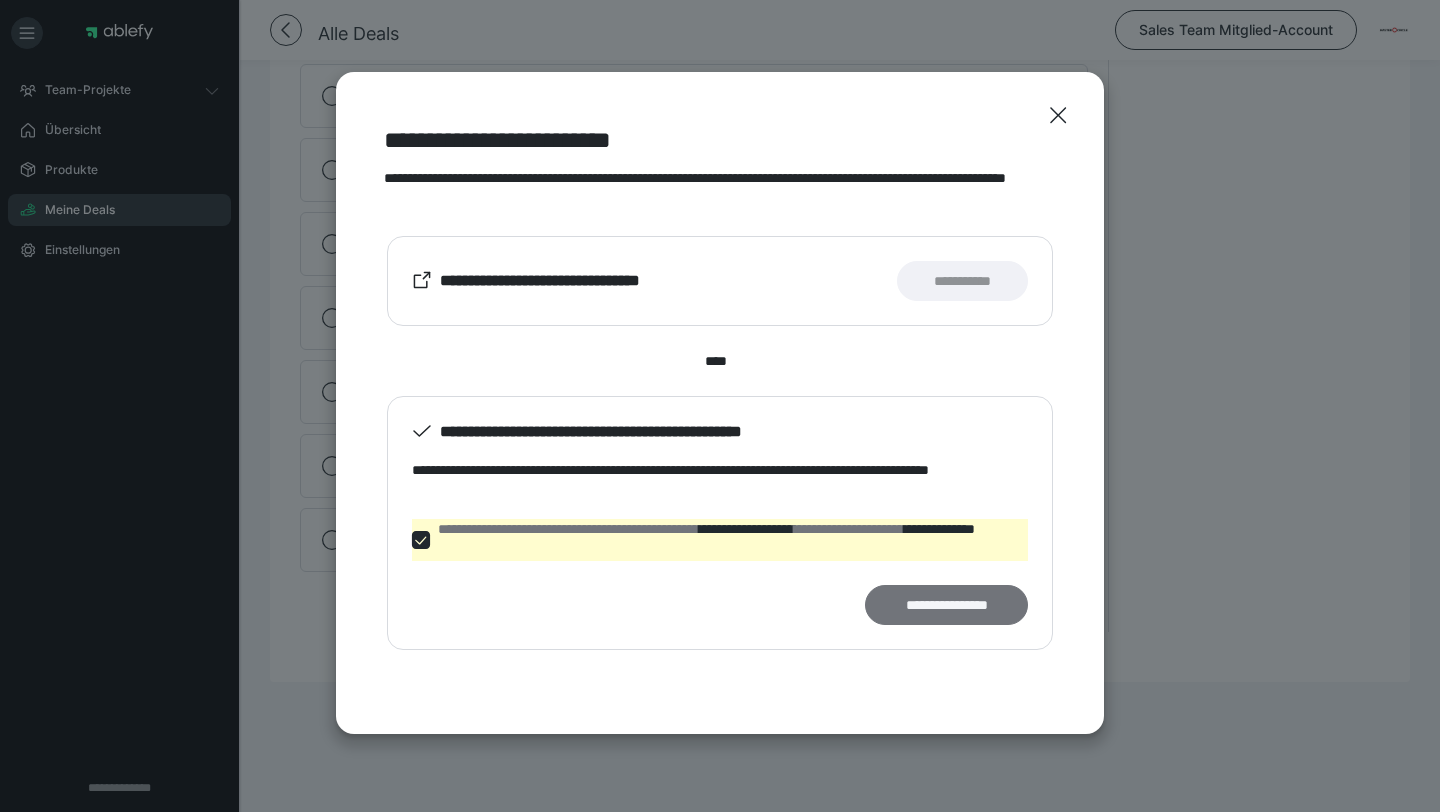 click on "**********" at bounding box center (946, 605) 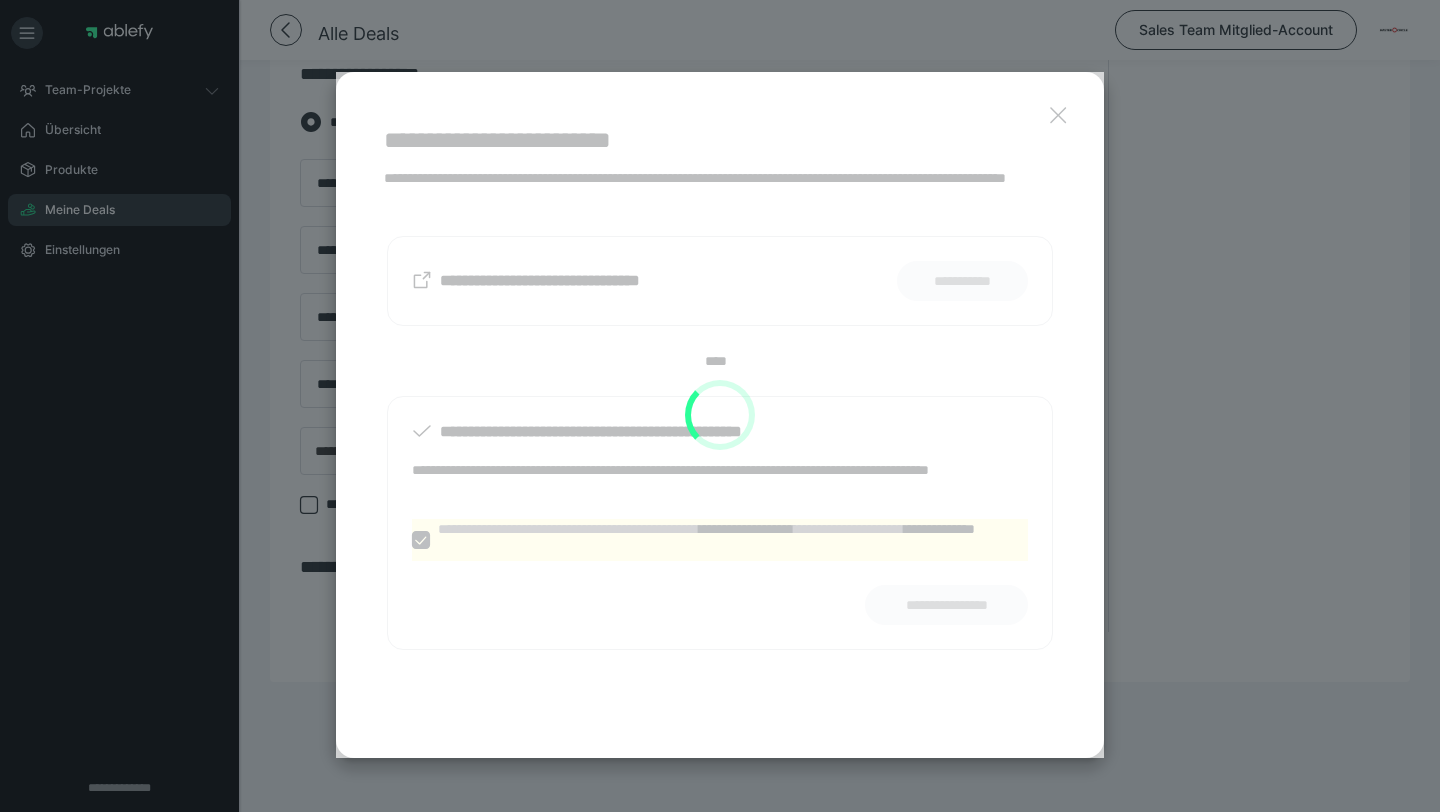 scroll, scrollTop: 501, scrollLeft: 0, axis: vertical 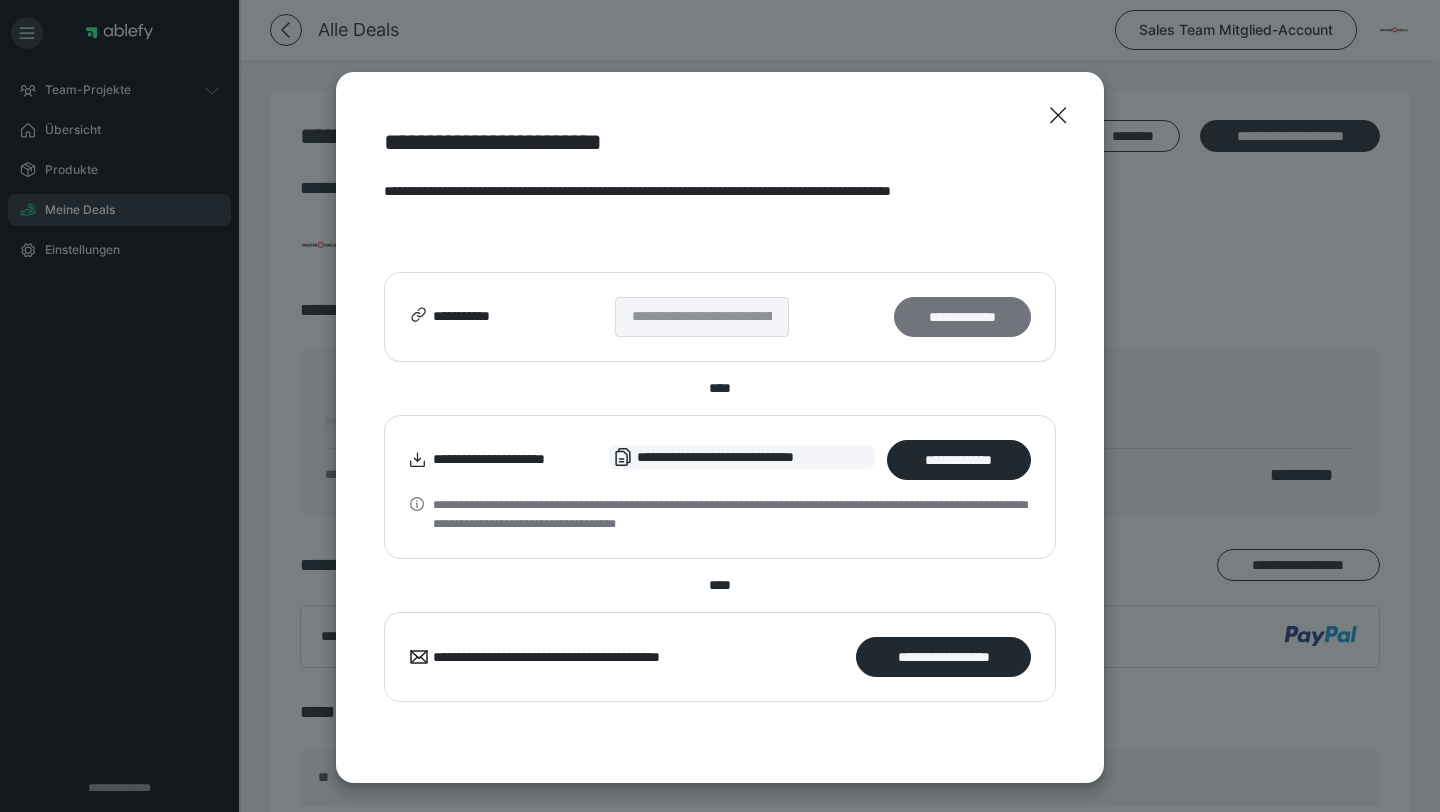 click on "**********" at bounding box center (962, 317) 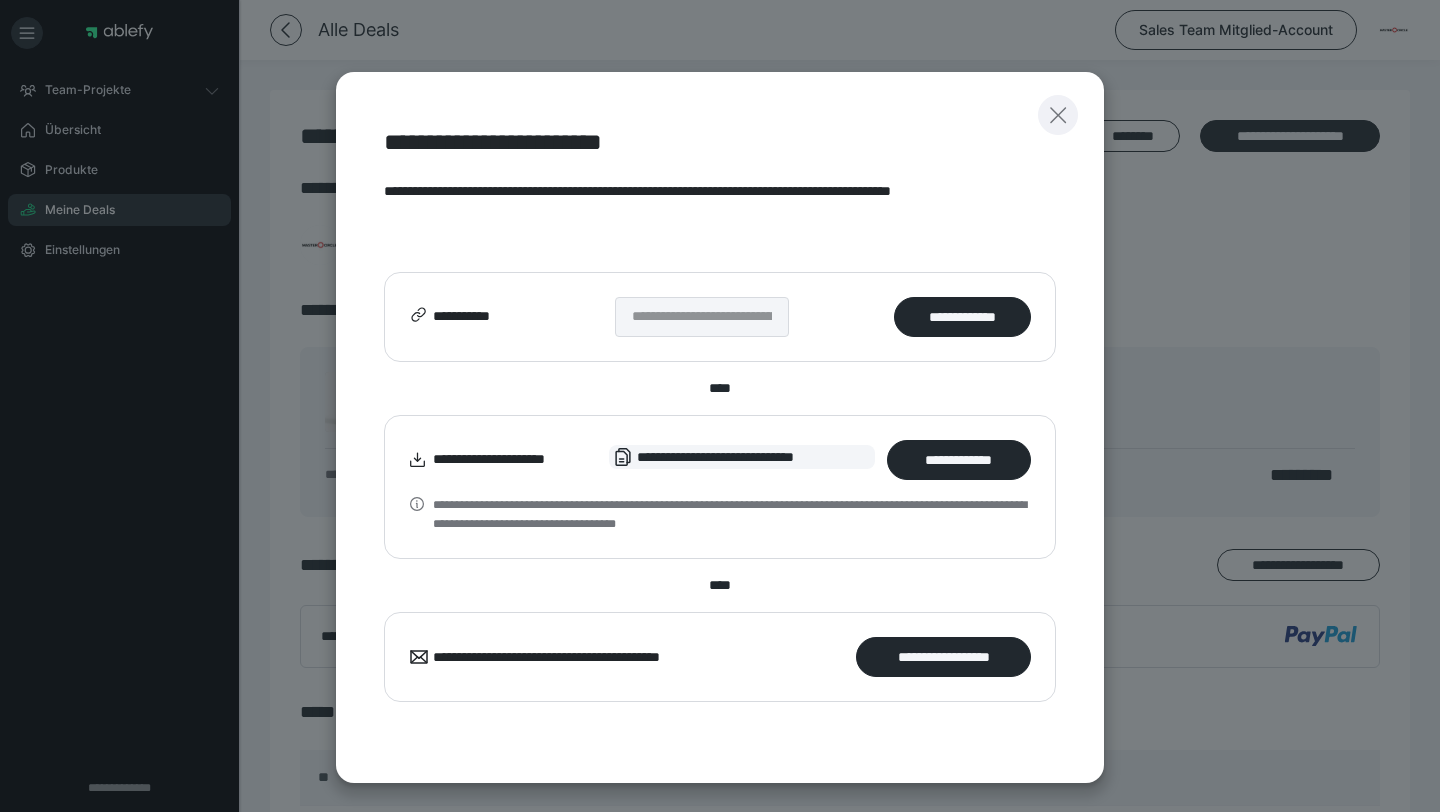 click at bounding box center [1058, 115] 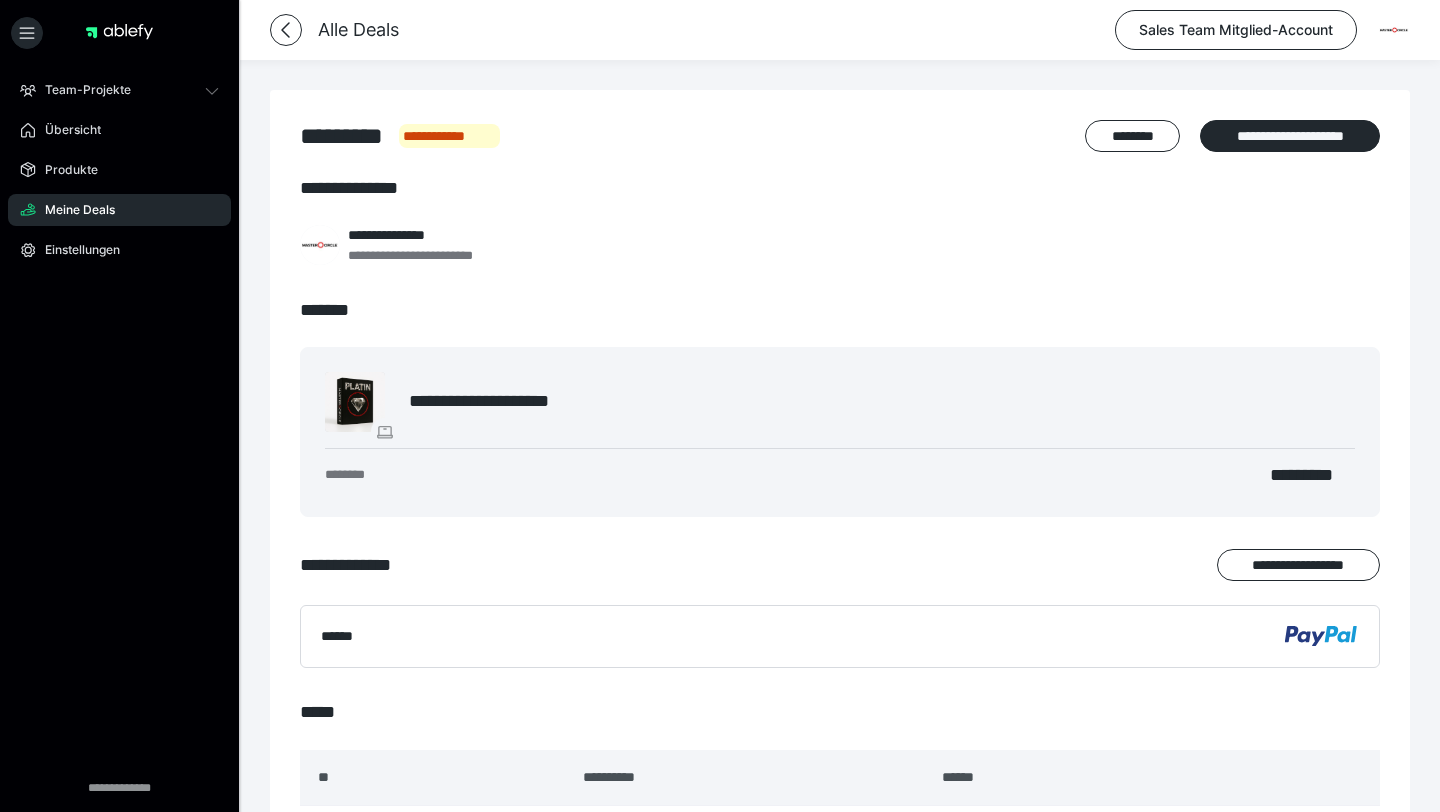 click on "Meine Deals" at bounding box center (119, 210) 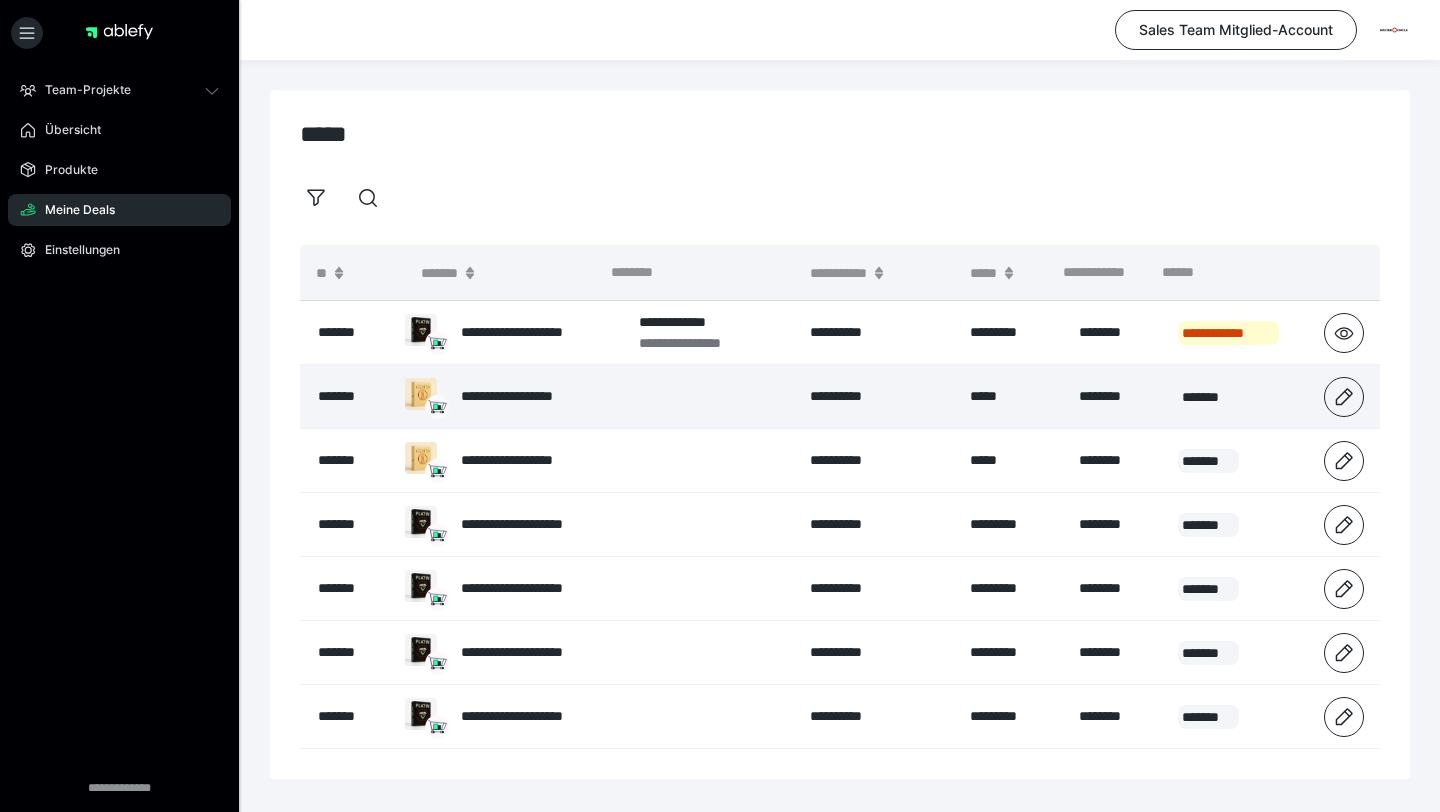 scroll, scrollTop: 97, scrollLeft: 0, axis: vertical 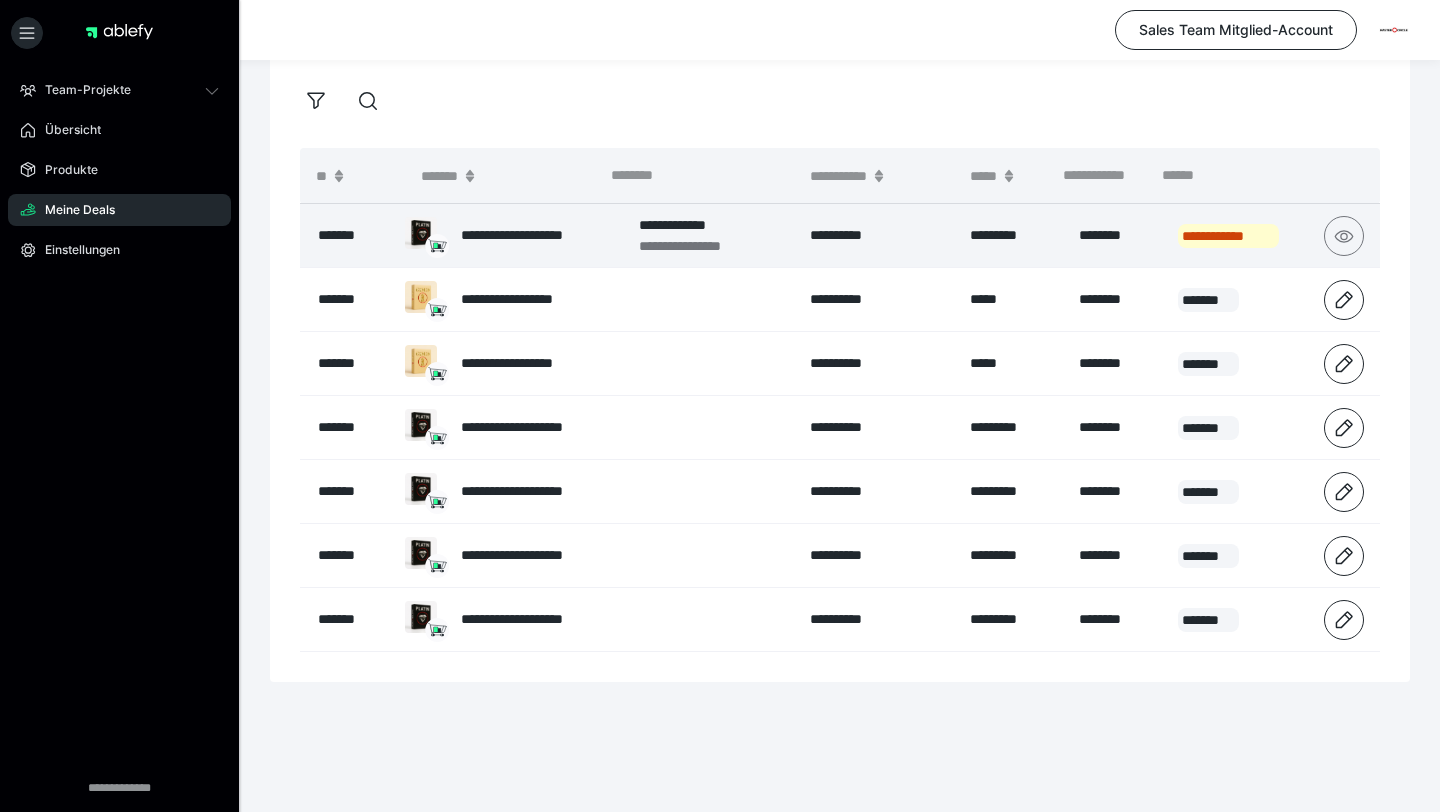 click 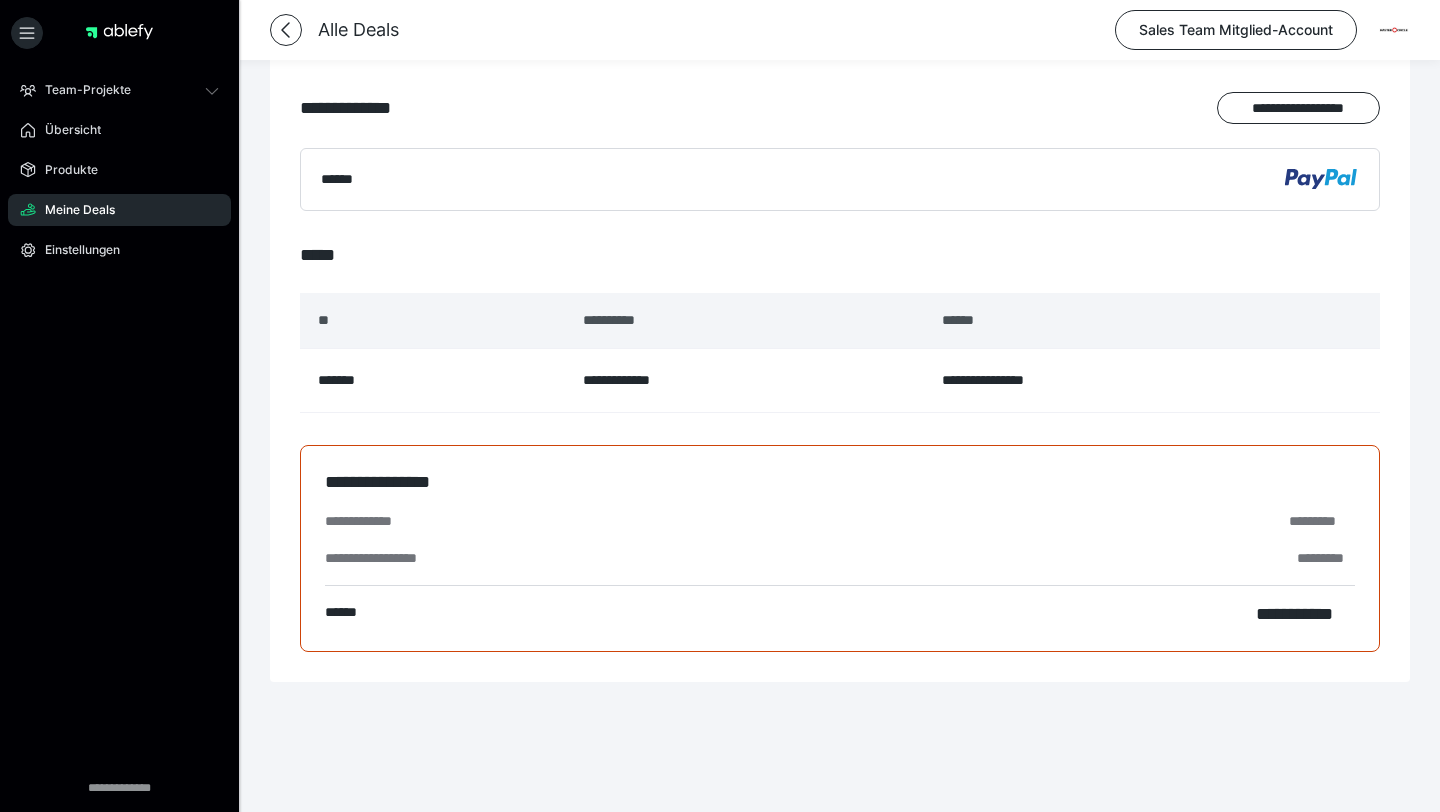 scroll, scrollTop: 0, scrollLeft: 0, axis: both 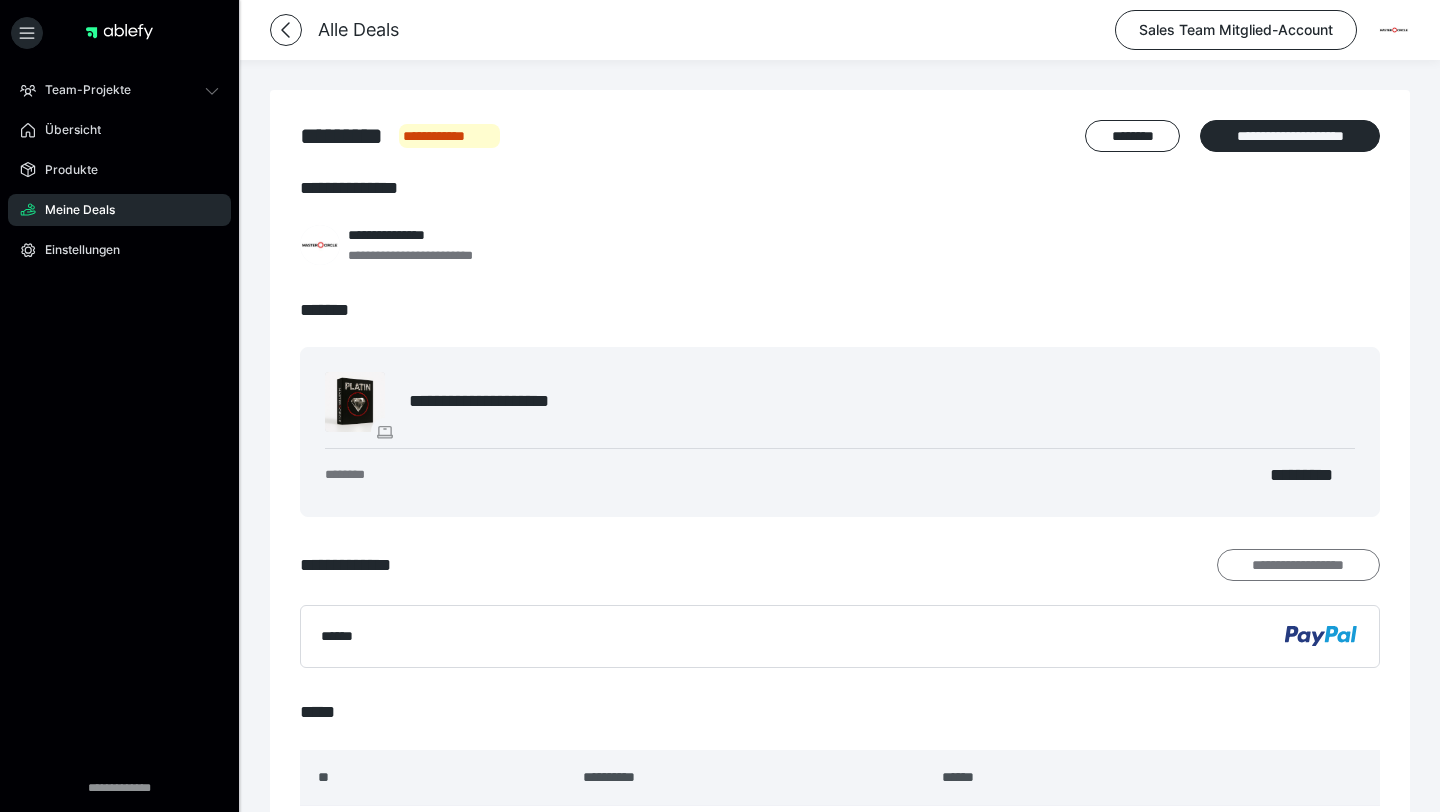 click on "**********" at bounding box center [1298, 565] 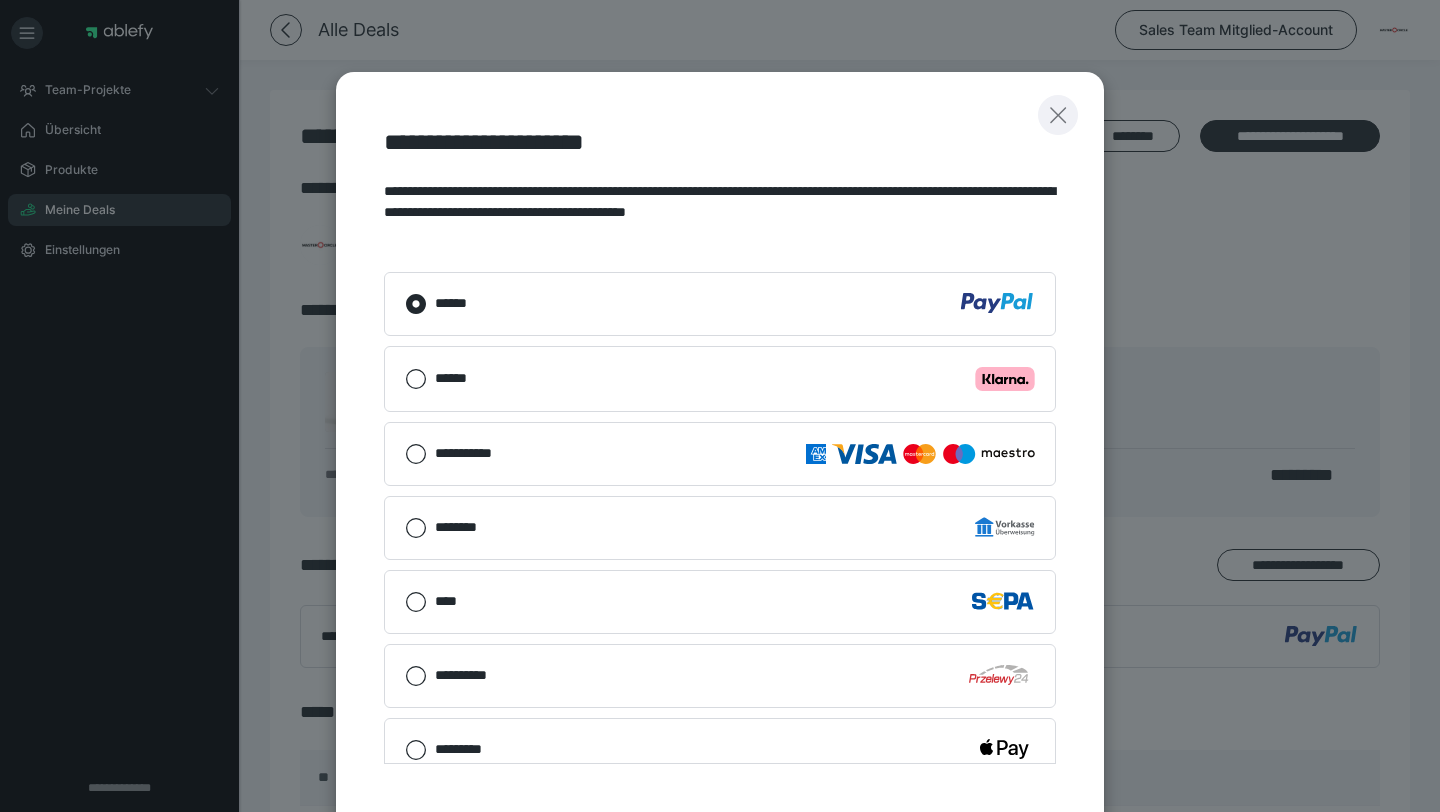 click 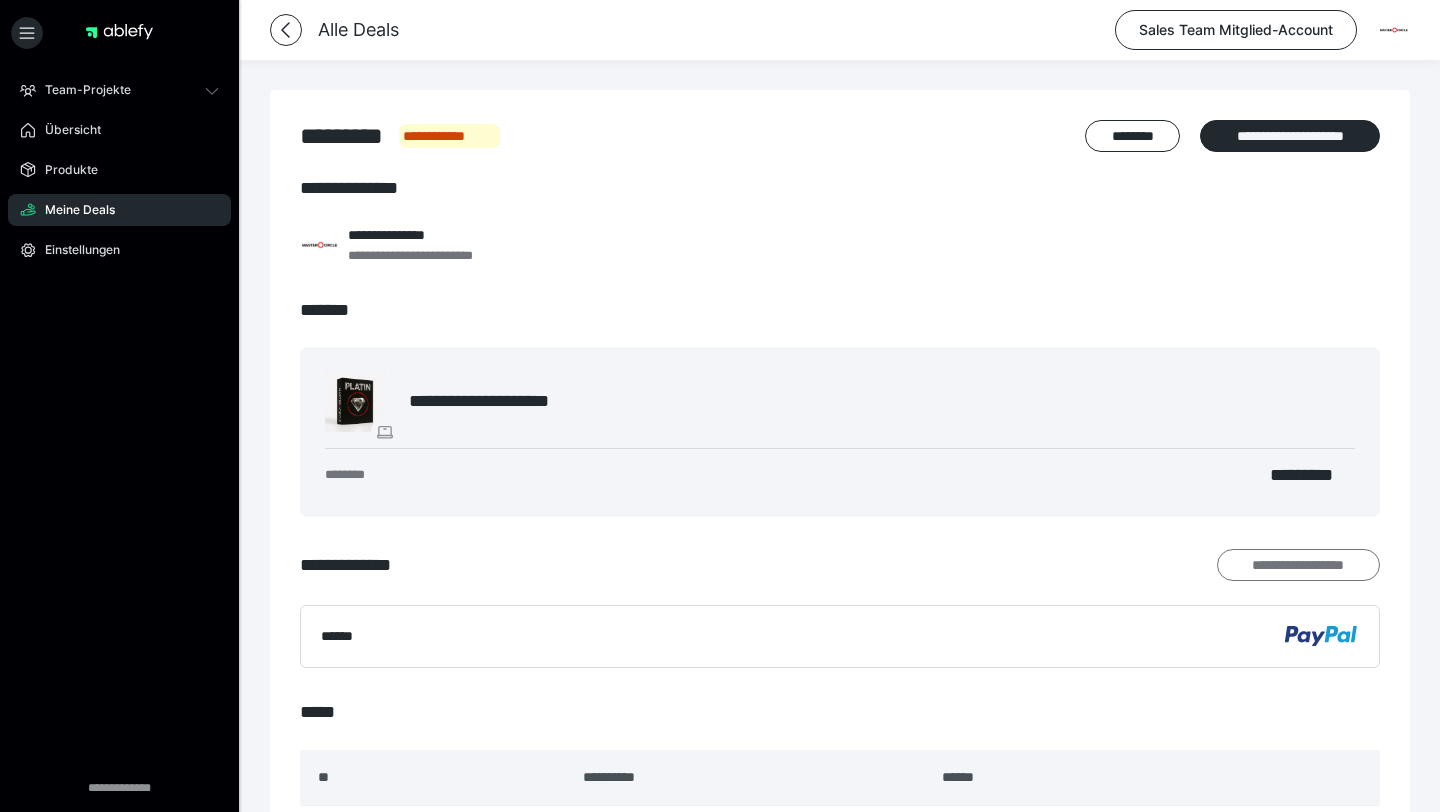 click on "**********" at bounding box center (1298, 565) 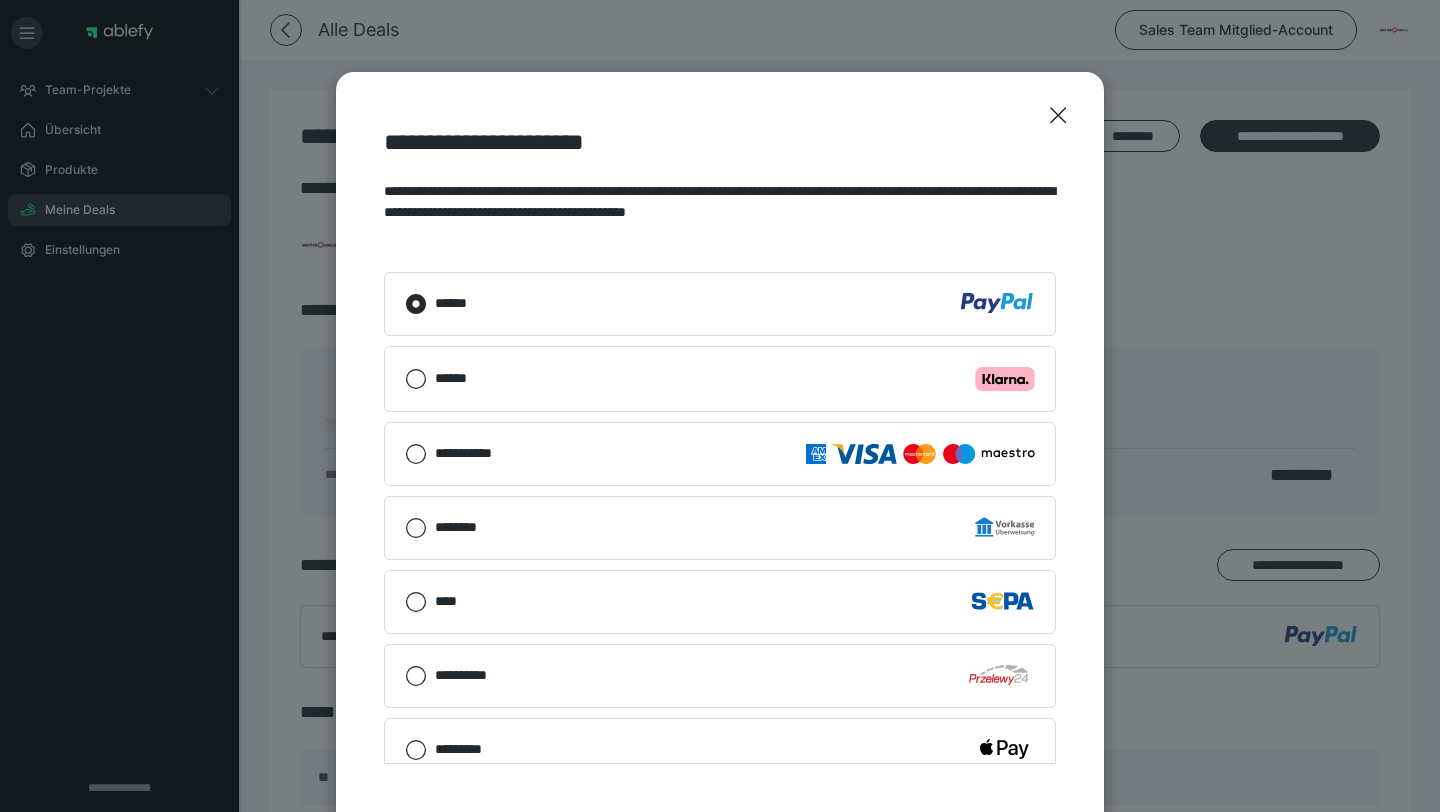 click on "****** .cls-1 {fill: #ffb3c7;}" at bounding box center [735, 379] 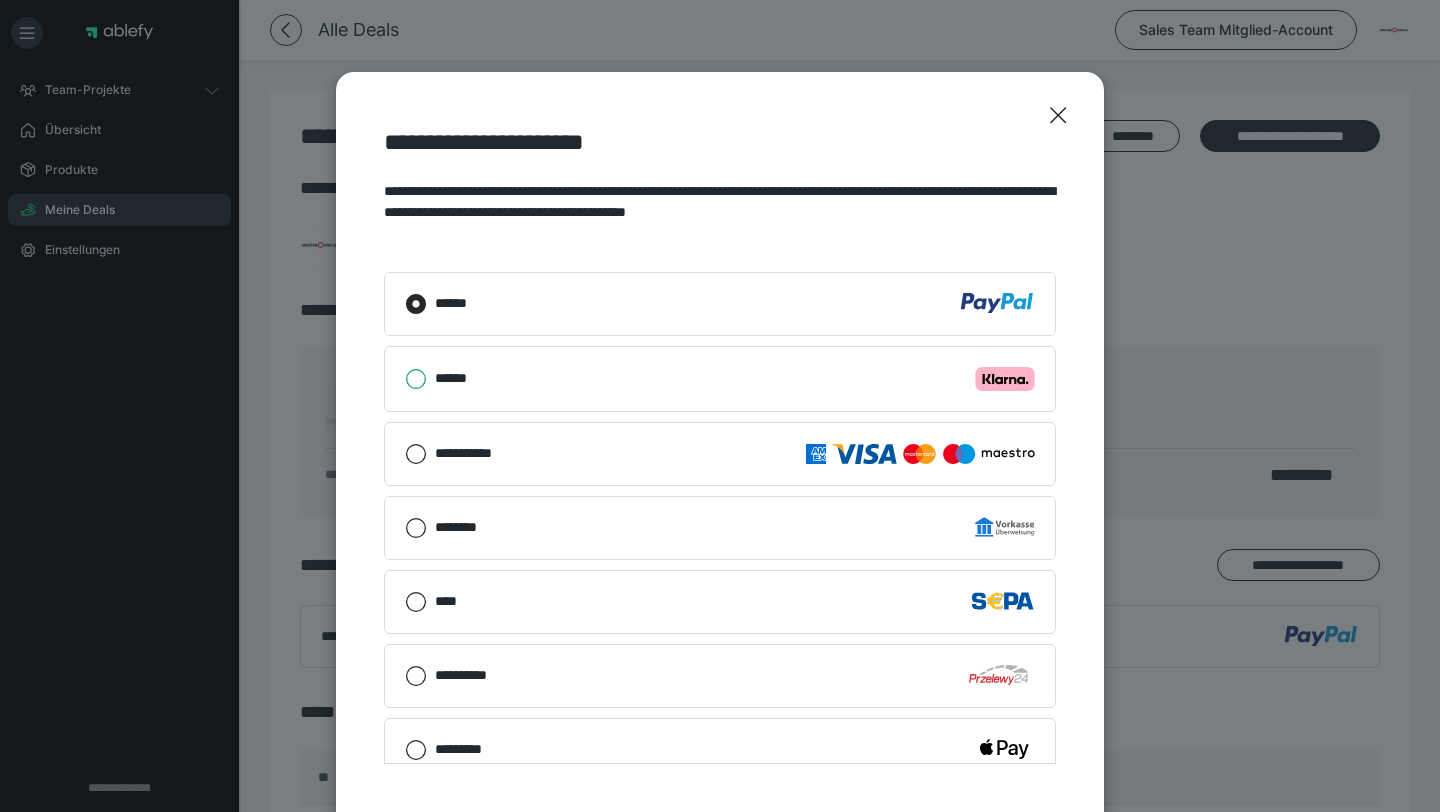 click on "****** .cls-1 {fill: #ffb3c7;}" at bounding box center (405, 379) 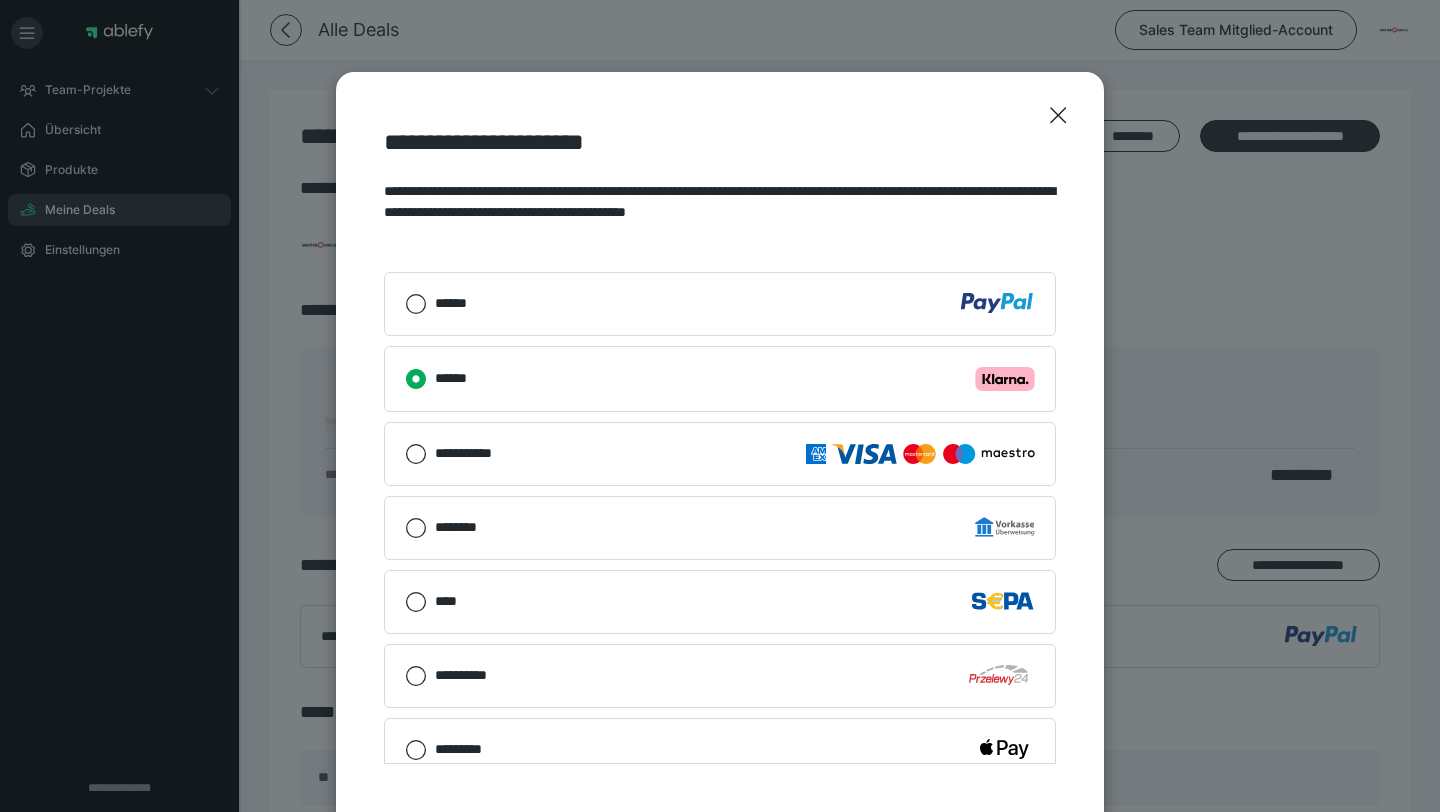 scroll, scrollTop: 176, scrollLeft: 0, axis: vertical 